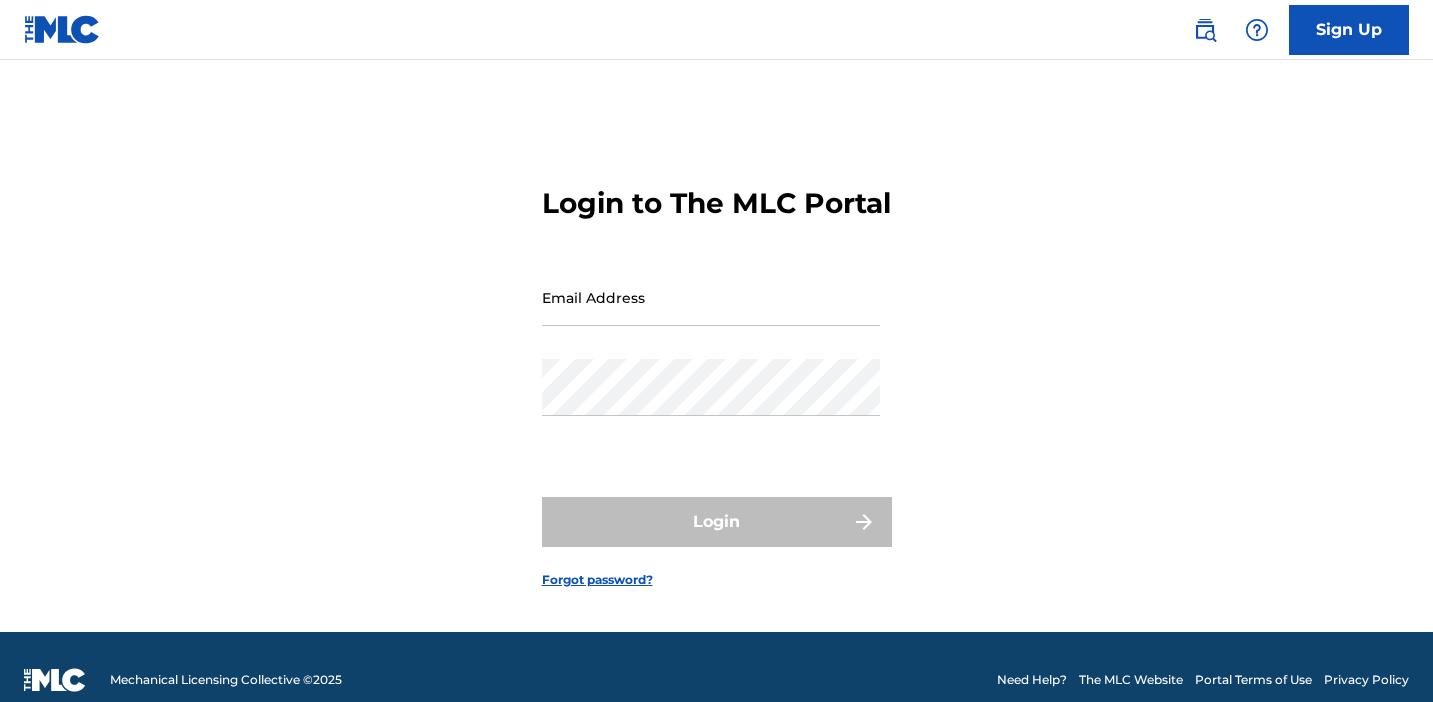 scroll, scrollTop: 21, scrollLeft: 0, axis: vertical 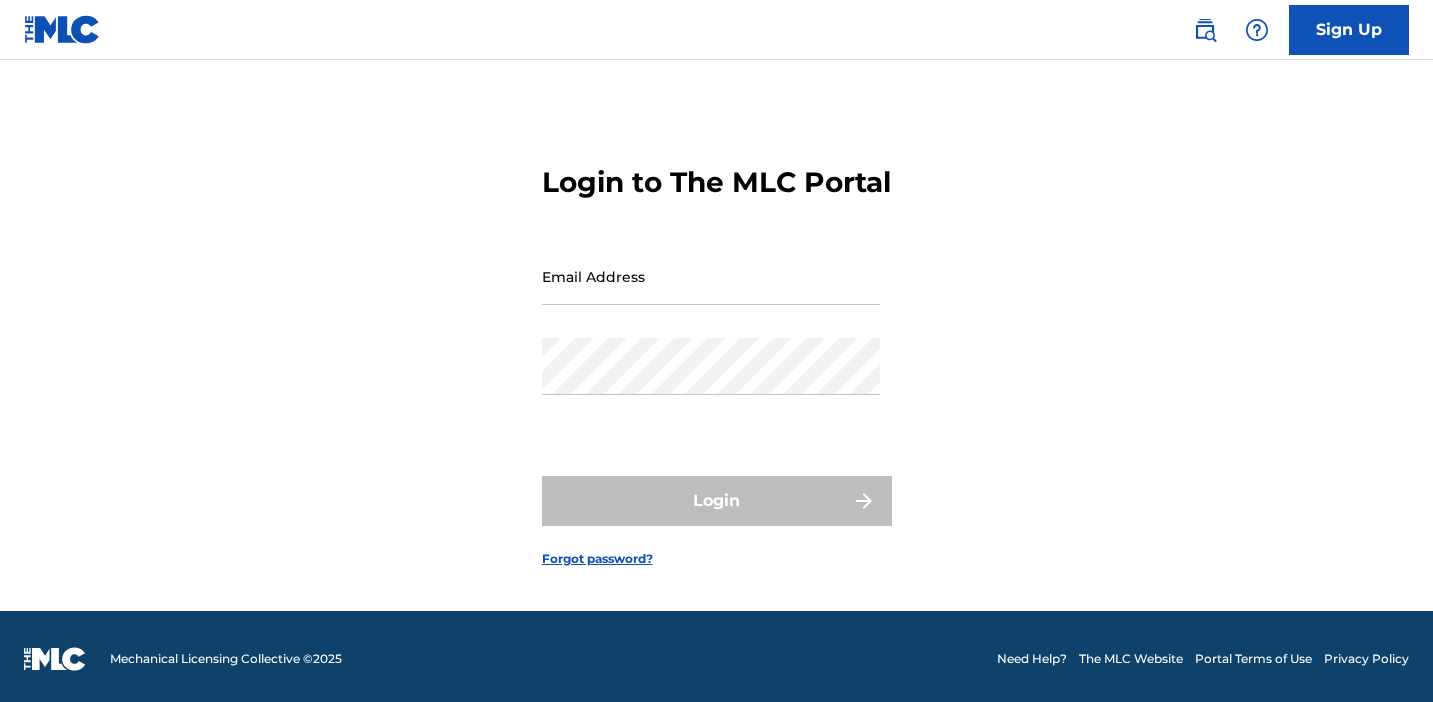 type on "[EMAIL]" 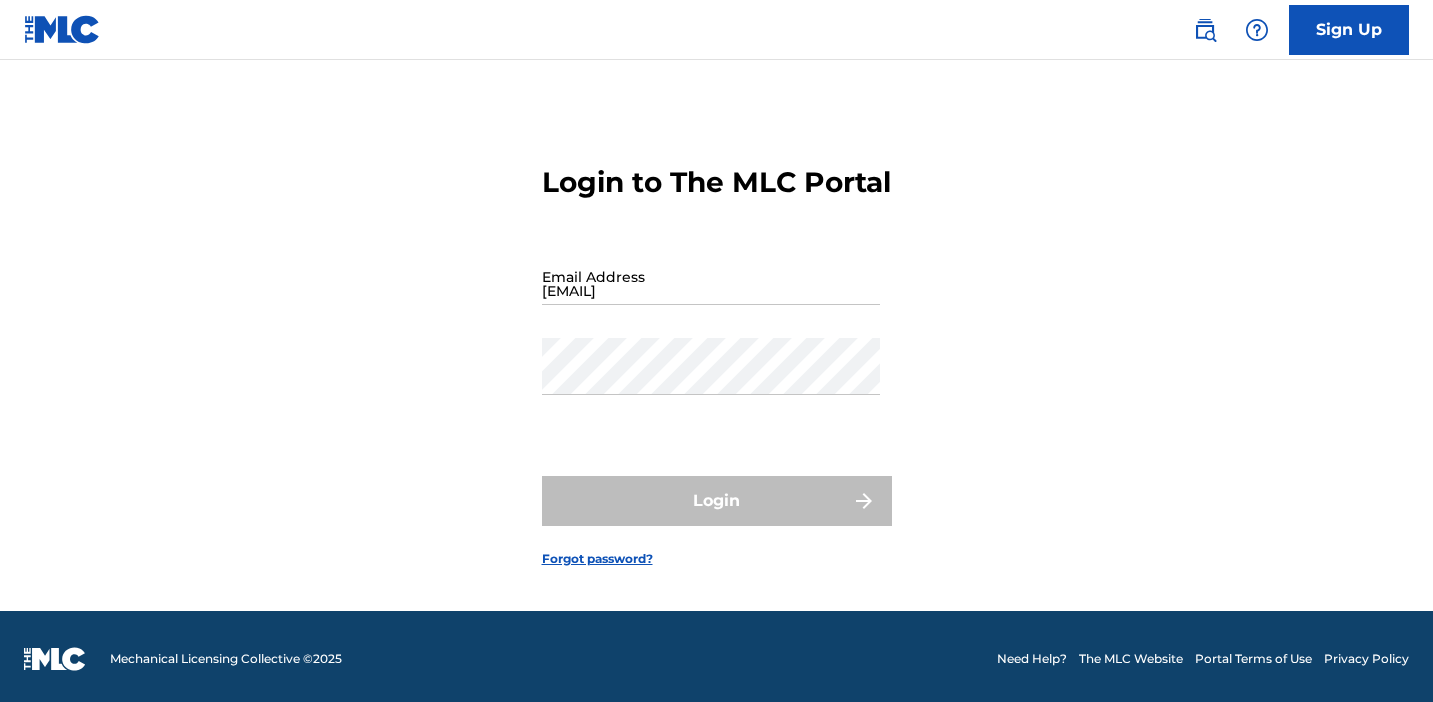 click on "Login" at bounding box center (717, 501) 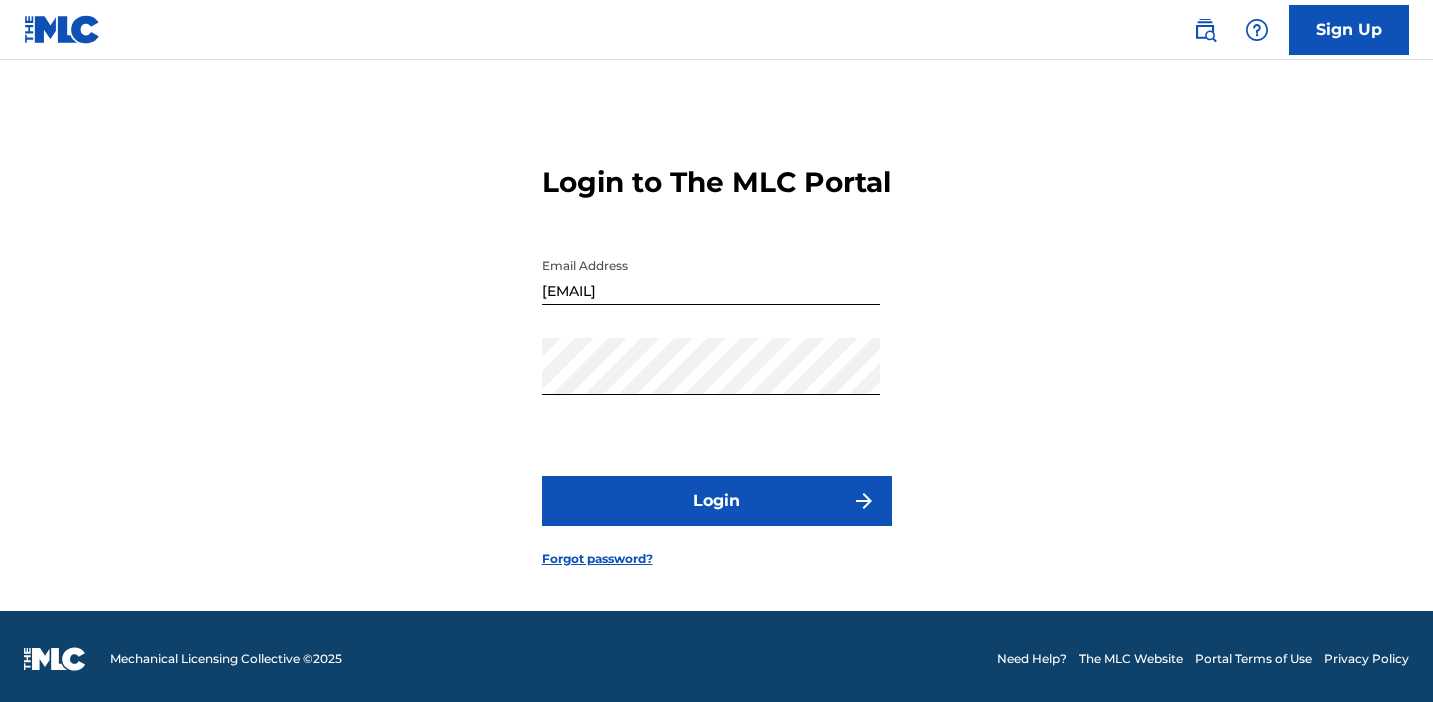 click on "Login" at bounding box center (717, 501) 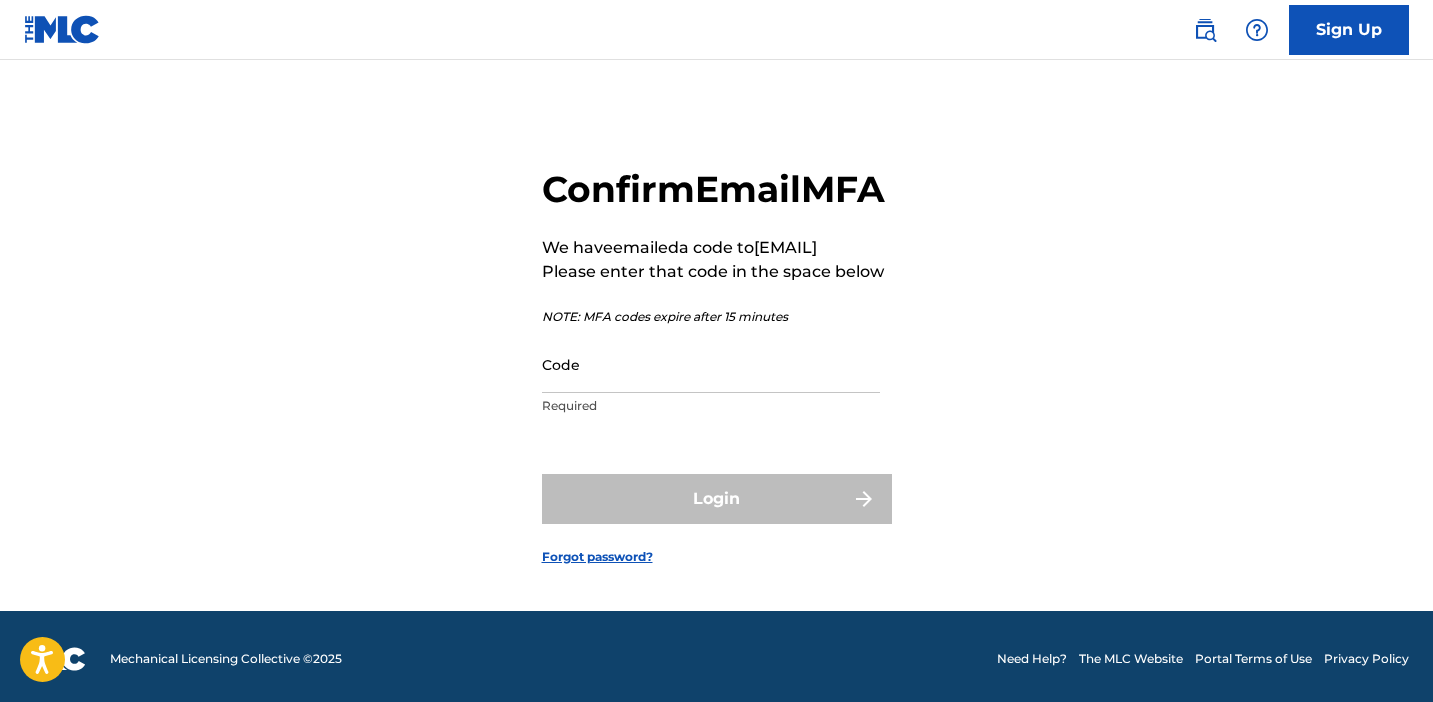 click on "Code" at bounding box center (711, 364) 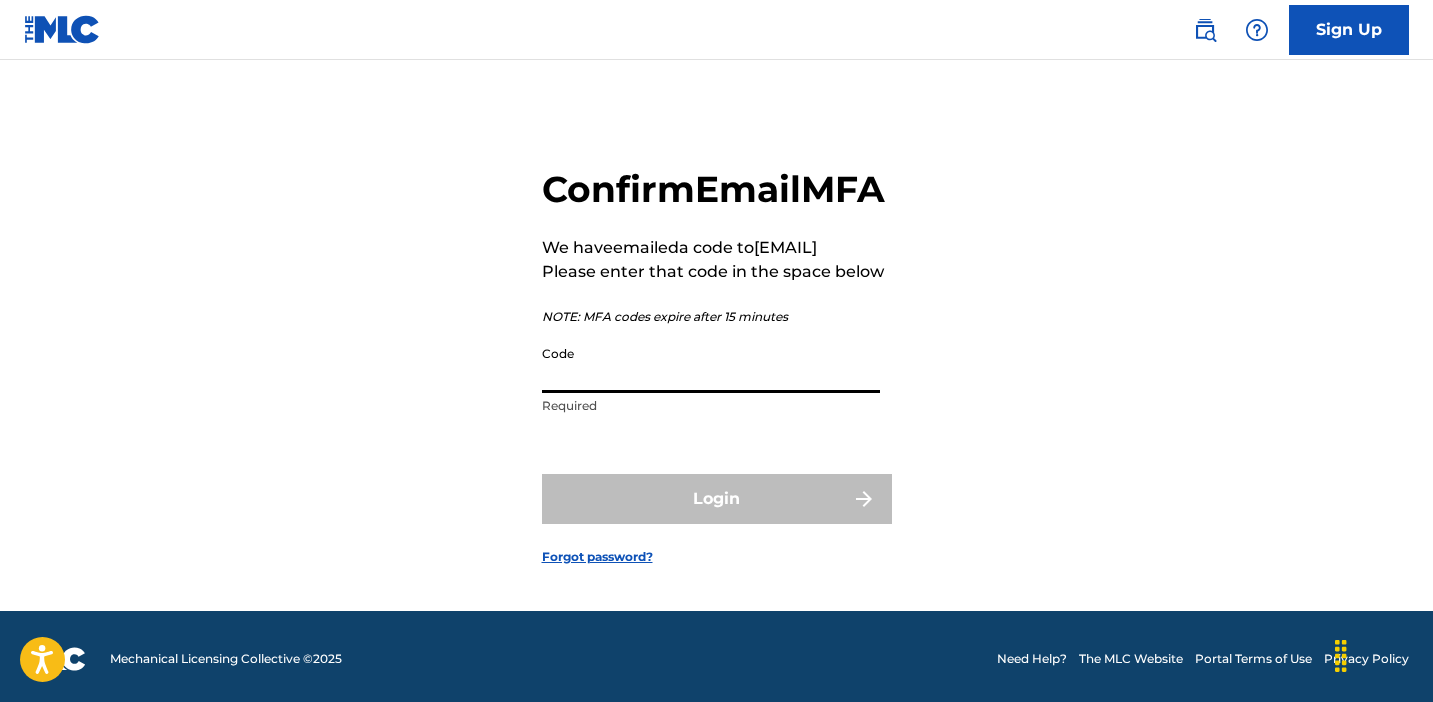 click on "Code" at bounding box center [711, 364] 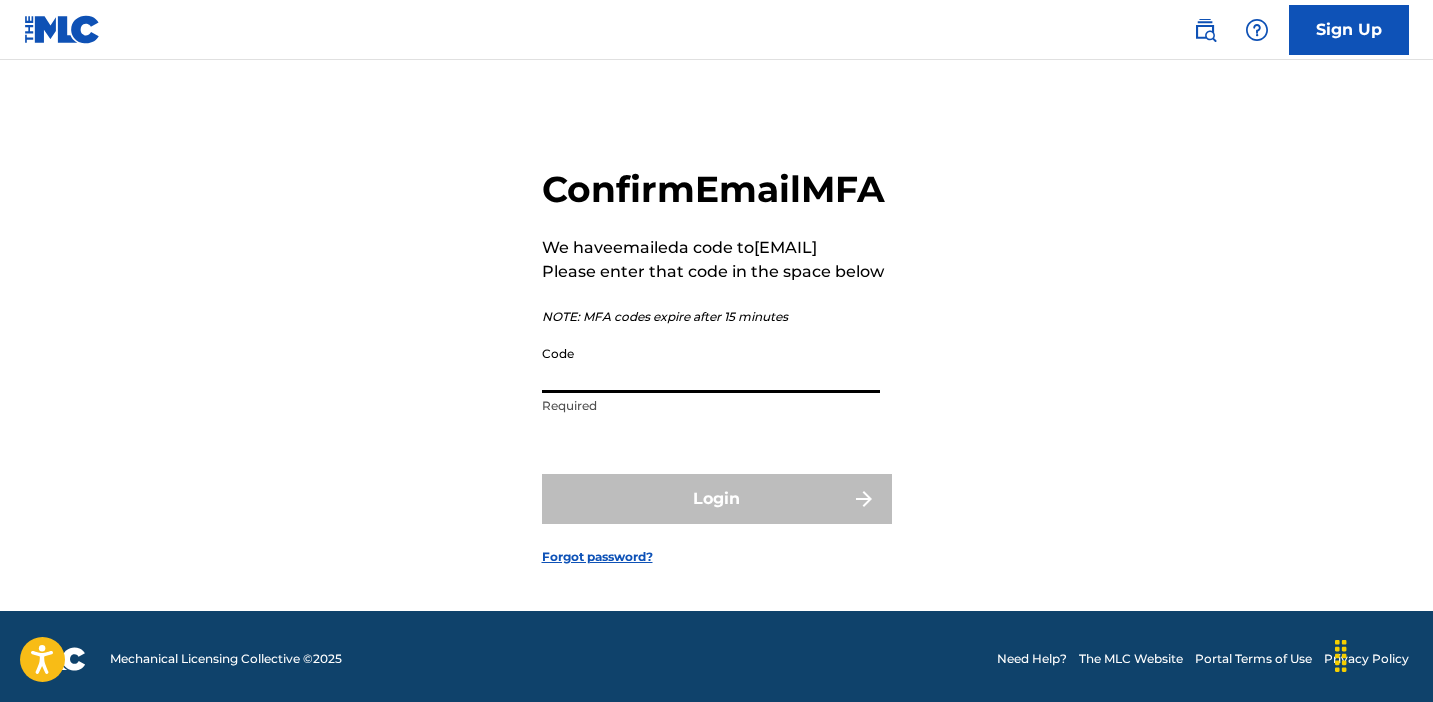 click on "Code" at bounding box center (711, 364) 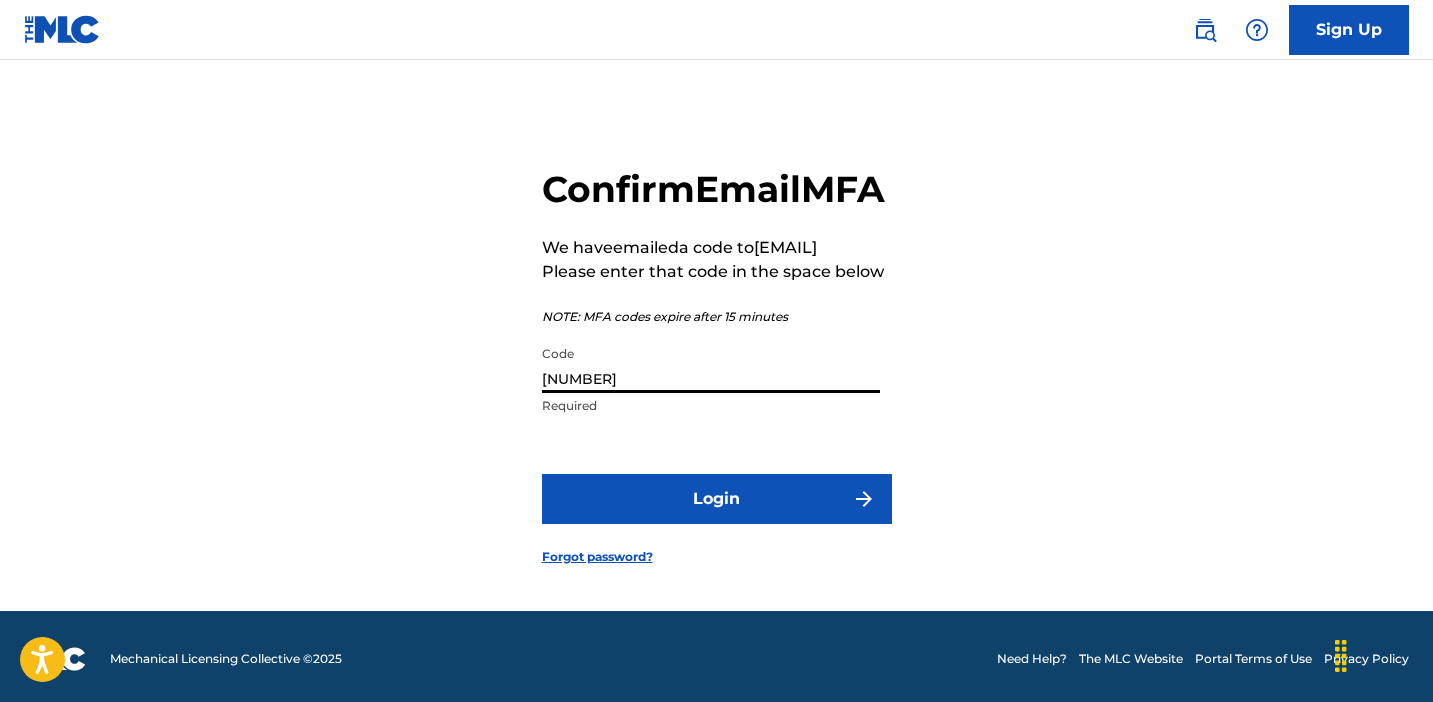 type on "[NUMBER]" 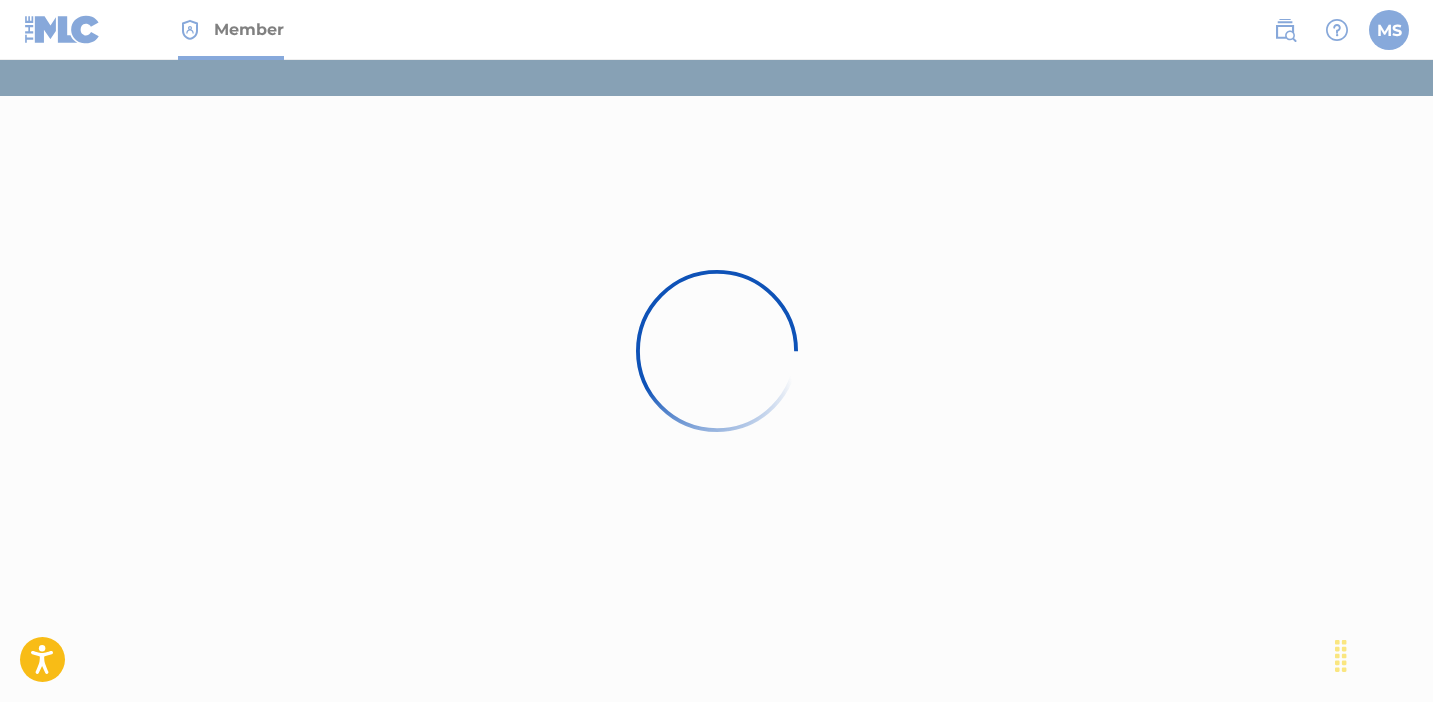 scroll, scrollTop: 0, scrollLeft: 0, axis: both 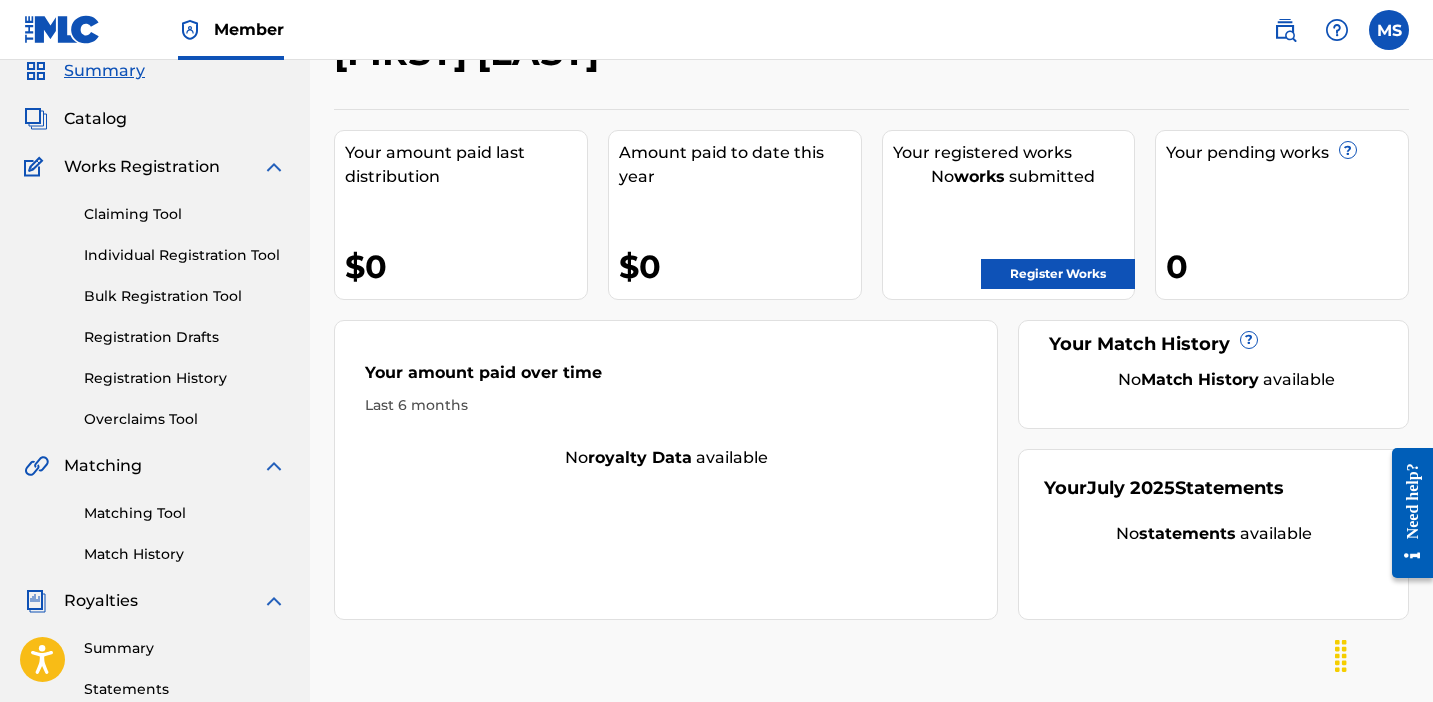 click on "royalty data" at bounding box center [640, 457] 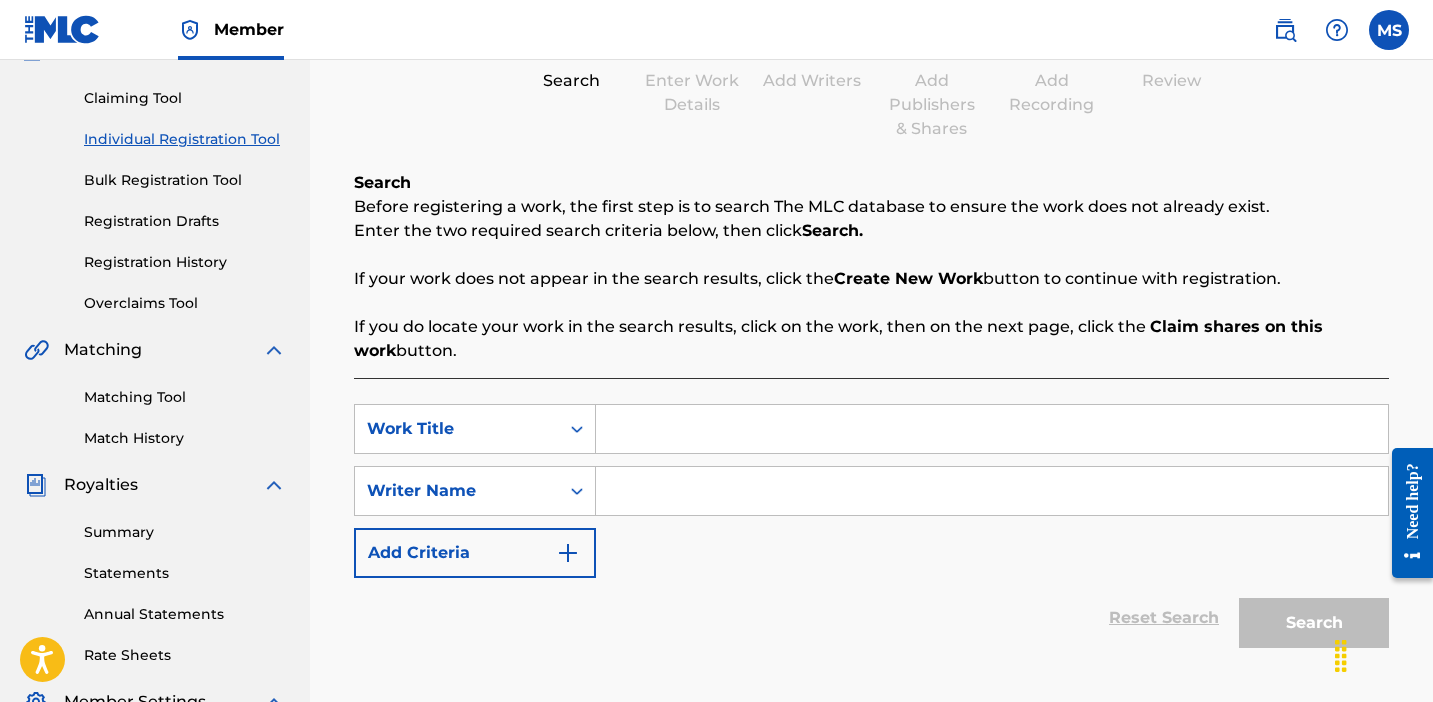 scroll, scrollTop: 197, scrollLeft: 0, axis: vertical 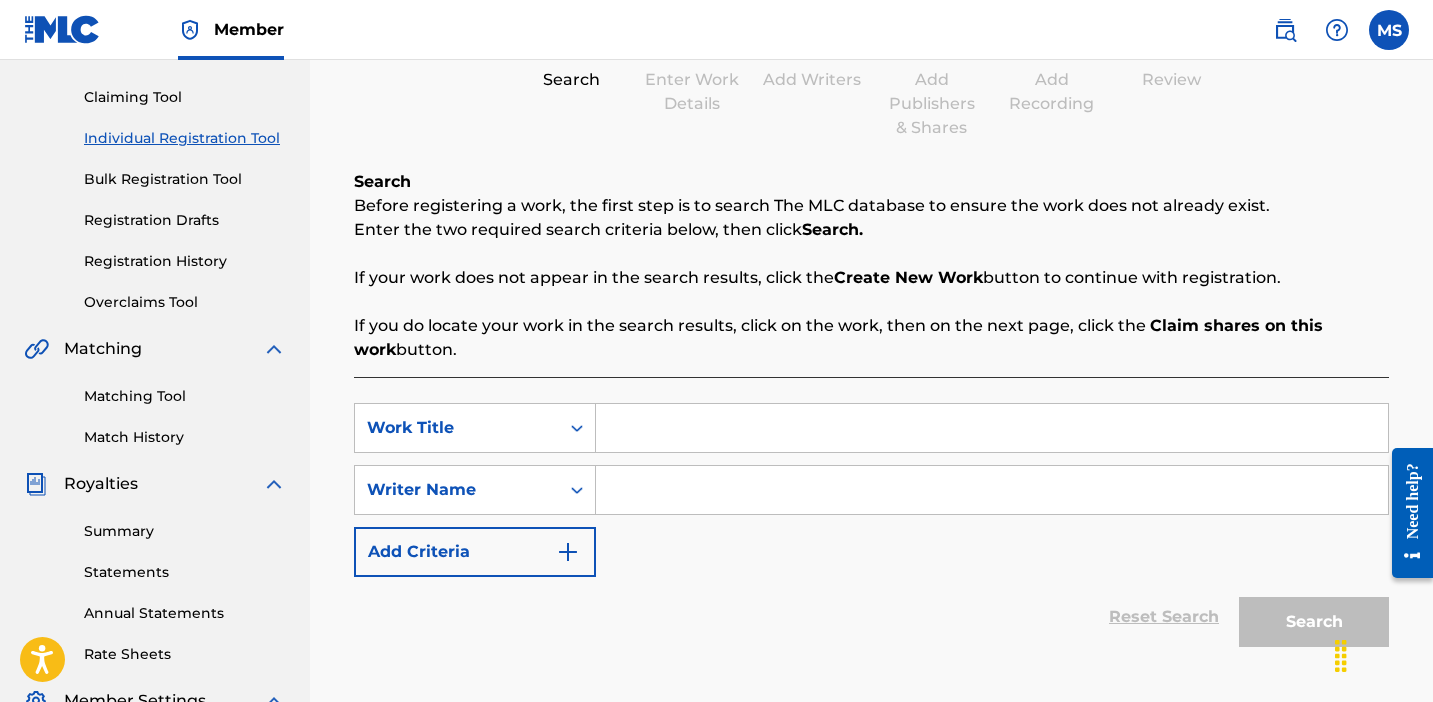 click at bounding box center [992, 428] 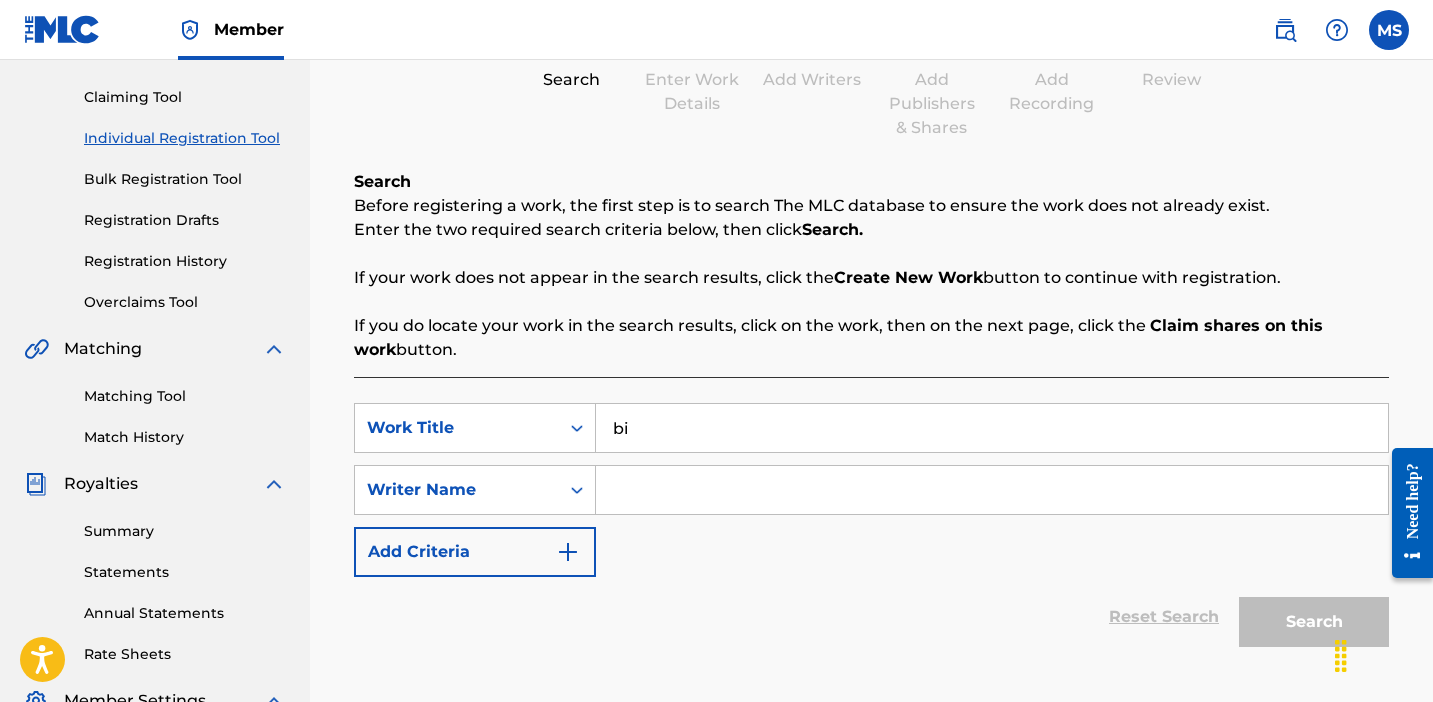 type on "b" 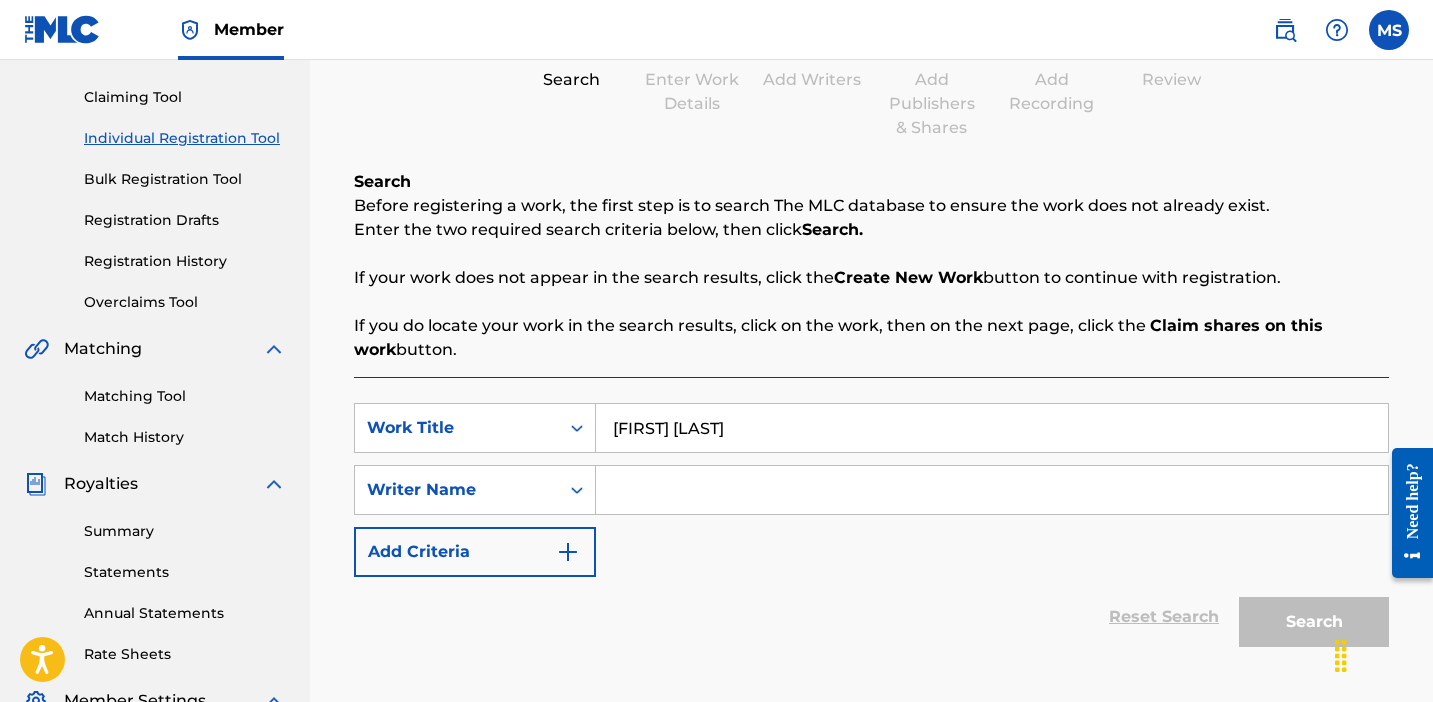 type on "[FIRST] [LAST]" 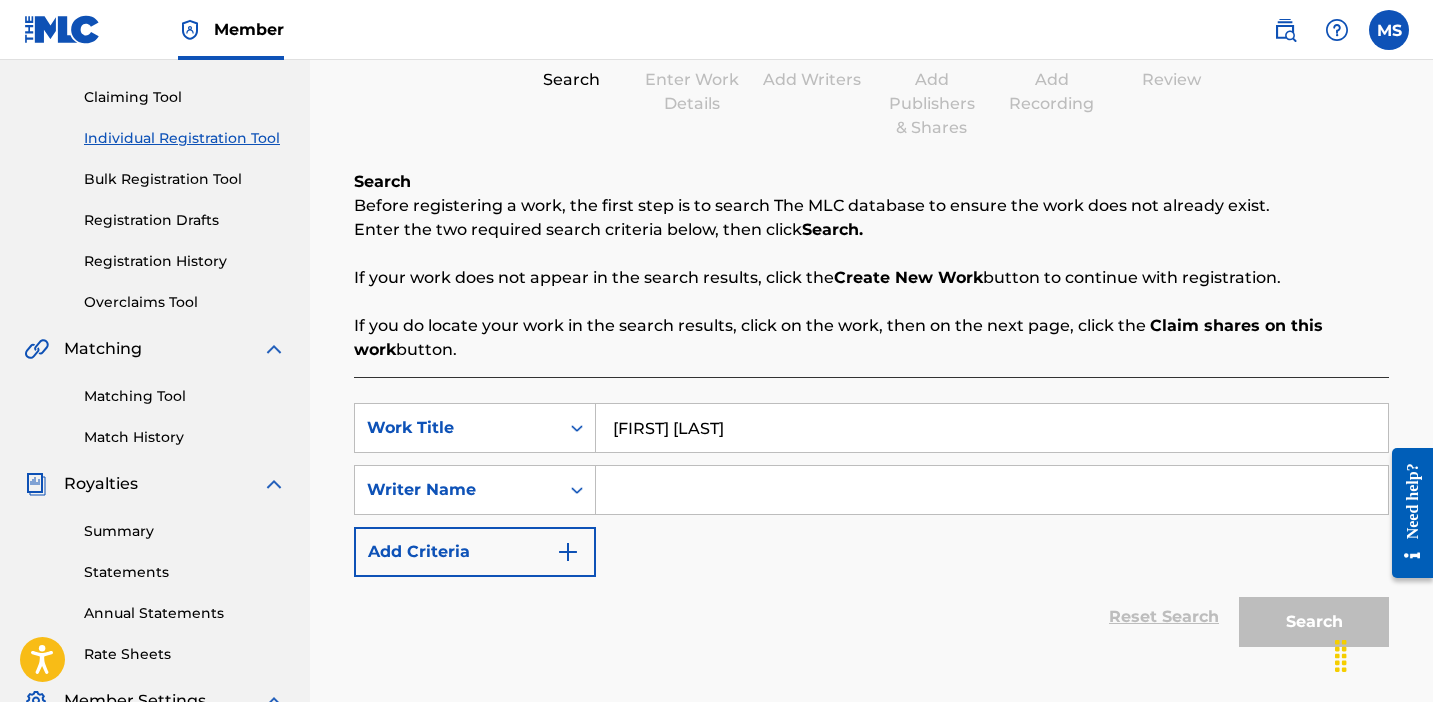 type on "[FIRST] [LAST]" 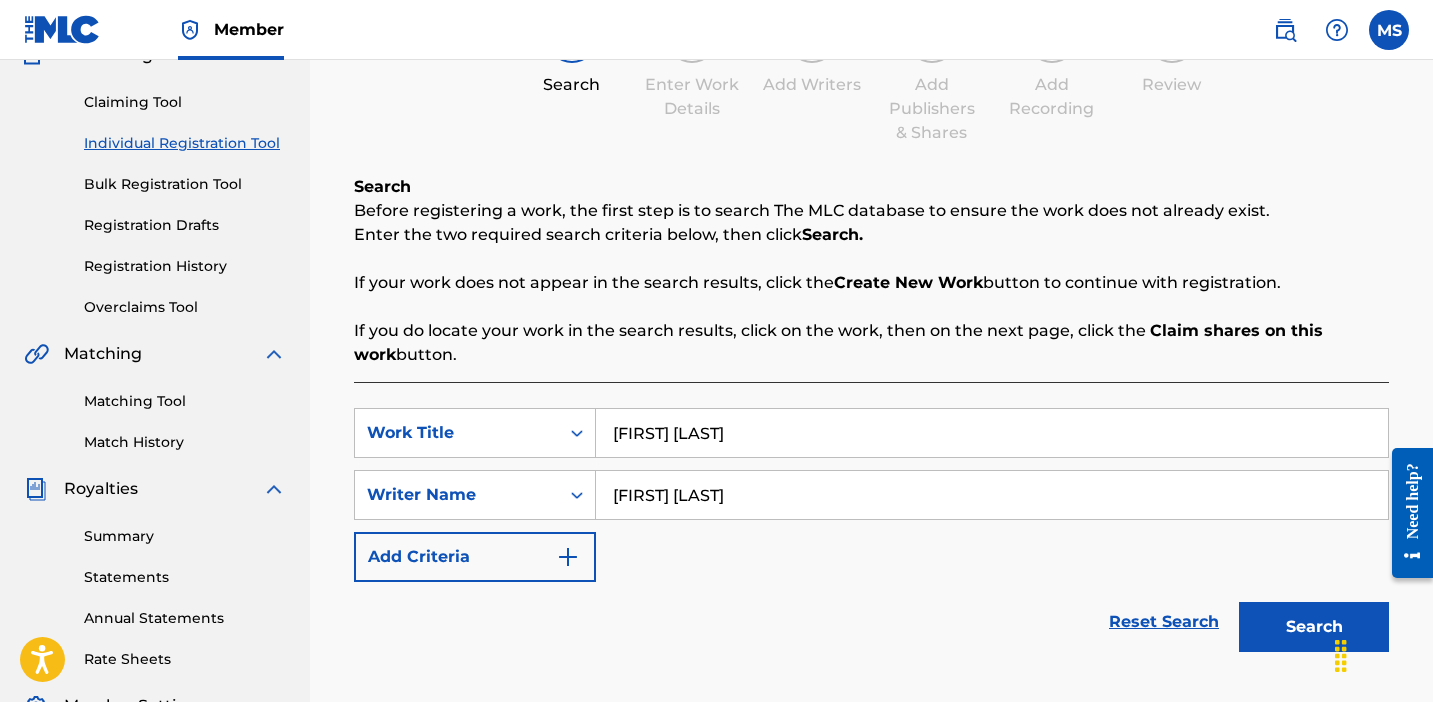 scroll, scrollTop: 267, scrollLeft: 0, axis: vertical 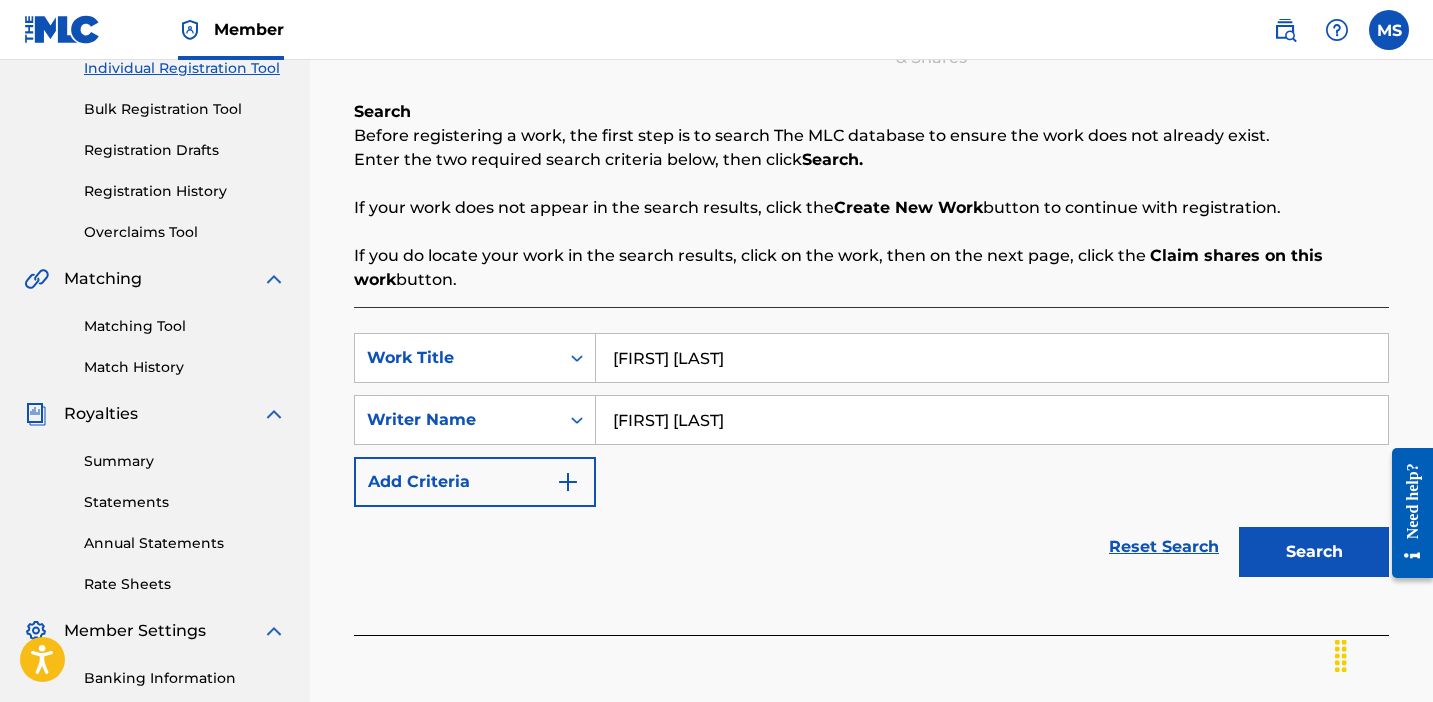 click on "Search" at bounding box center [1314, 552] 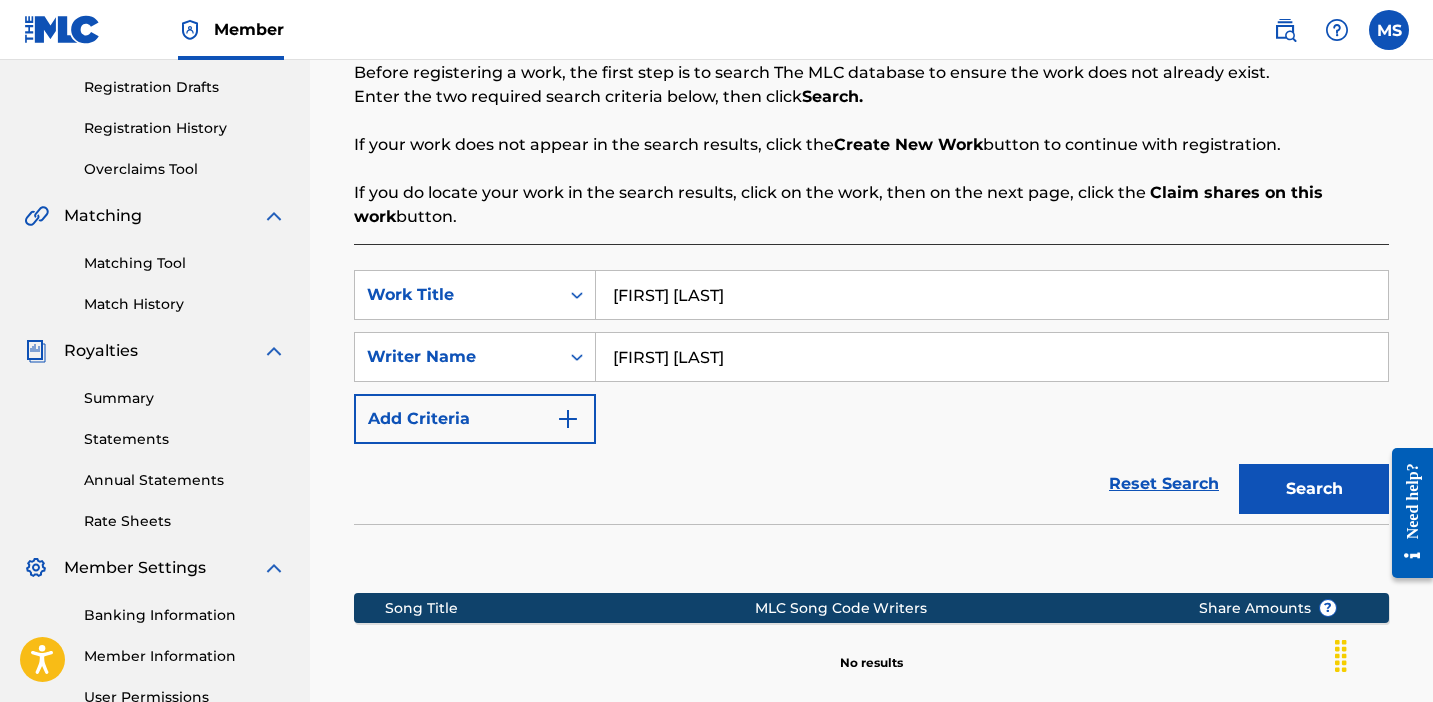 scroll, scrollTop: 303, scrollLeft: 0, axis: vertical 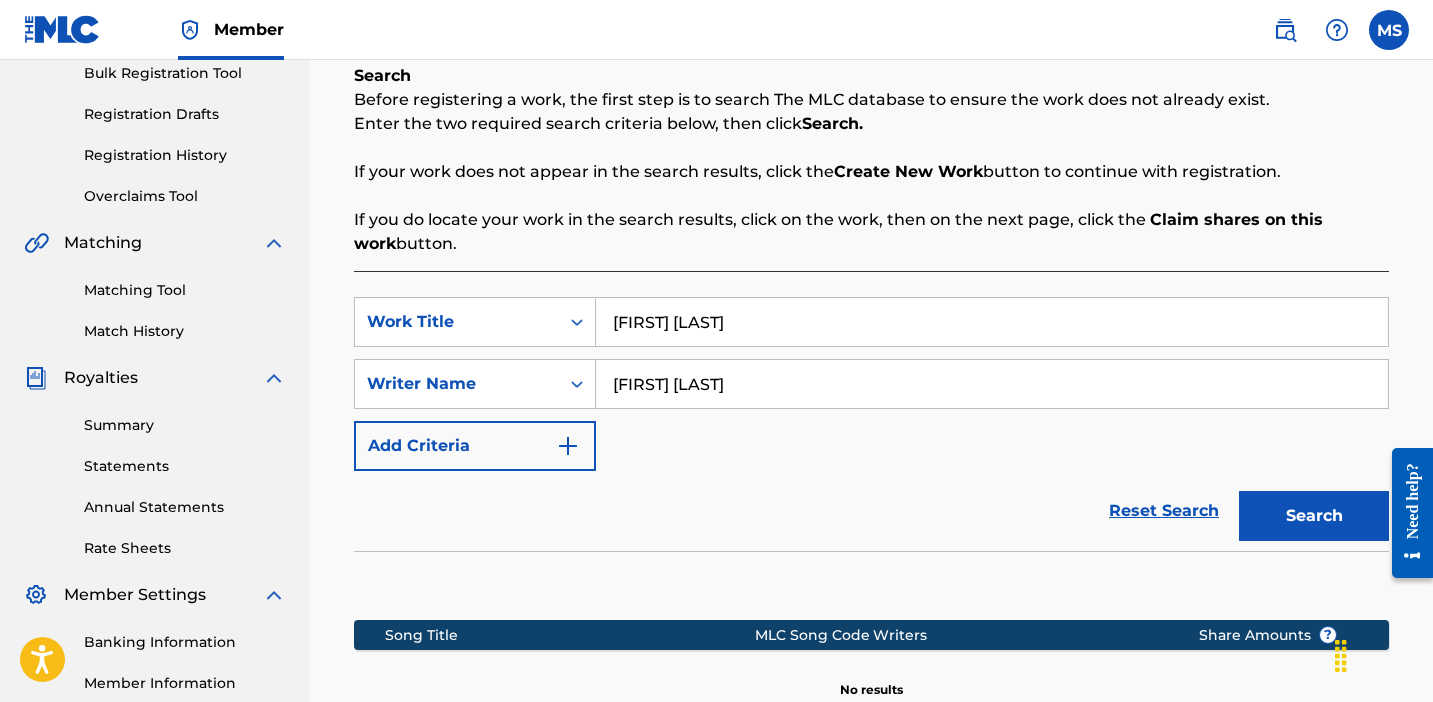 click on "[FIRST] [LAST]" at bounding box center [992, 322] 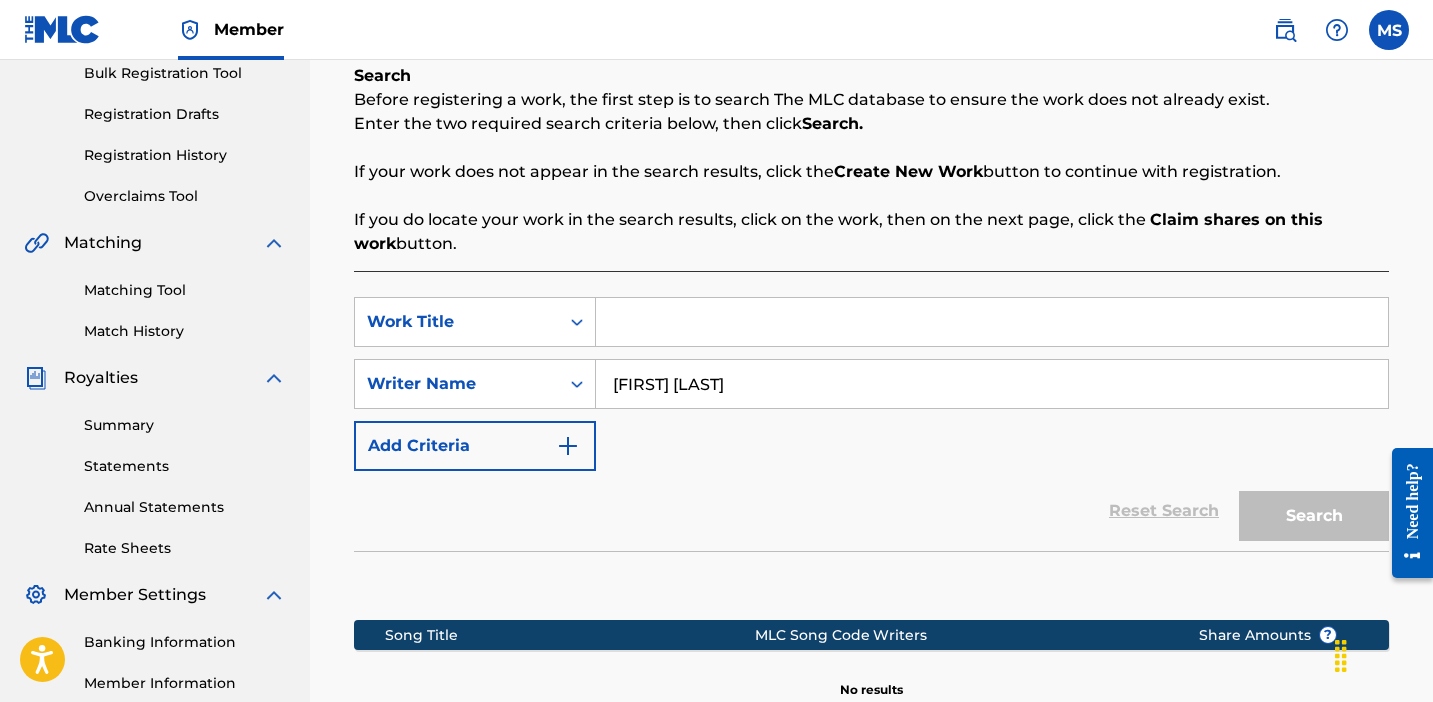 click on "Add Criteria" at bounding box center (475, 446) 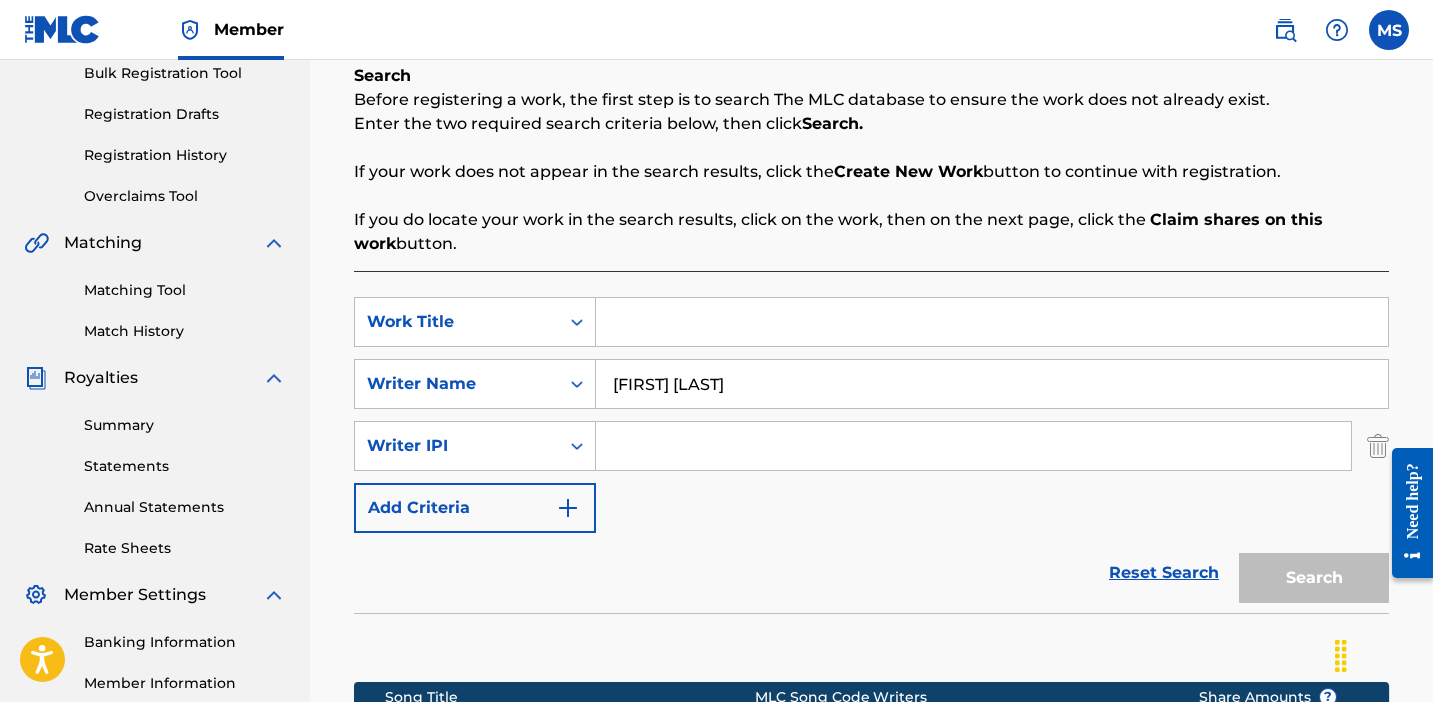 click at bounding box center (973, 446) 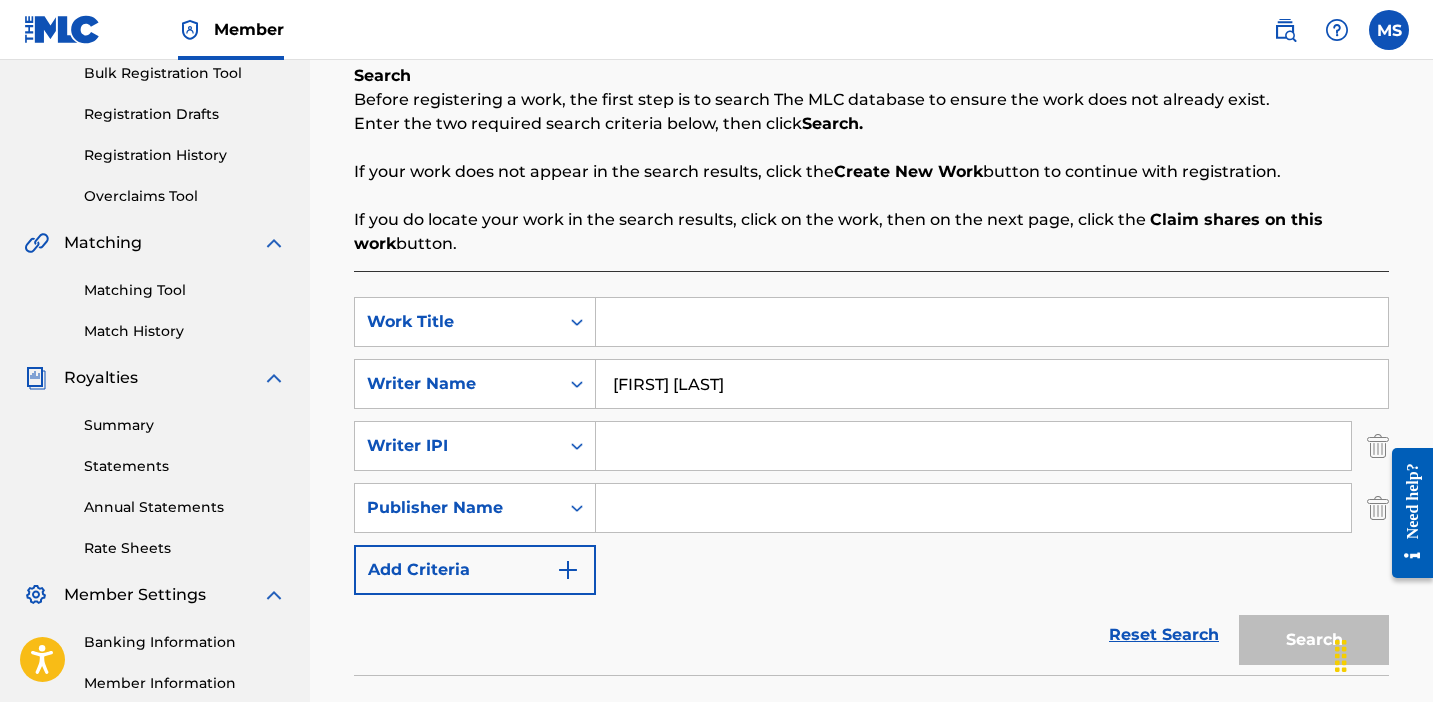 click at bounding box center [1405, 512] 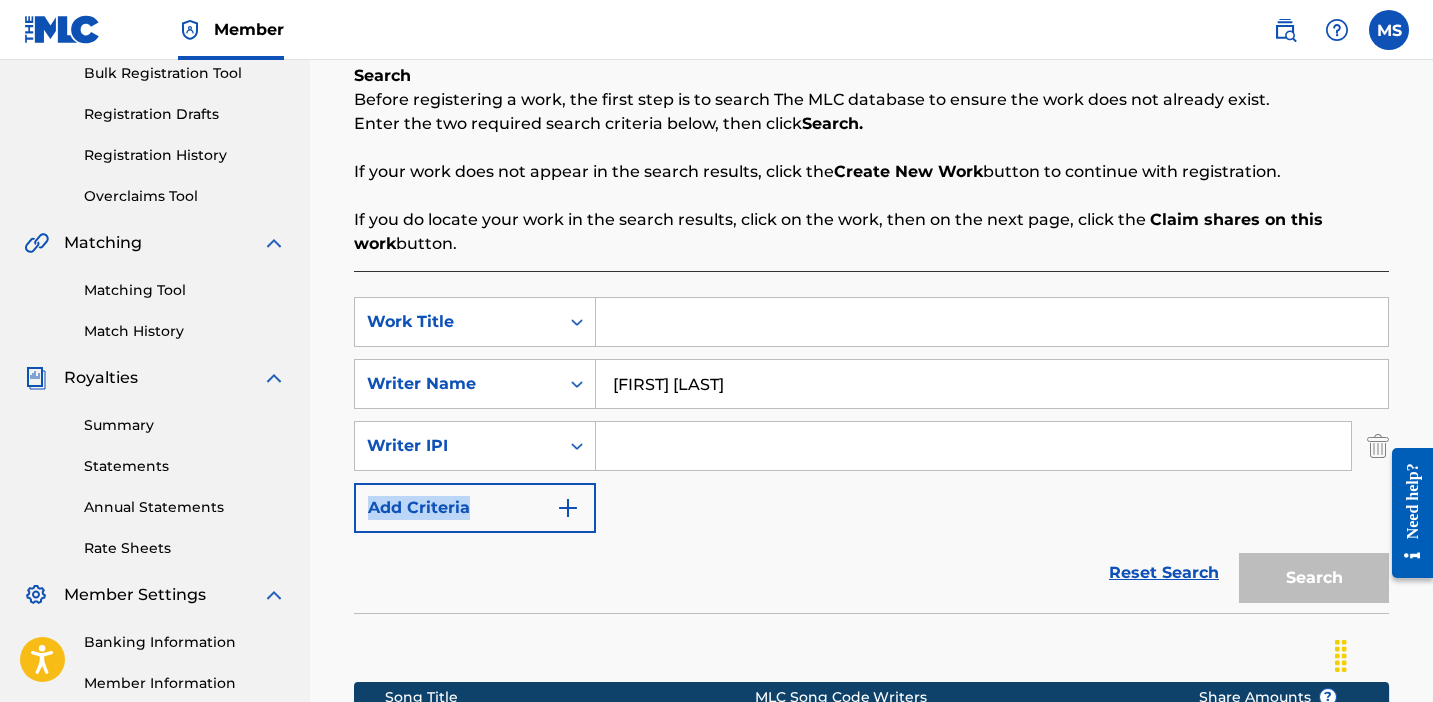 click on "SearchWithCriteria5af3c15f-f7fe-478f-a667-7c4ea5782e13 Work Title [FIRST] [LAST] SearchWithCriteriafe1ecebb-fb75-45e1-a72b-d792b731379f Writer Name [FIRST] [LAST] SearchWithCriteria3df927fe-1670-4319-9f70-19db4068ff0e Writer IPI [NUMBER] Add Criteria" at bounding box center (871, 415) 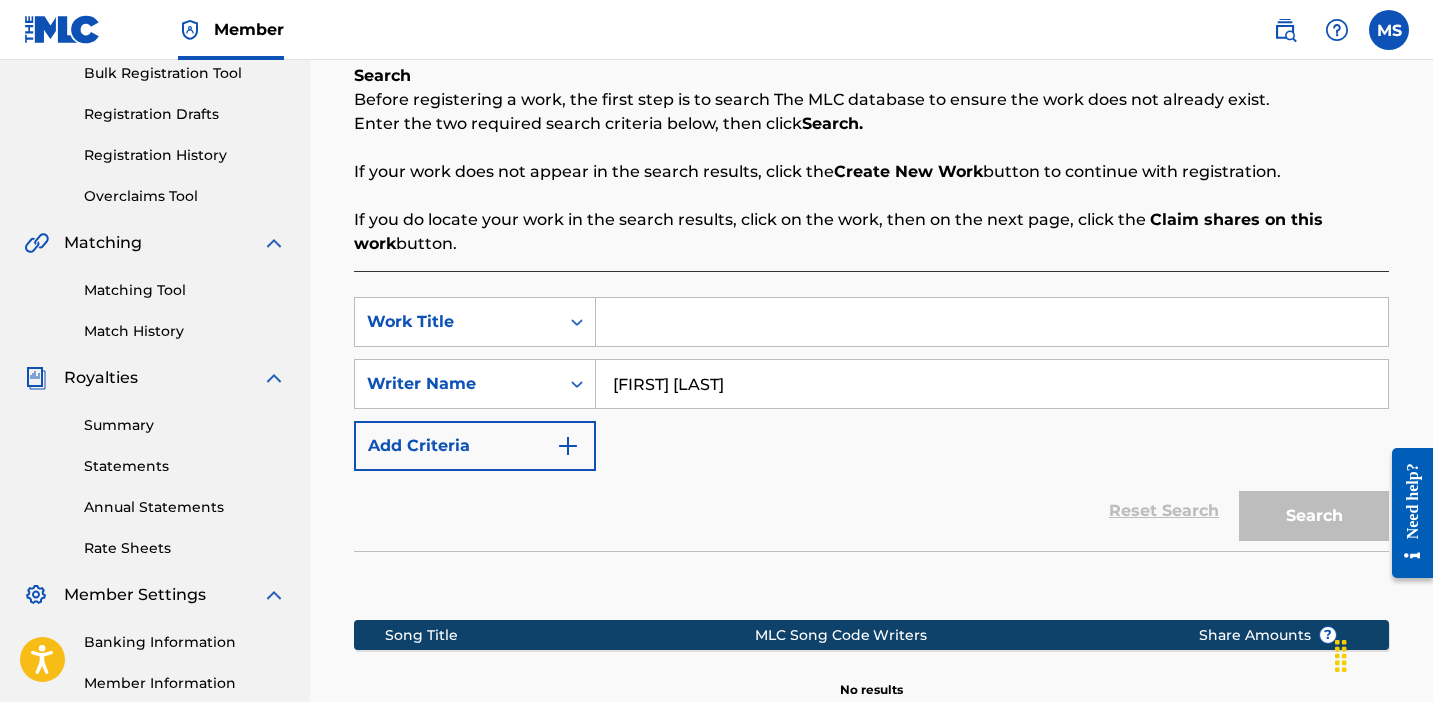 click at bounding box center (992, 322) 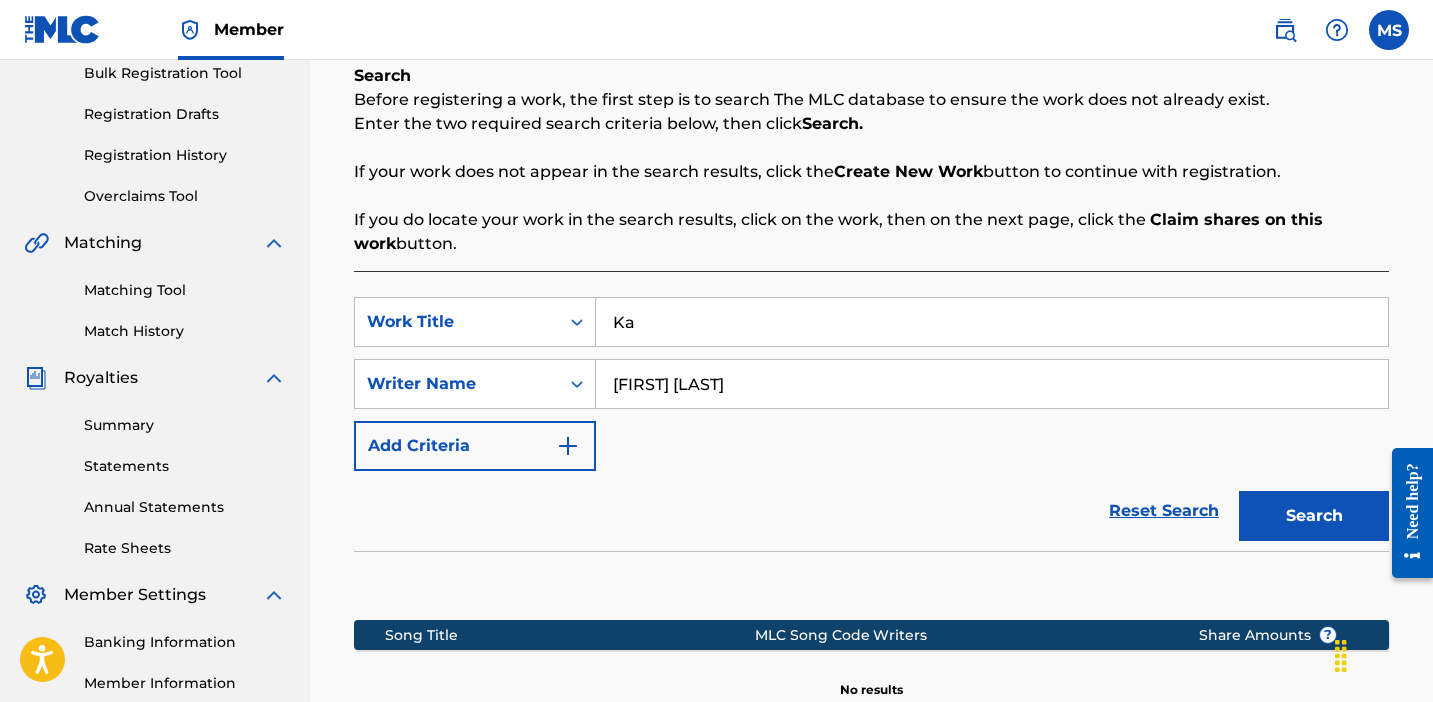 type on "K" 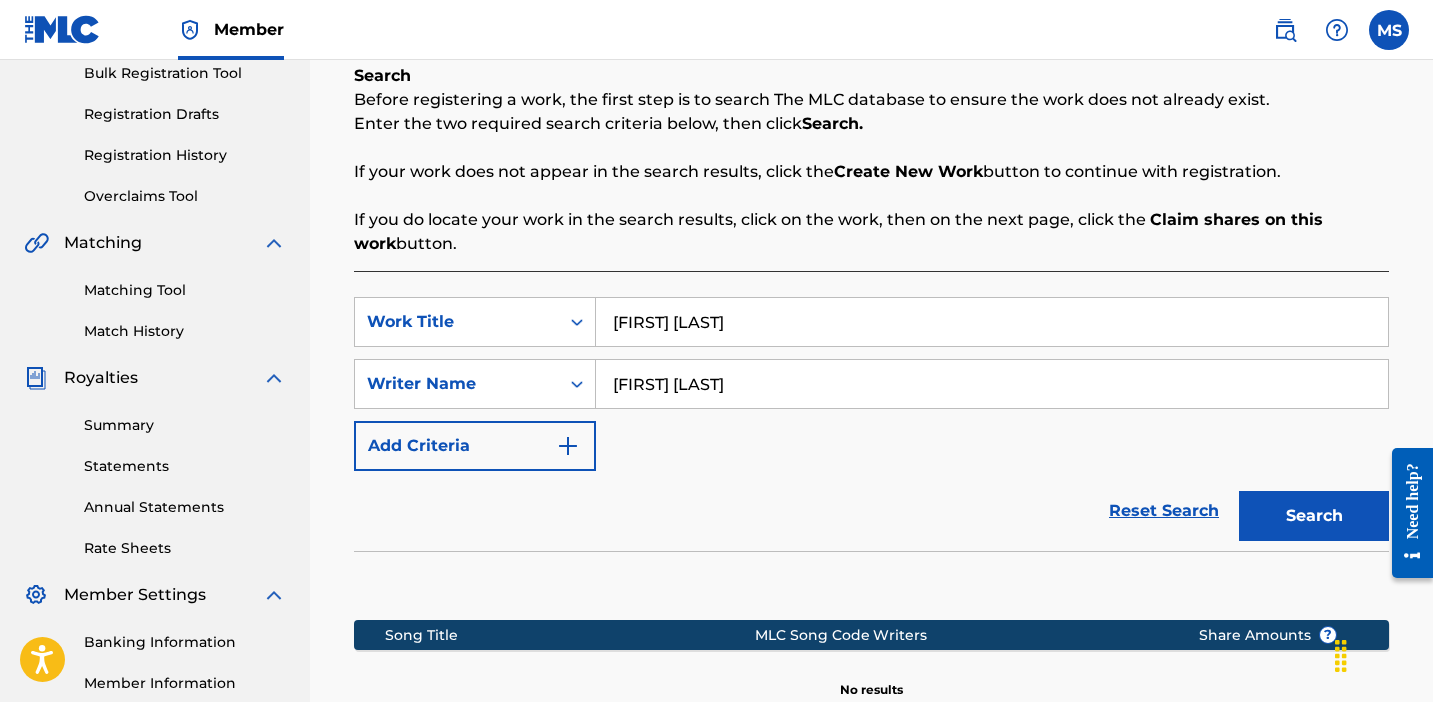 type on "[FIRST] [LAST]" 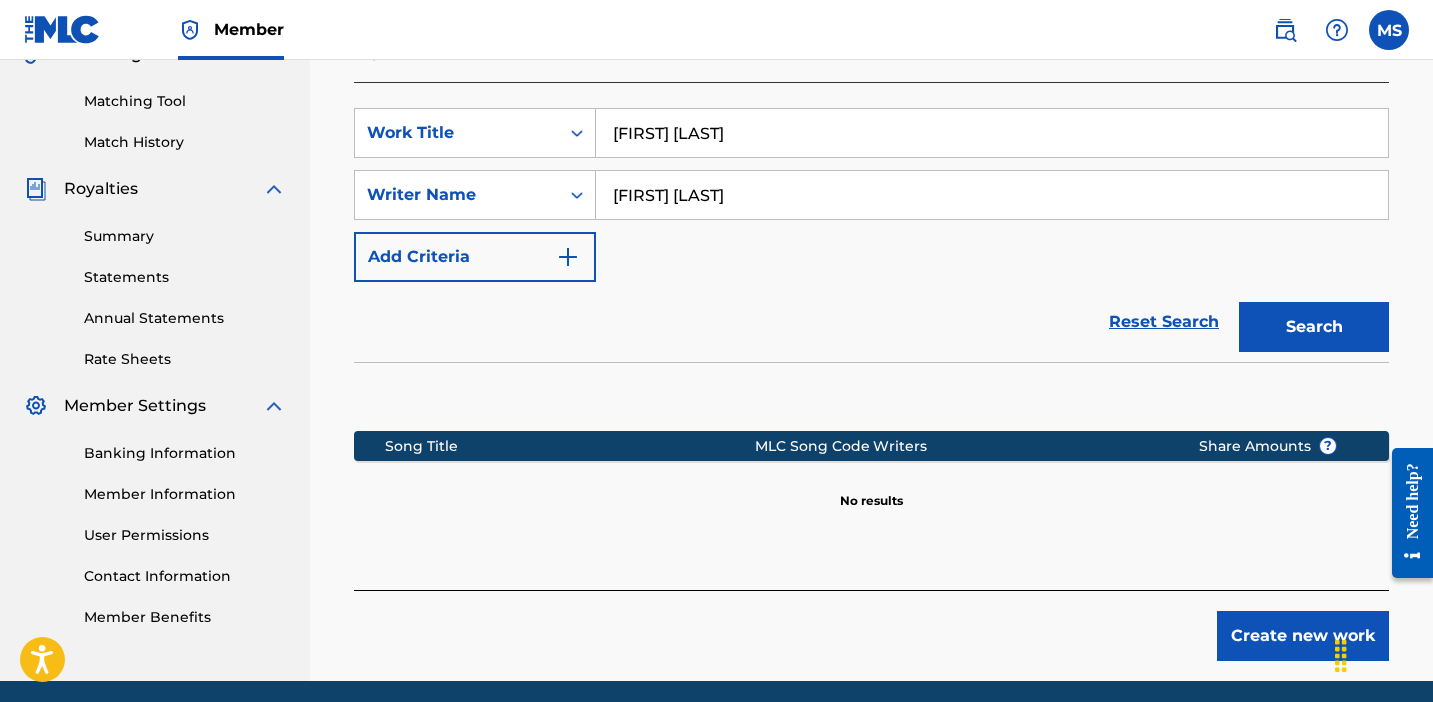 scroll, scrollTop: 403, scrollLeft: 0, axis: vertical 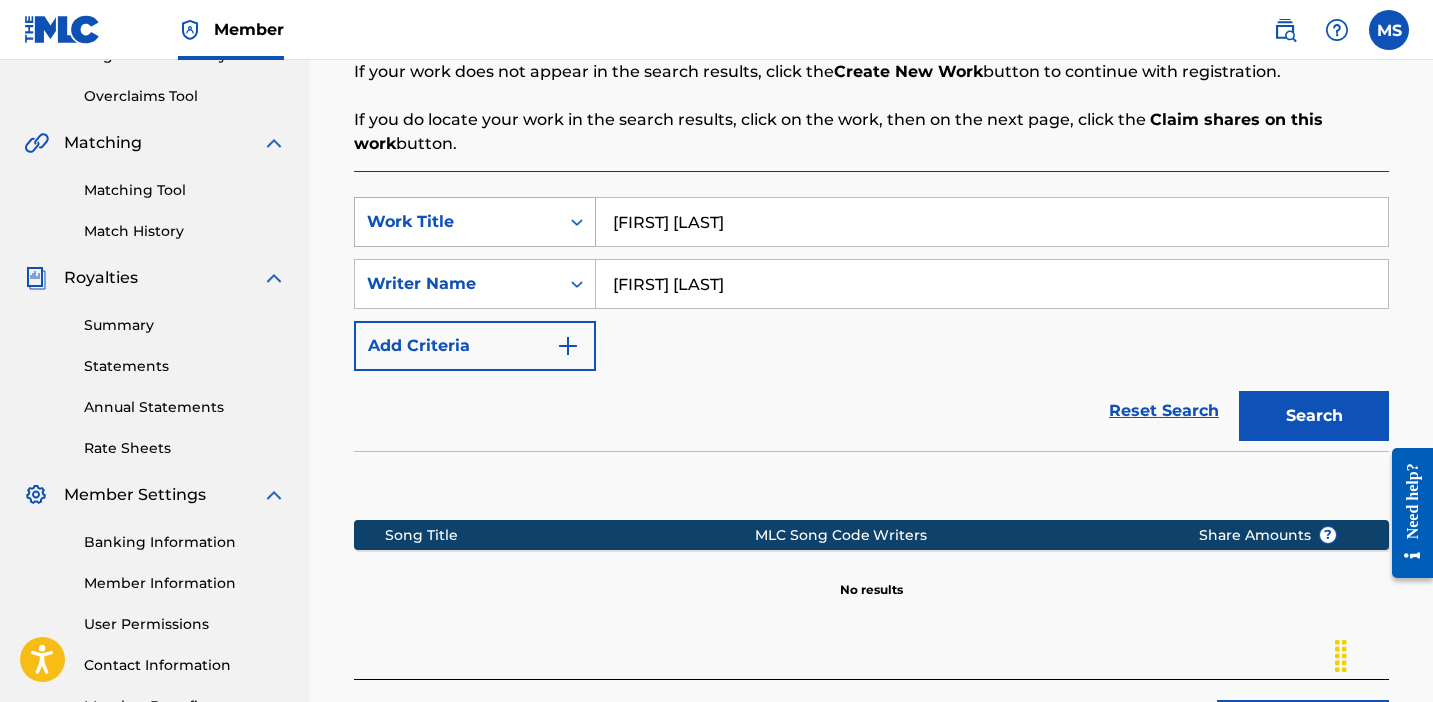 drag, startPoint x: 750, startPoint y: 215, endPoint x: 542, endPoint y: 204, distance: 208.29066 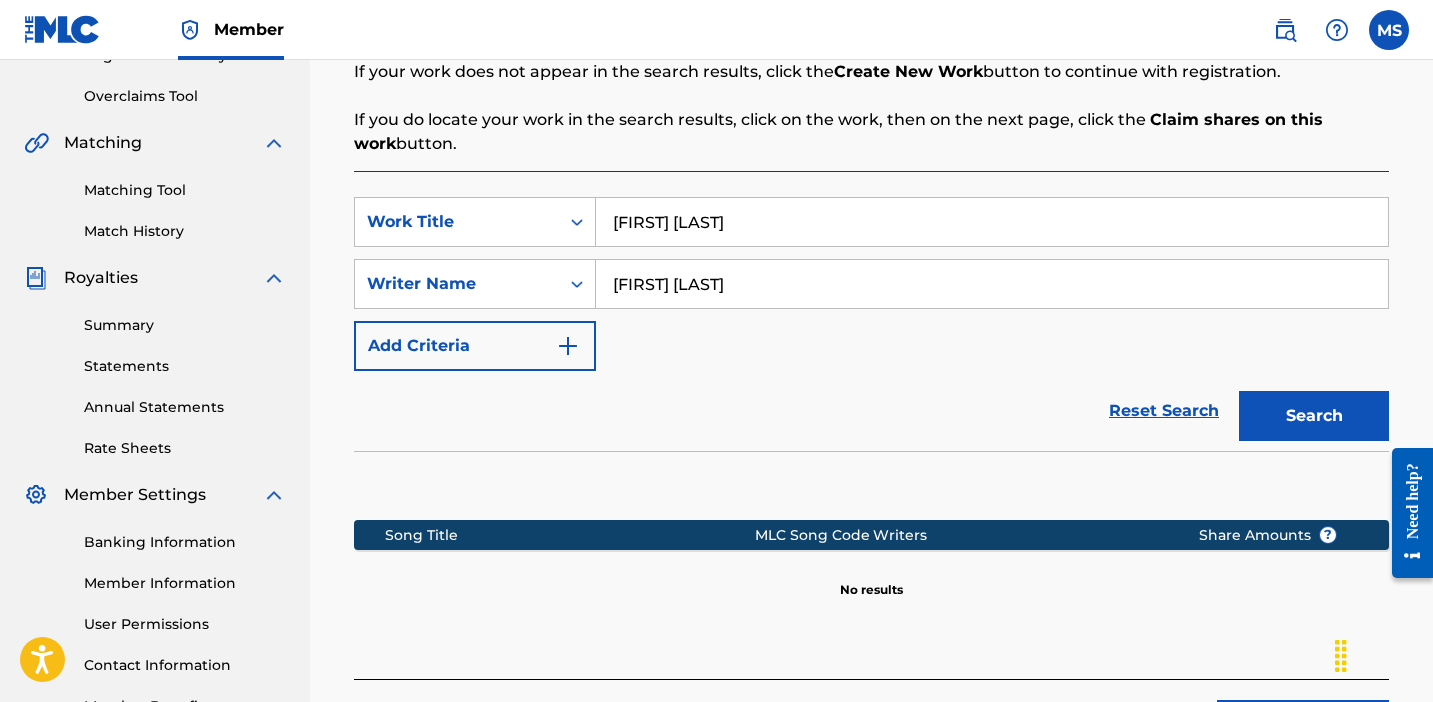 click at bounding box center [568, 346] 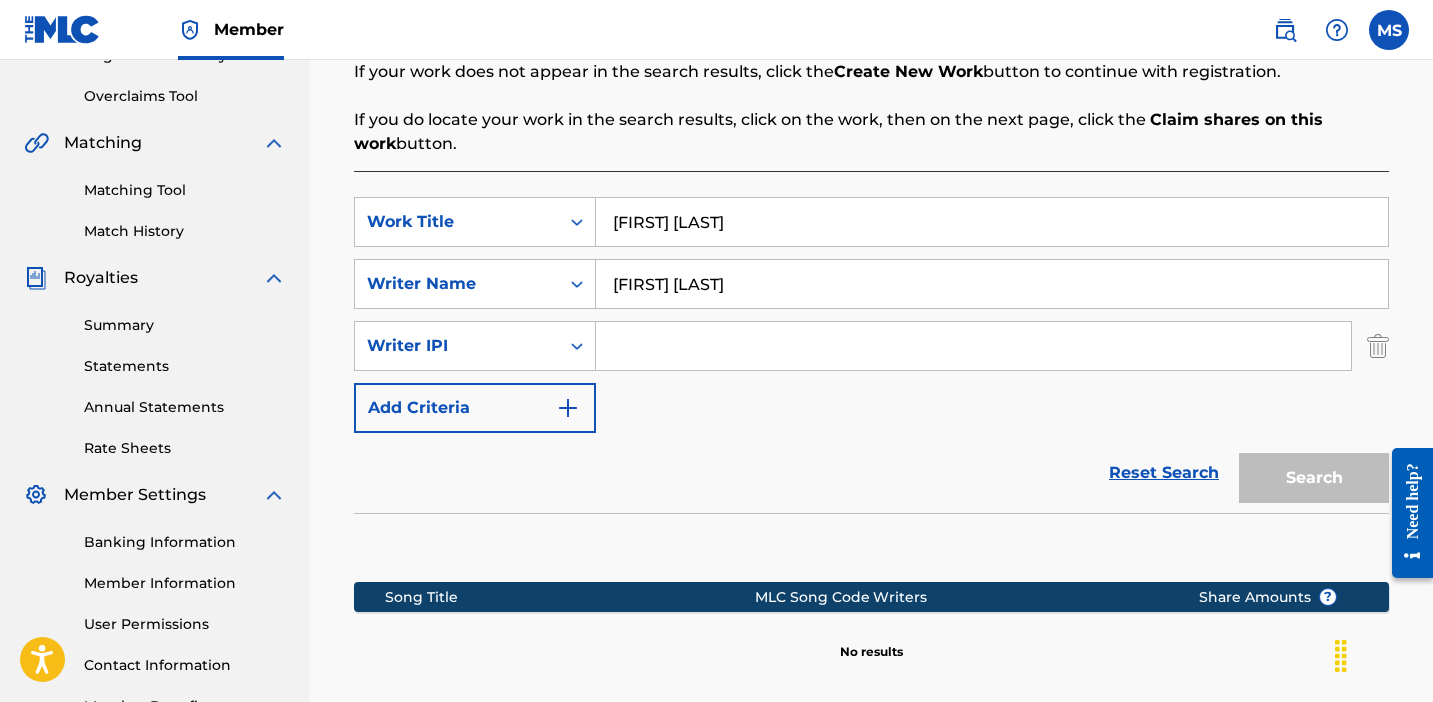 click at bounding box center [973, 346] 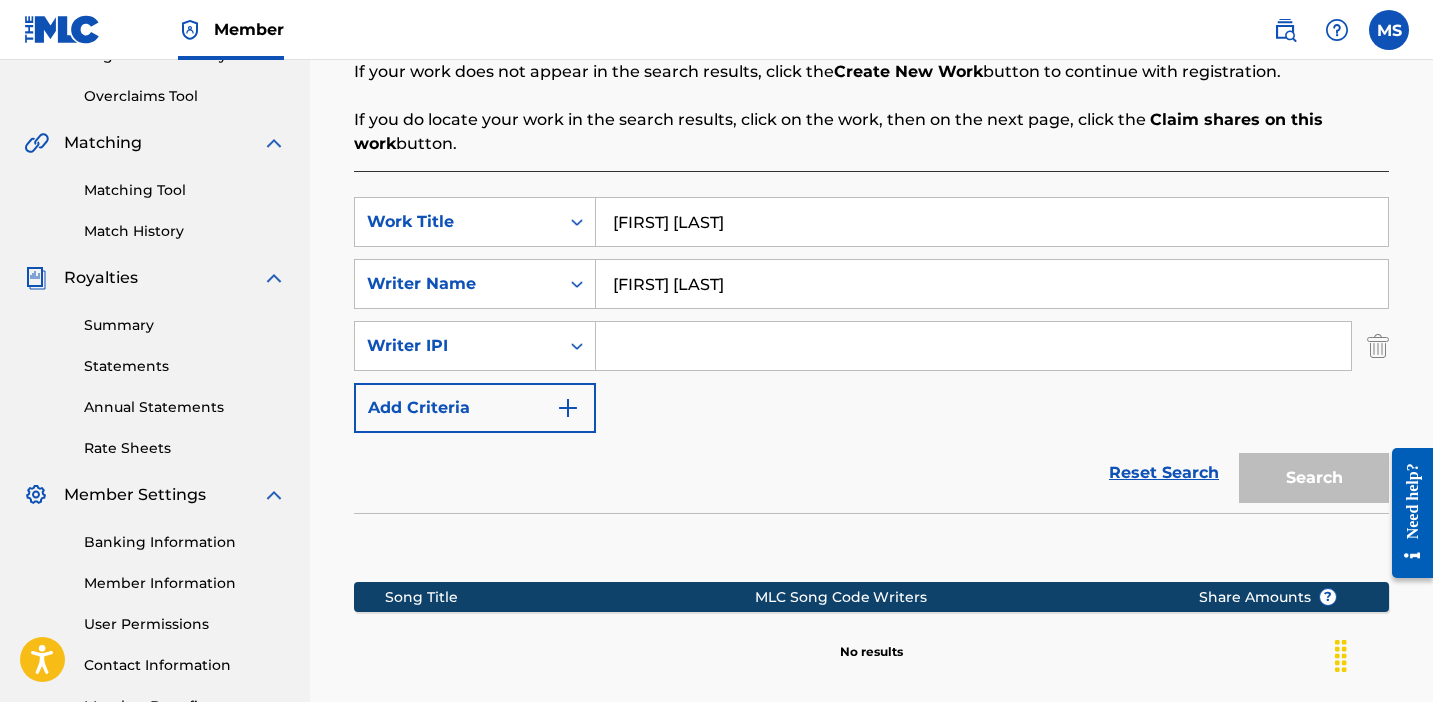 click on "Reset Search Search" at bounding box center (871, 473) 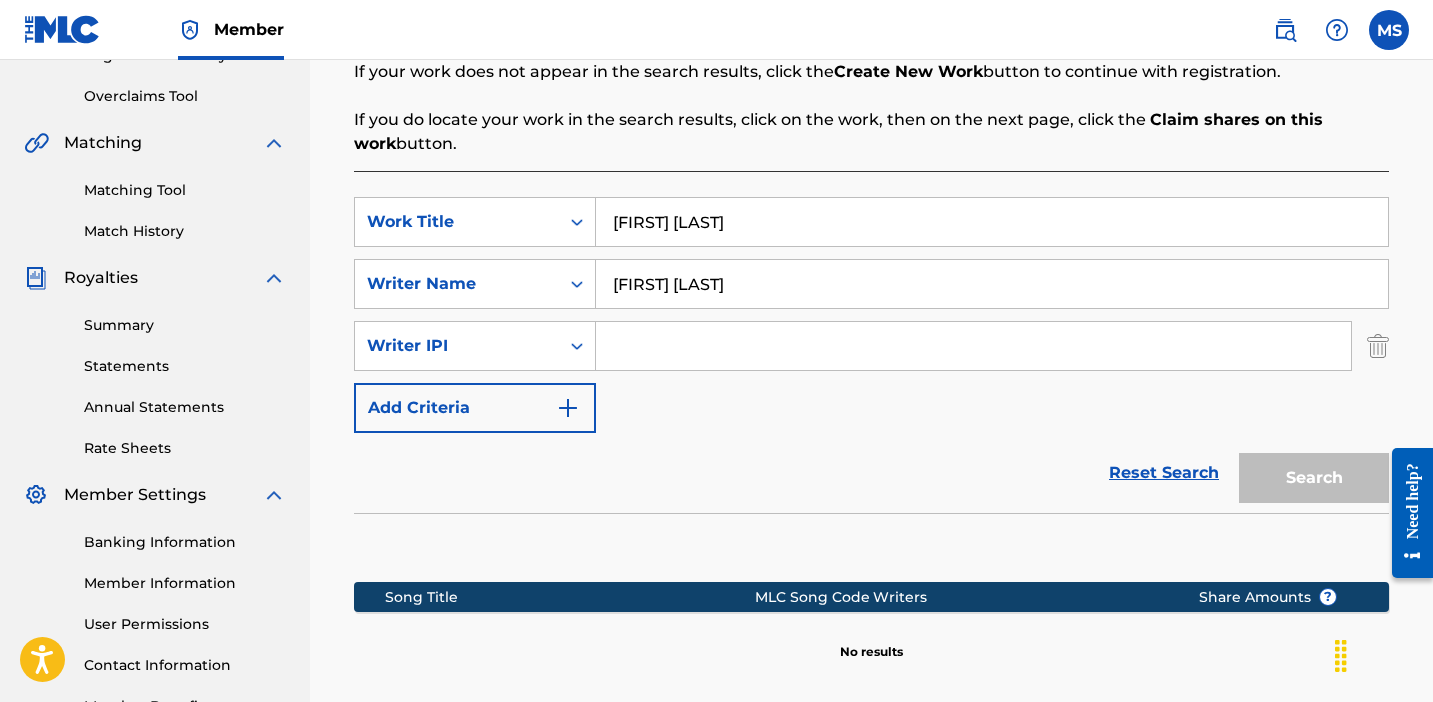 click at bounding box center (973, 346) 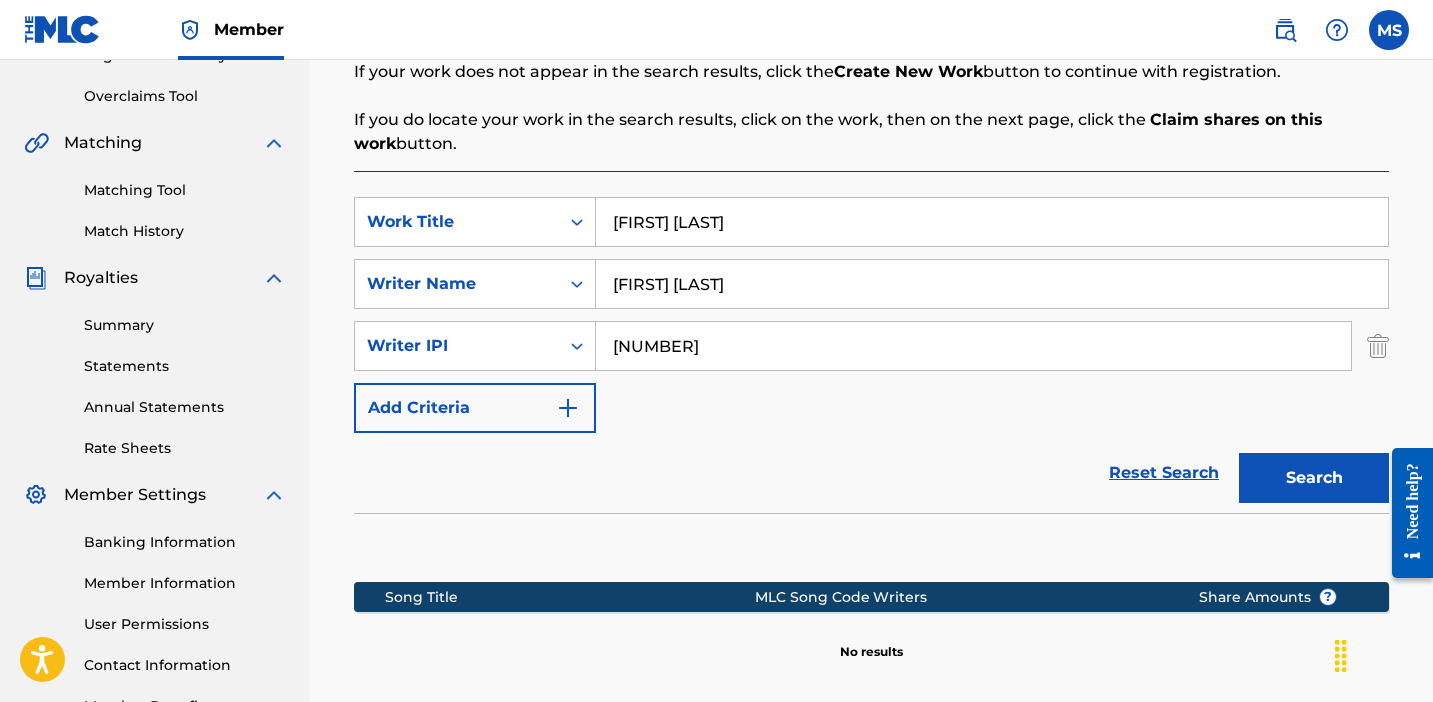 scroll, scrollTop: 406, scrollLeft: 0, axis: vertical 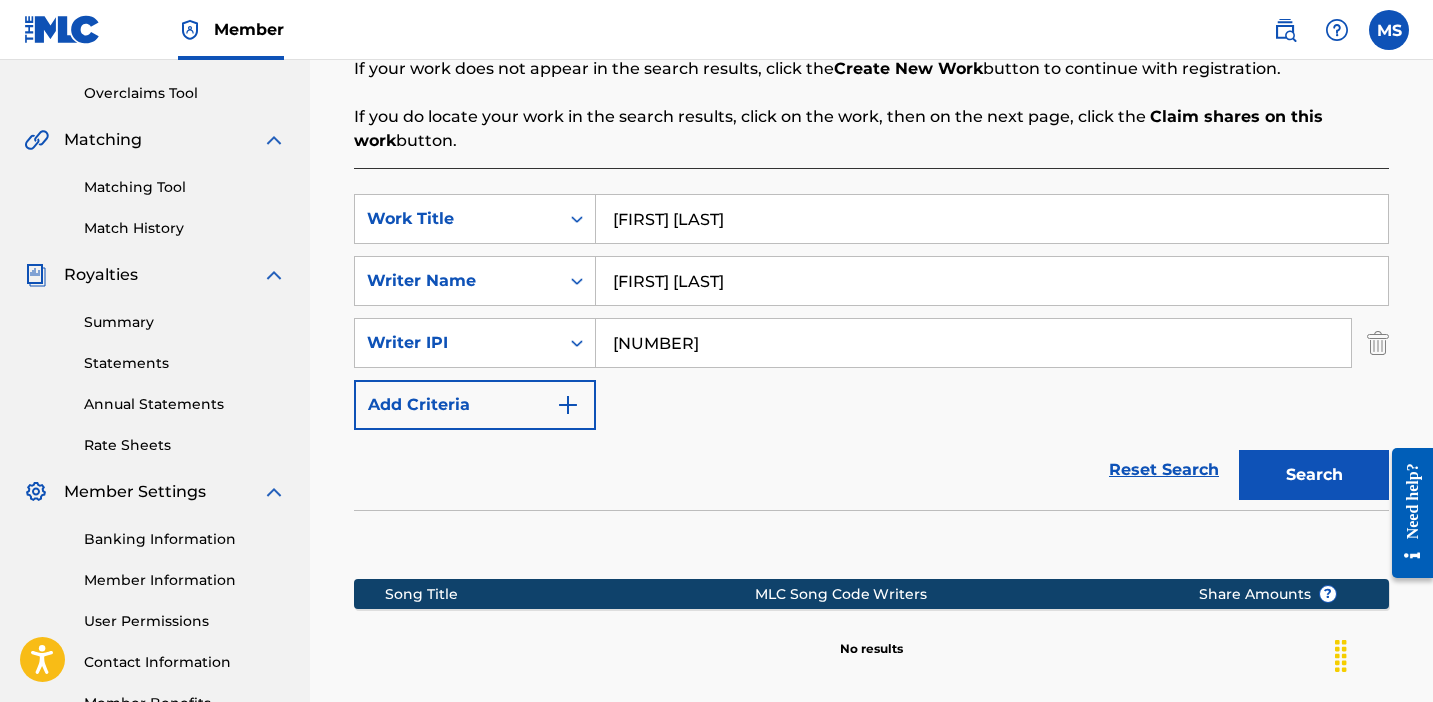 type on "[NUMBER]" 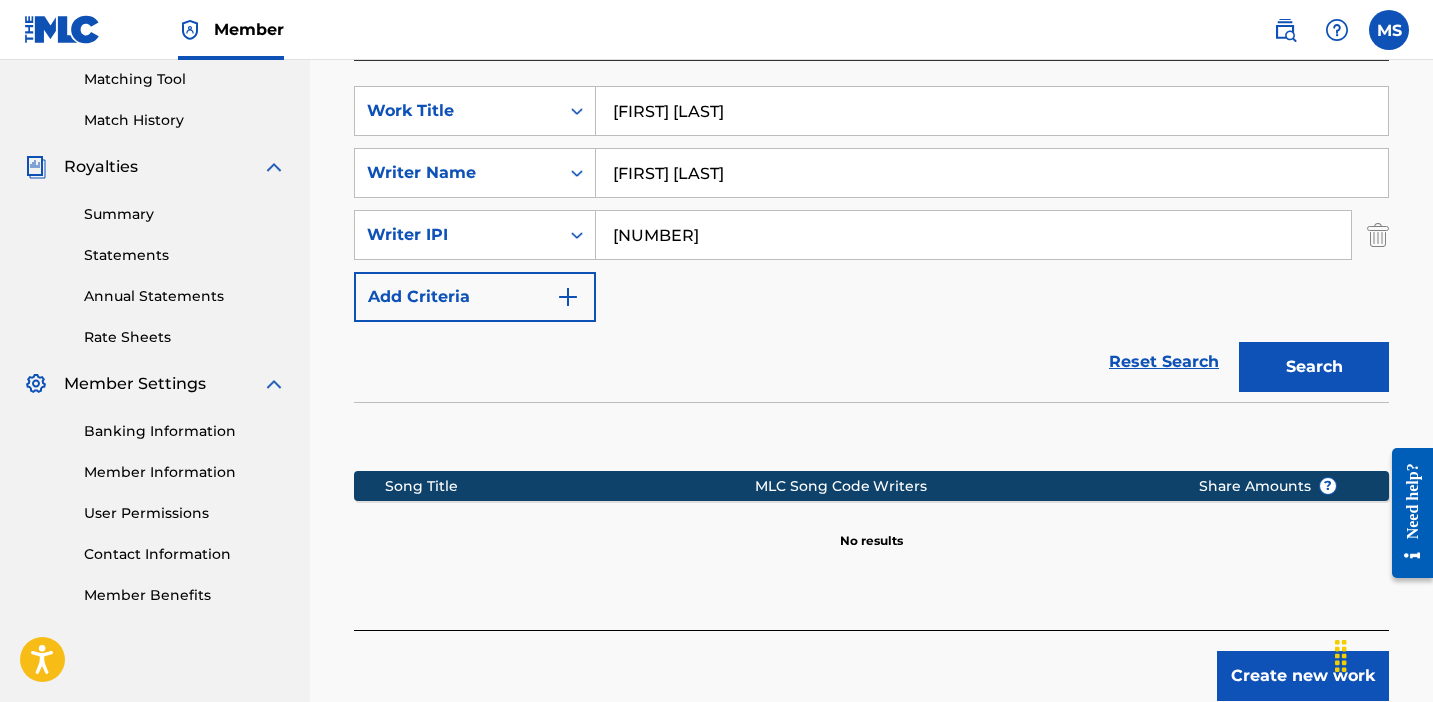 scroll, scrollTop: 540, scrollLeft: 0, axis: vertical 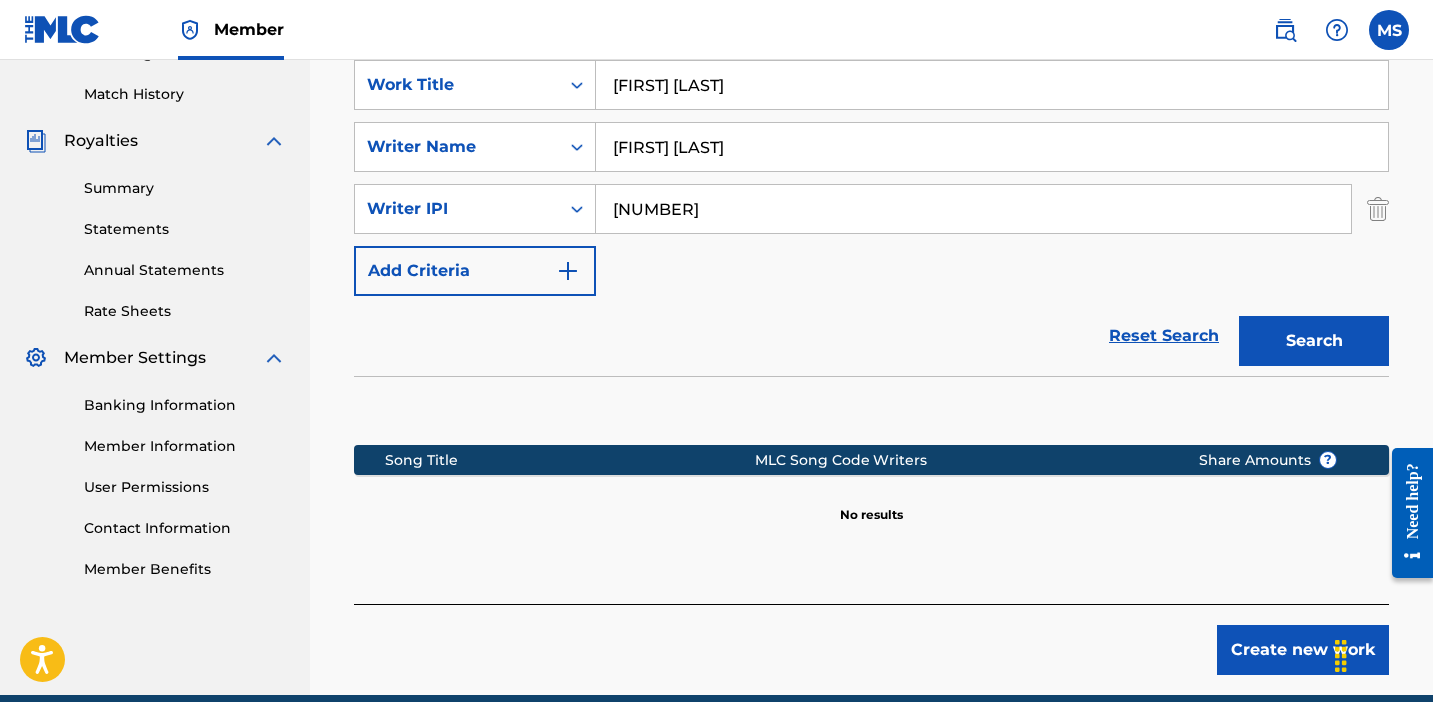 drag, startPoint x: 787, startPoint y: 90, endPoint x: 455, endPoint y: 56, distance: 333.73642 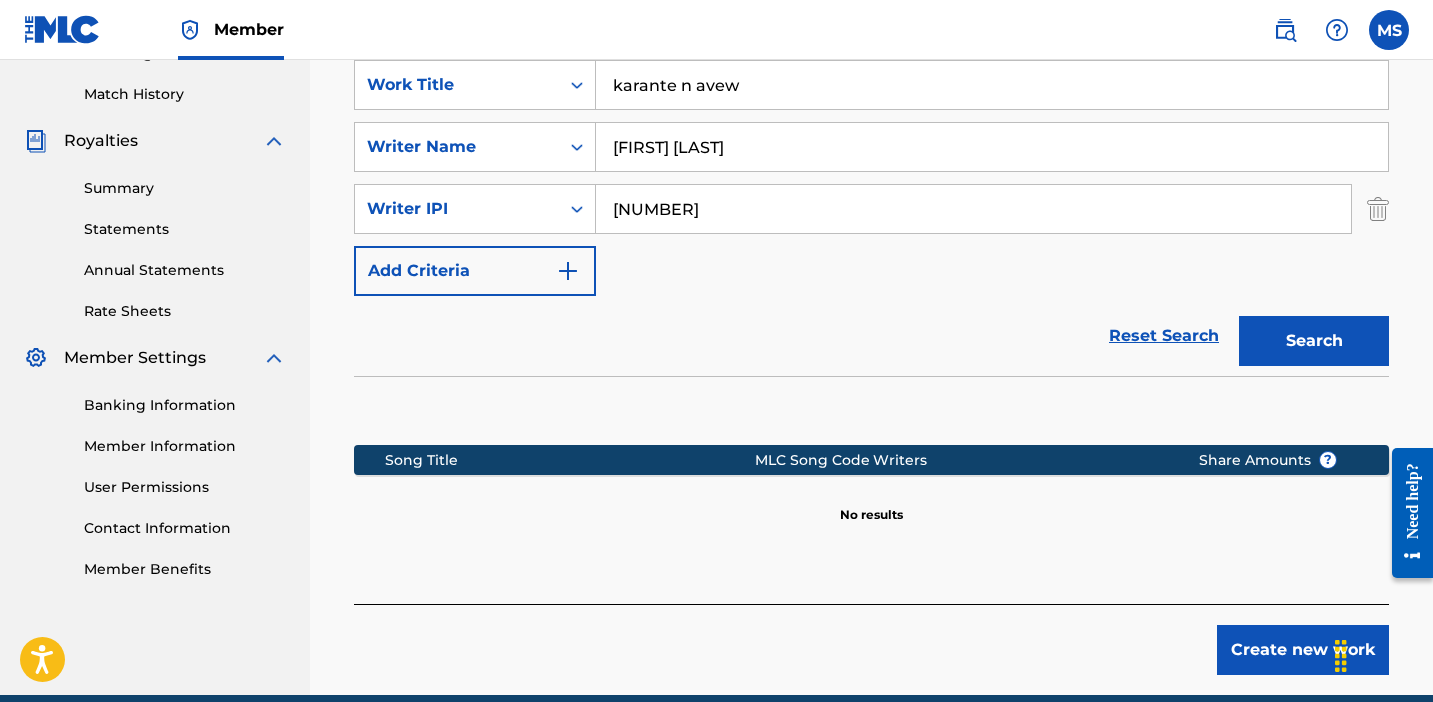 click on "Search" at bounding box center [1314, 341] 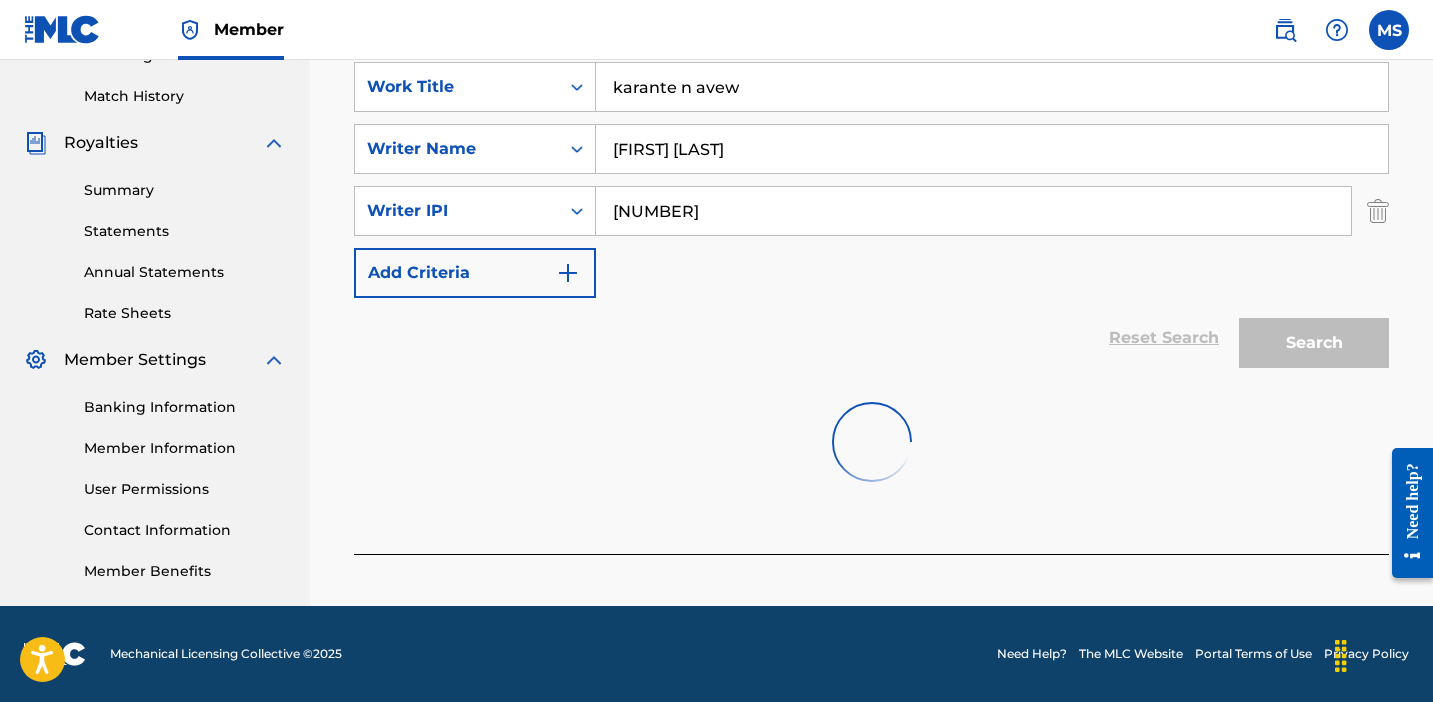 scroll, scrollTop: 540, scrollLeft: 0, axis: vertical 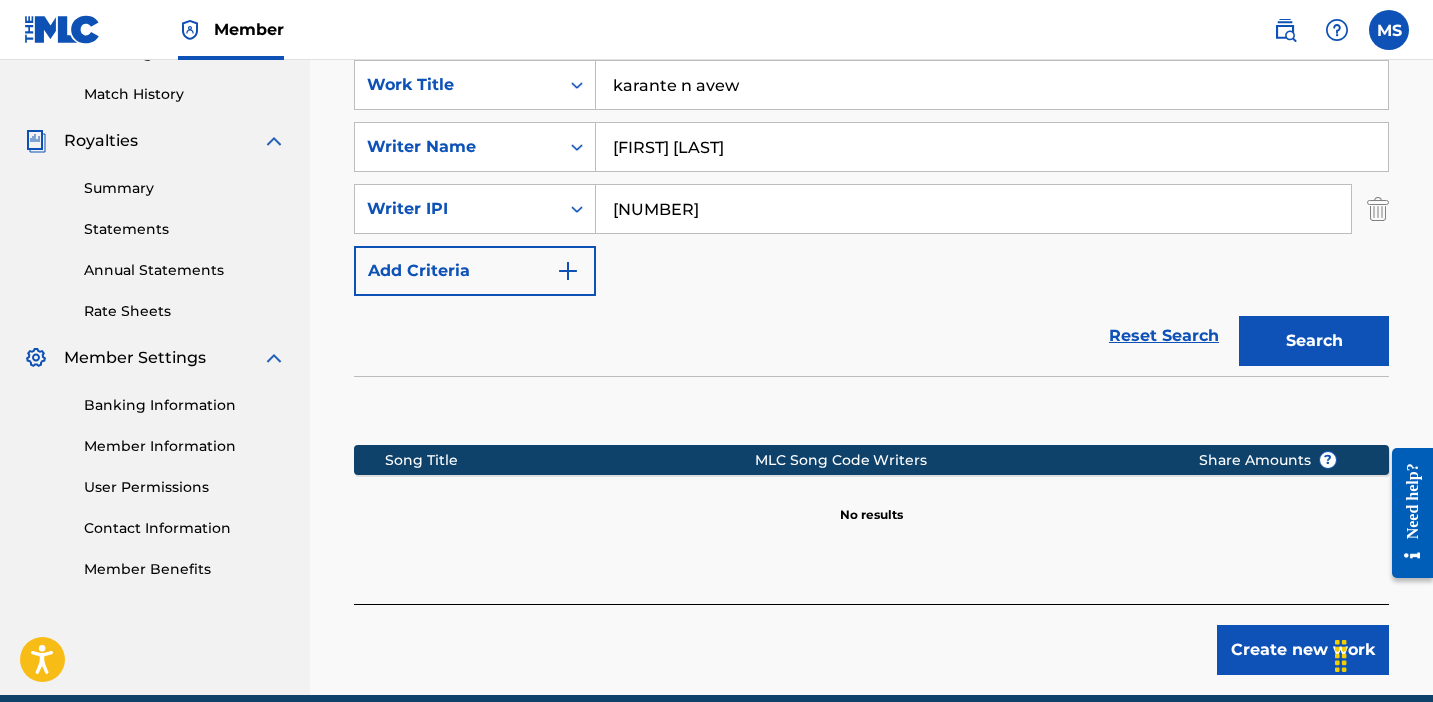 click on "karante n avew" at bounding box center (992, 85) 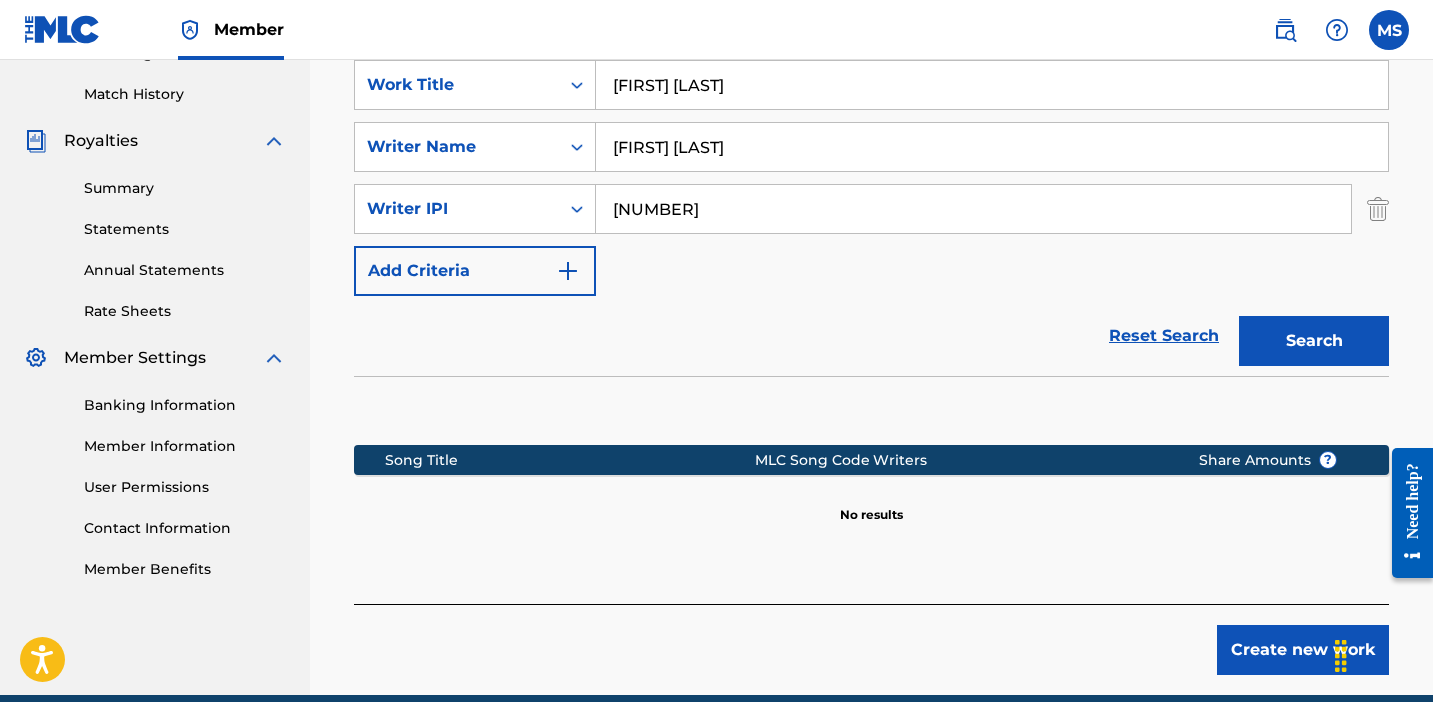 click on "Search" at bounding box center (1314, 341) 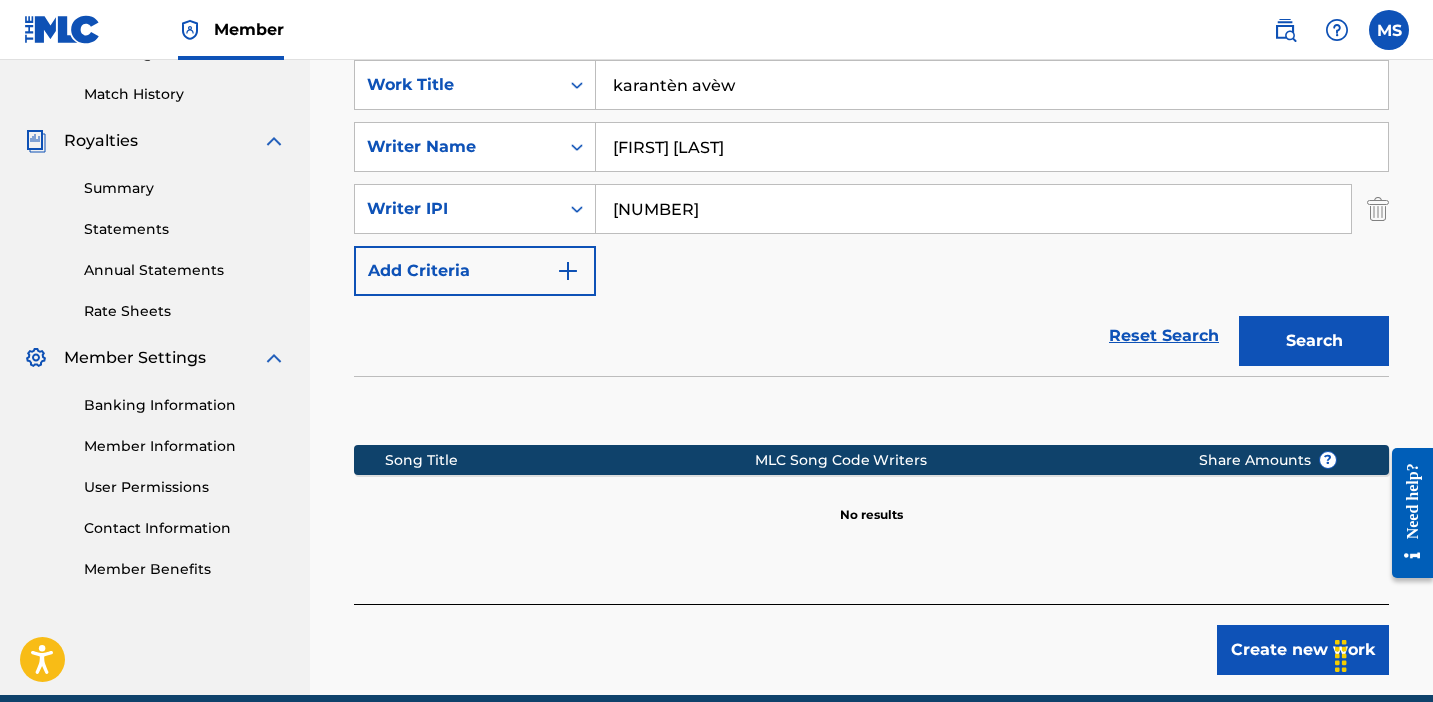 type on "karantèn avèw" 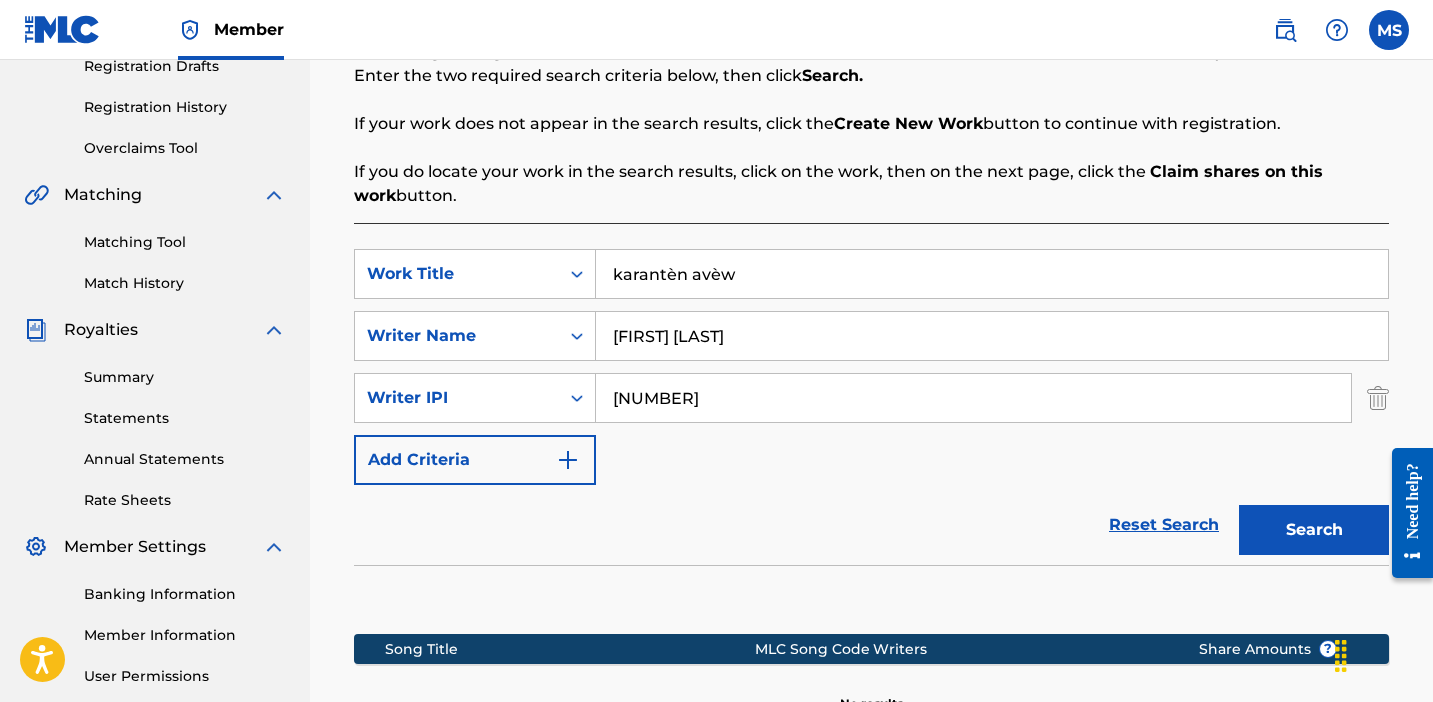 scroll, scrollTop: 331, scrollLeft: 0, axis: vertical 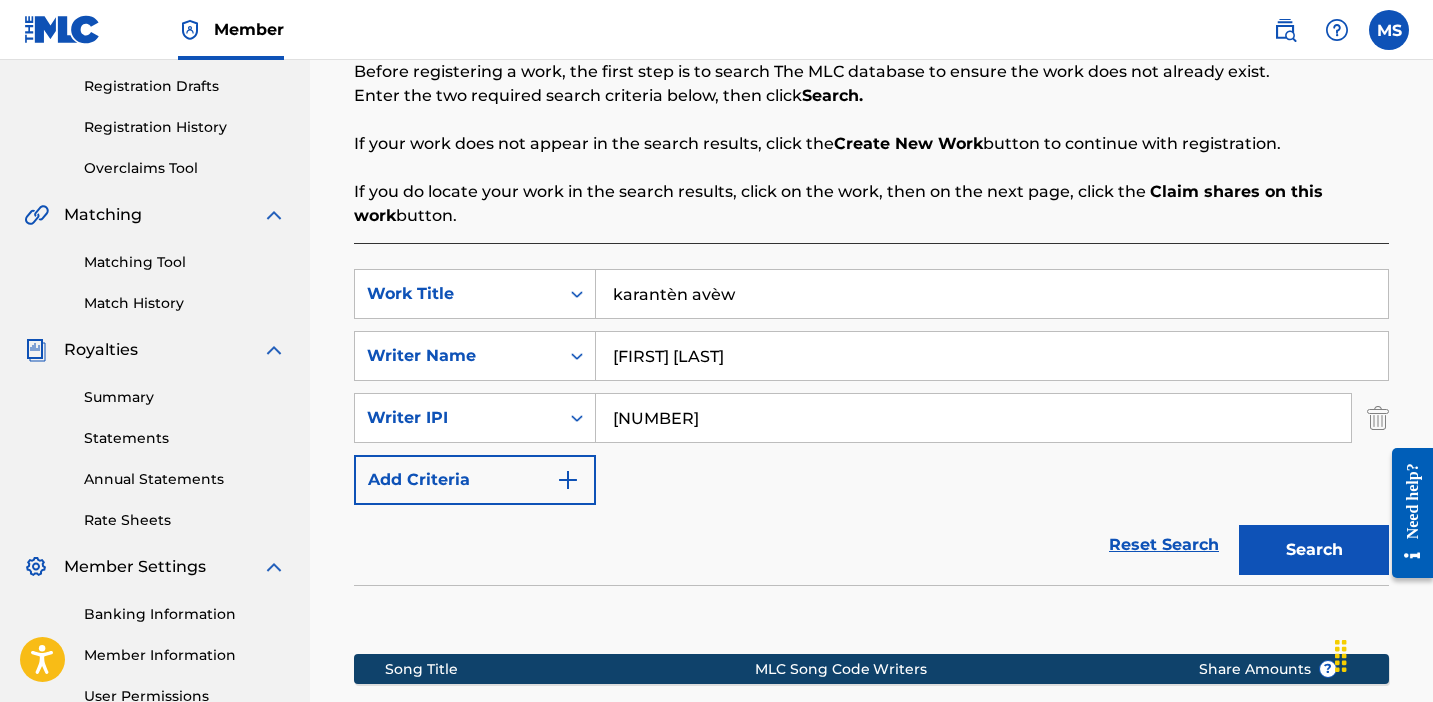 click on "karantèn avèw" at bounding box center (992, 294) 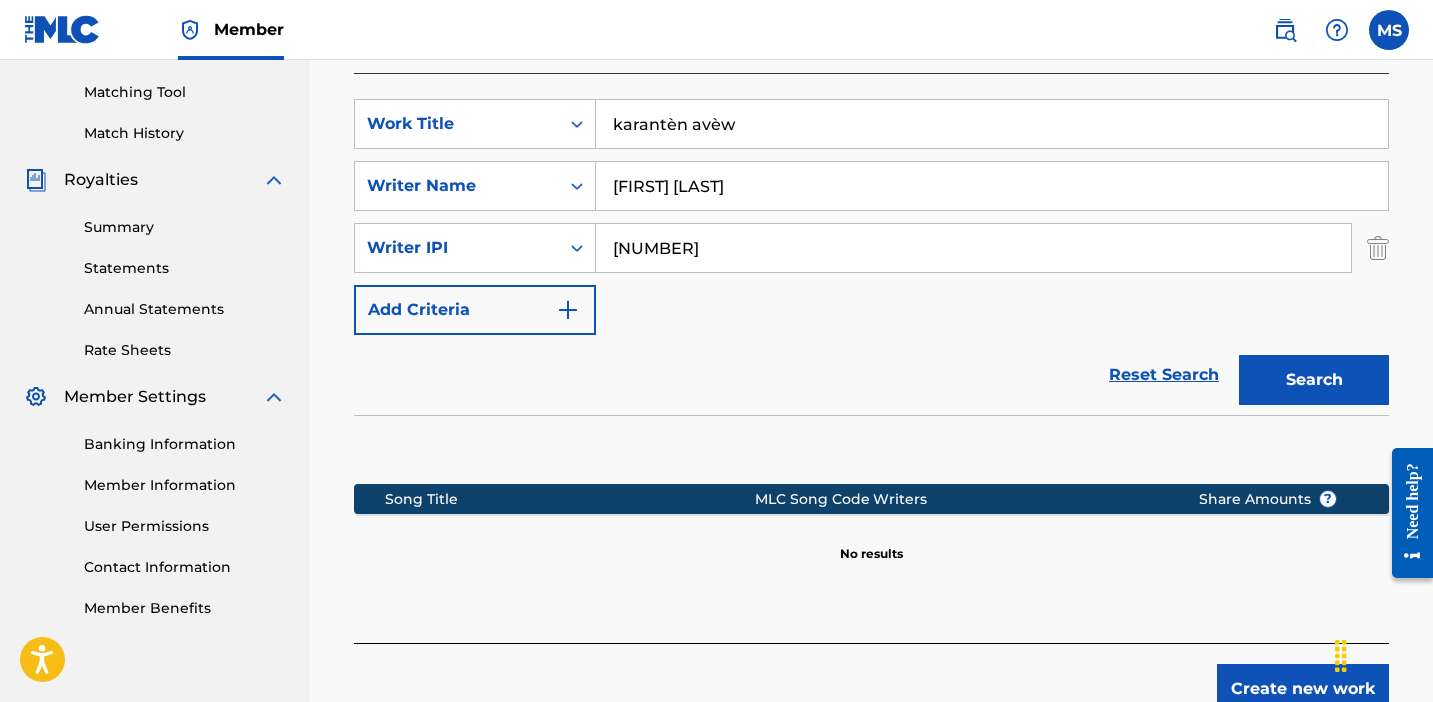 scroll, scrollTop: 502, scrollLeft: 0, axis: vertical 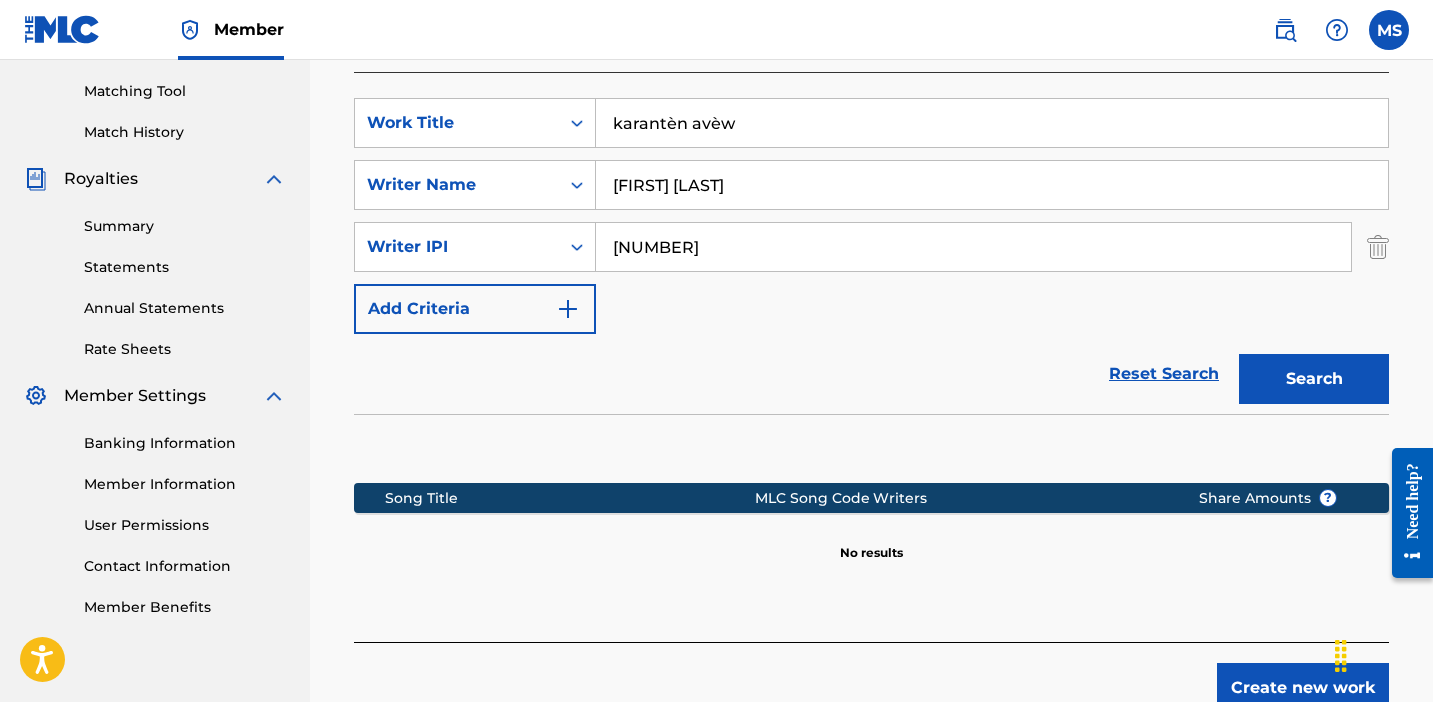 drag, startPoint x: 766, startPoint y: 127, endPoint x: 492, endPoint y: 65, distance: 280.92703 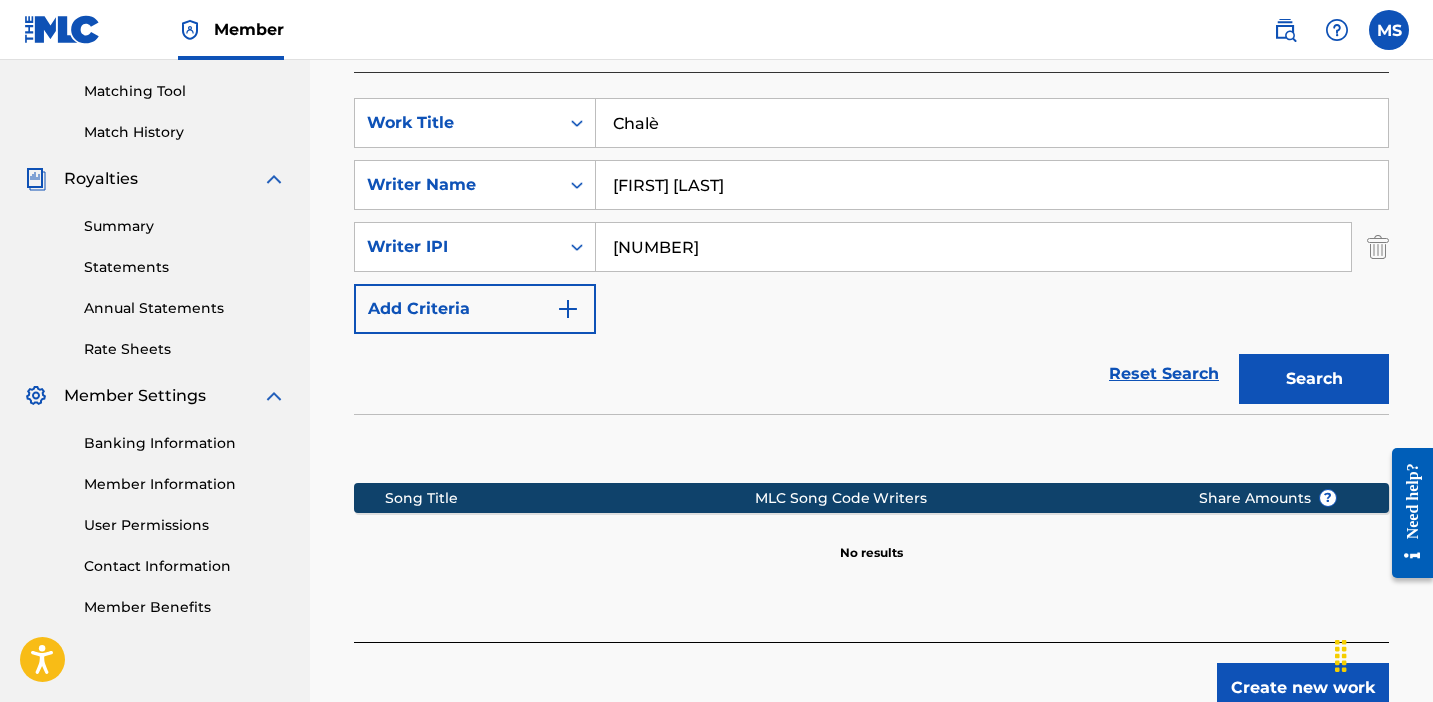 type on "Chalè" 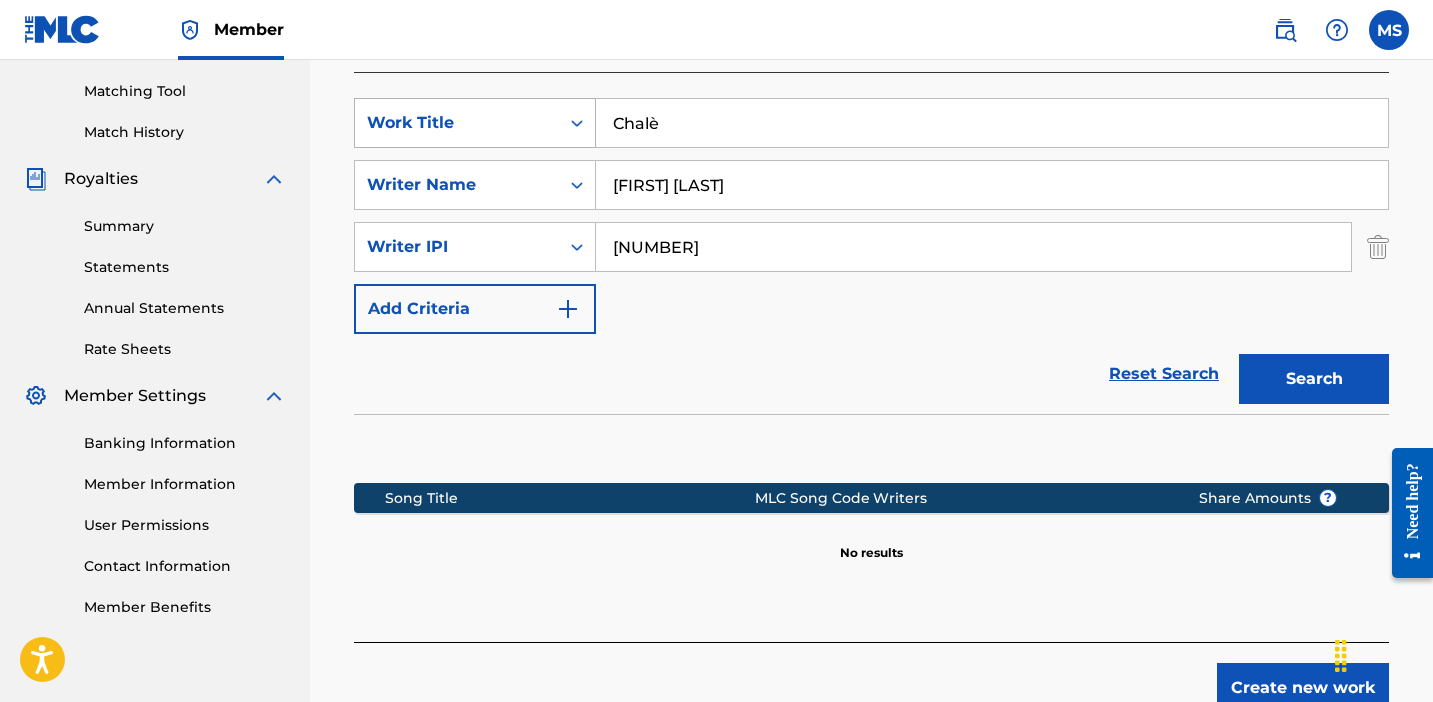 drag, startPoint x: 697, startPoint y: 120, endPoint x: 505, endPoint y: 100, distance: 193.03885 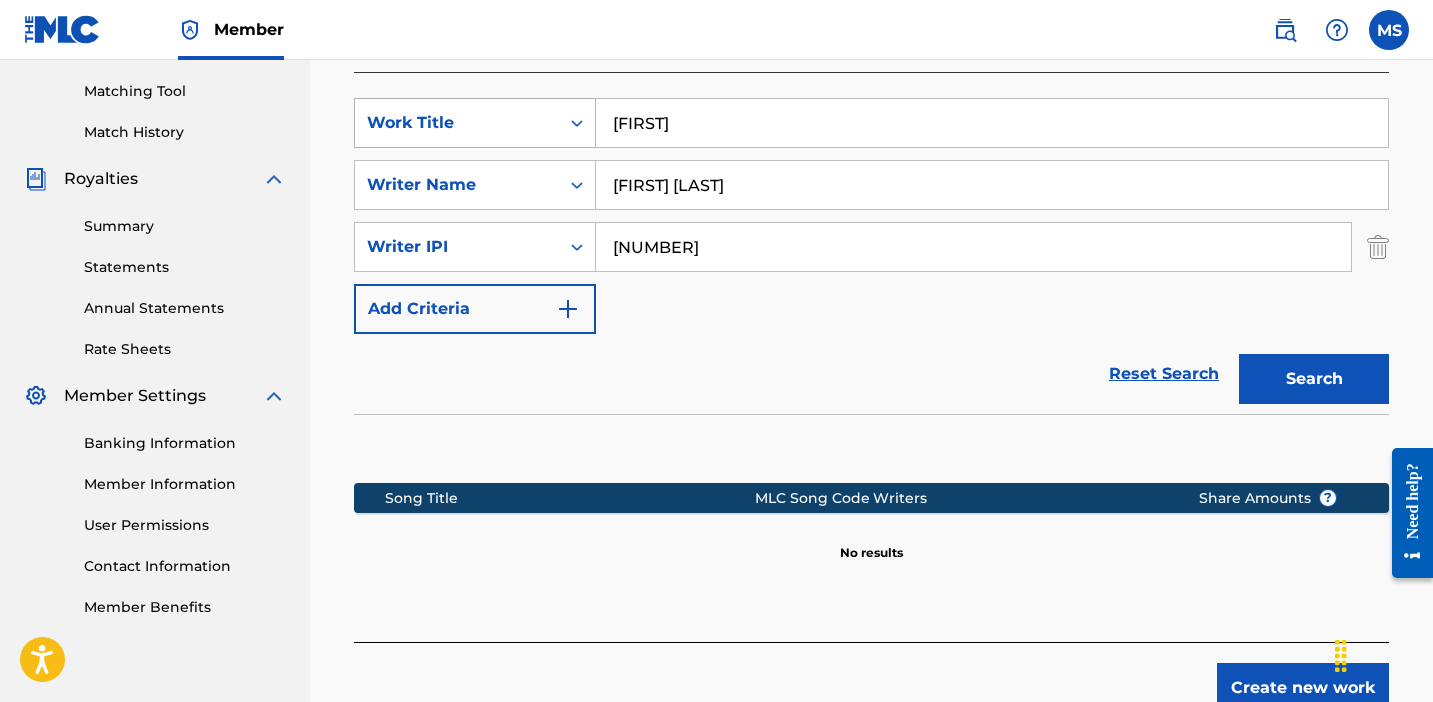 type on "[FIRST]" 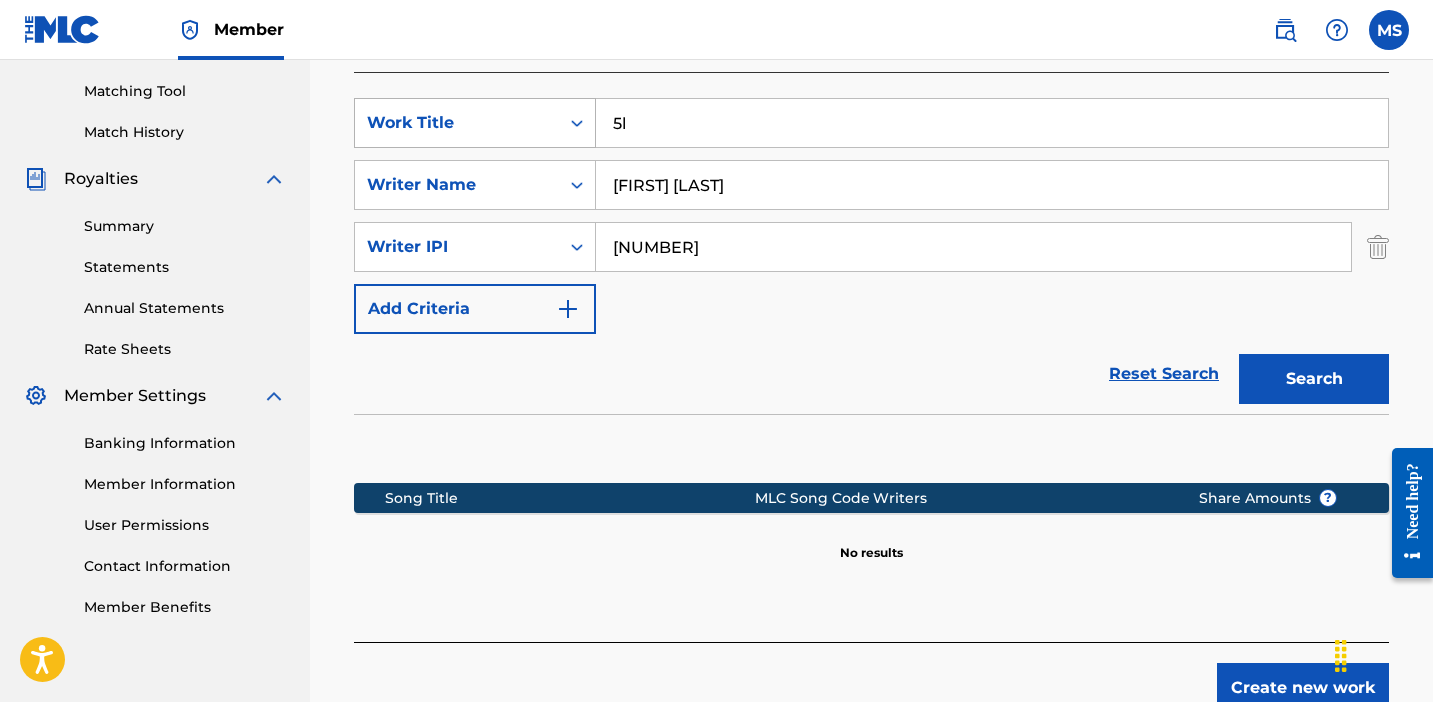 type on "5" 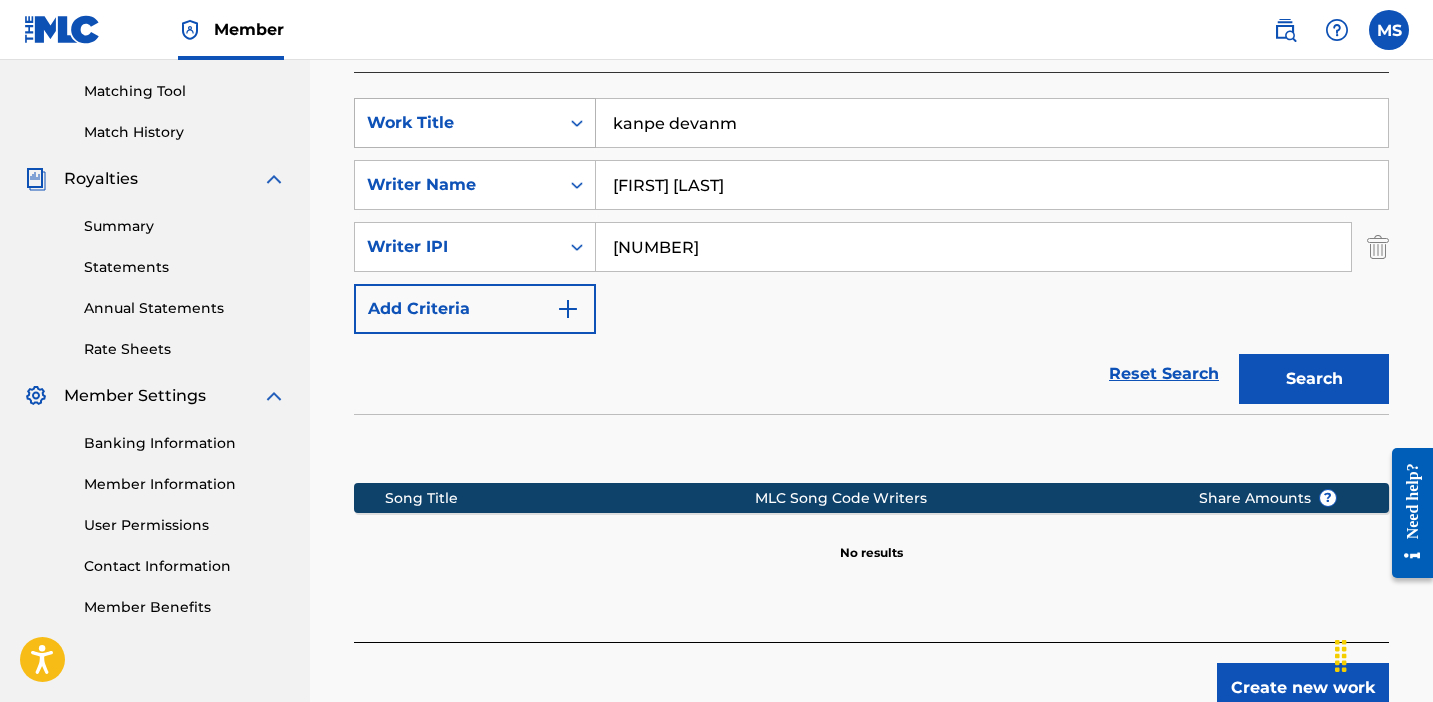 type on "kanpe devanm" 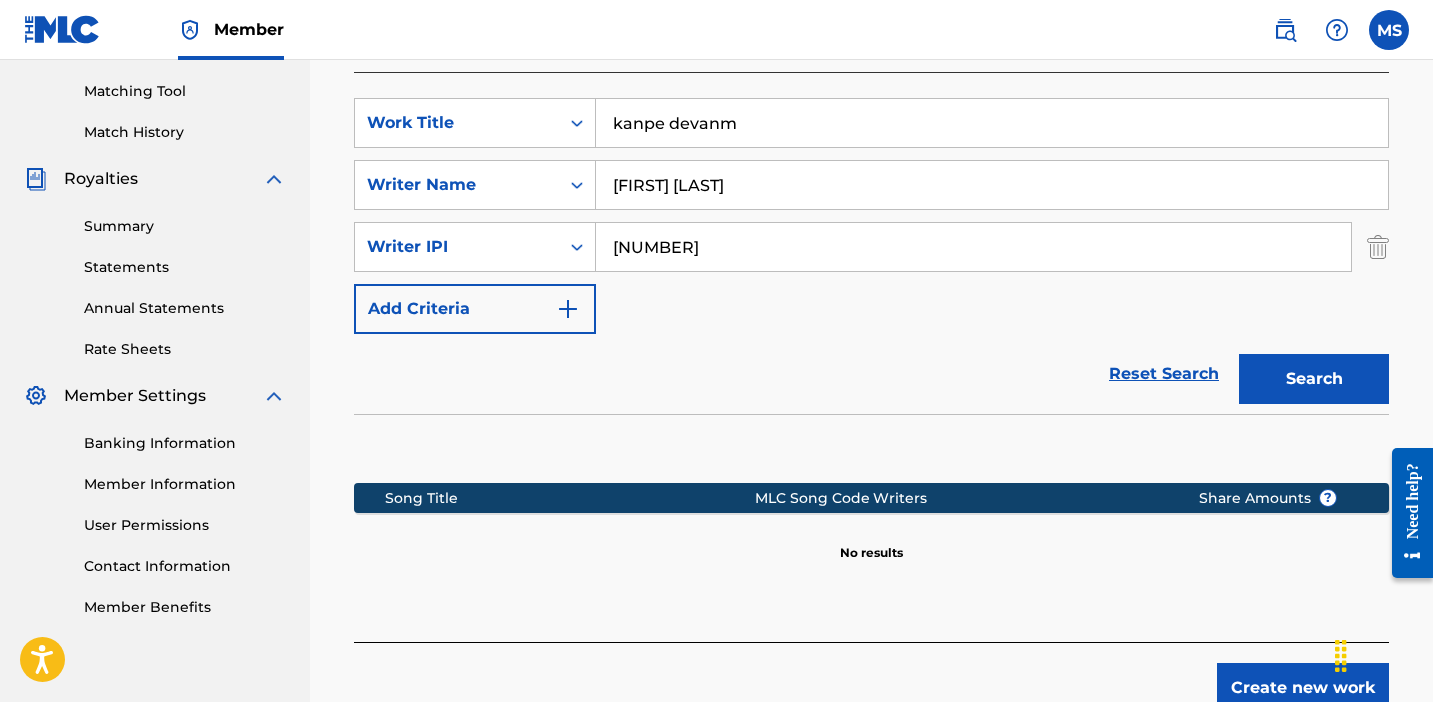 click on "[FIRST] [LAST]" at bounding box center [992, 185] 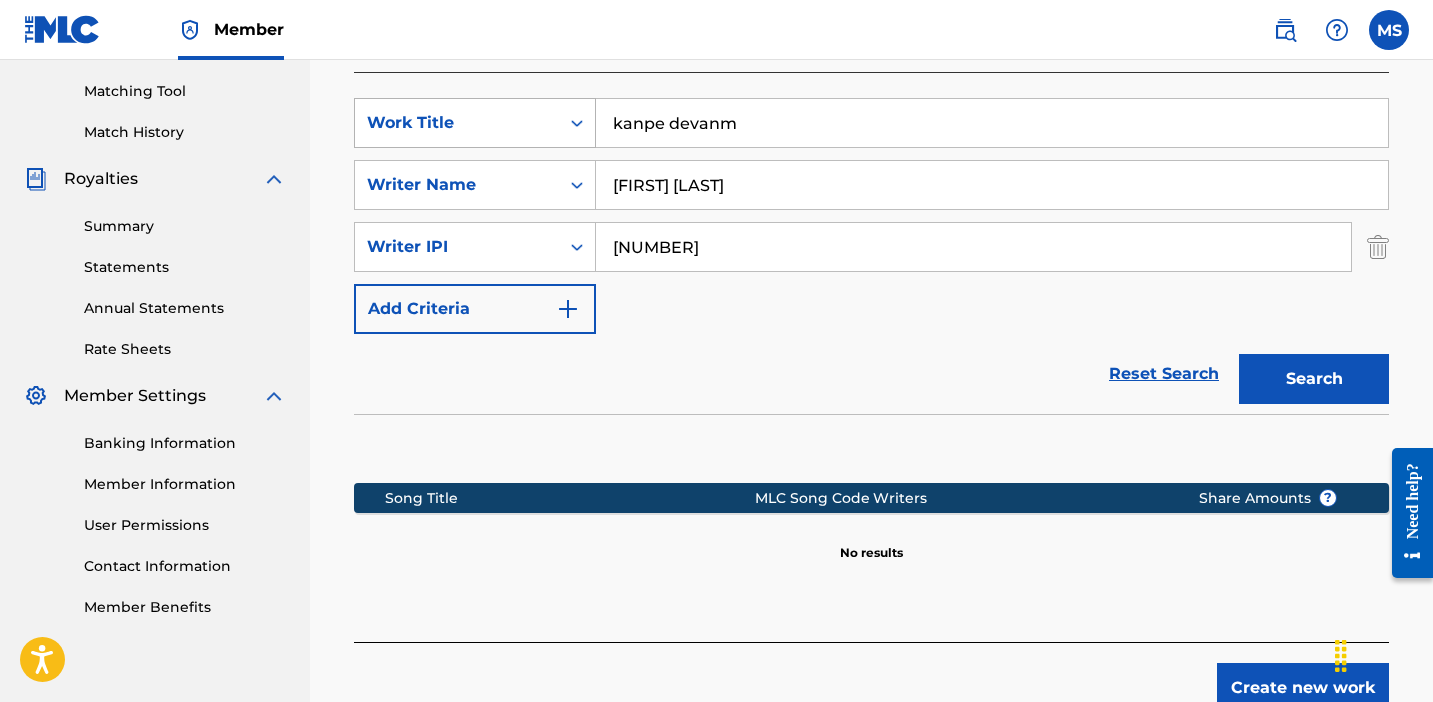 drag, startPoint x: 853, startPoint y: 189, endPoint x: 467, endPoint y: 141, distance: 388.973 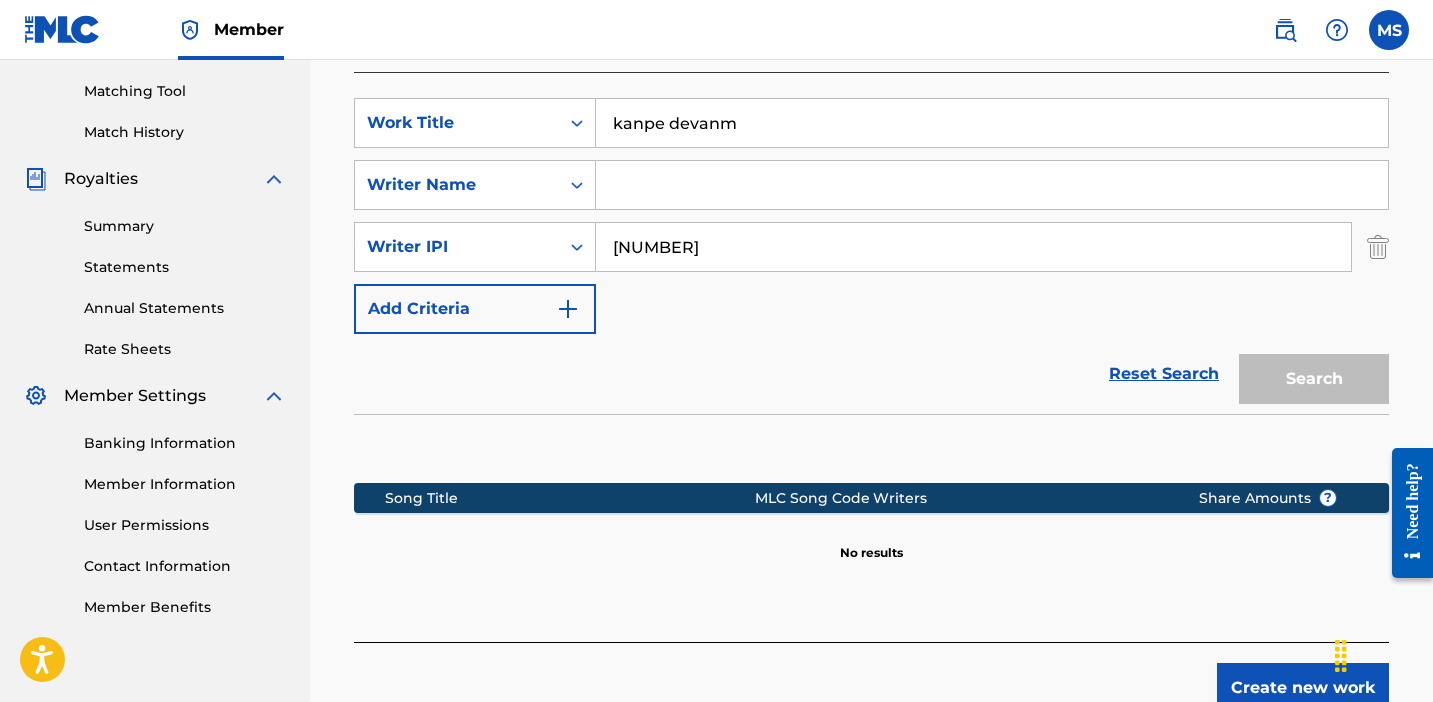 click on "SearchWithCriteria5af3c15f-f7fe-478f-a667-7c4ea5782e13 Work Title [FIRST] [LAST] SearchWithCriteriafe1ecebb-fb75-45e1-a72b-d792b731379f Writer Name SearchWithCriteria3df927fe-1670-4319-9f70-19db4068ff0e Writer IPI [NUMBER] Add Criteria" at bounding box center (871, 216) 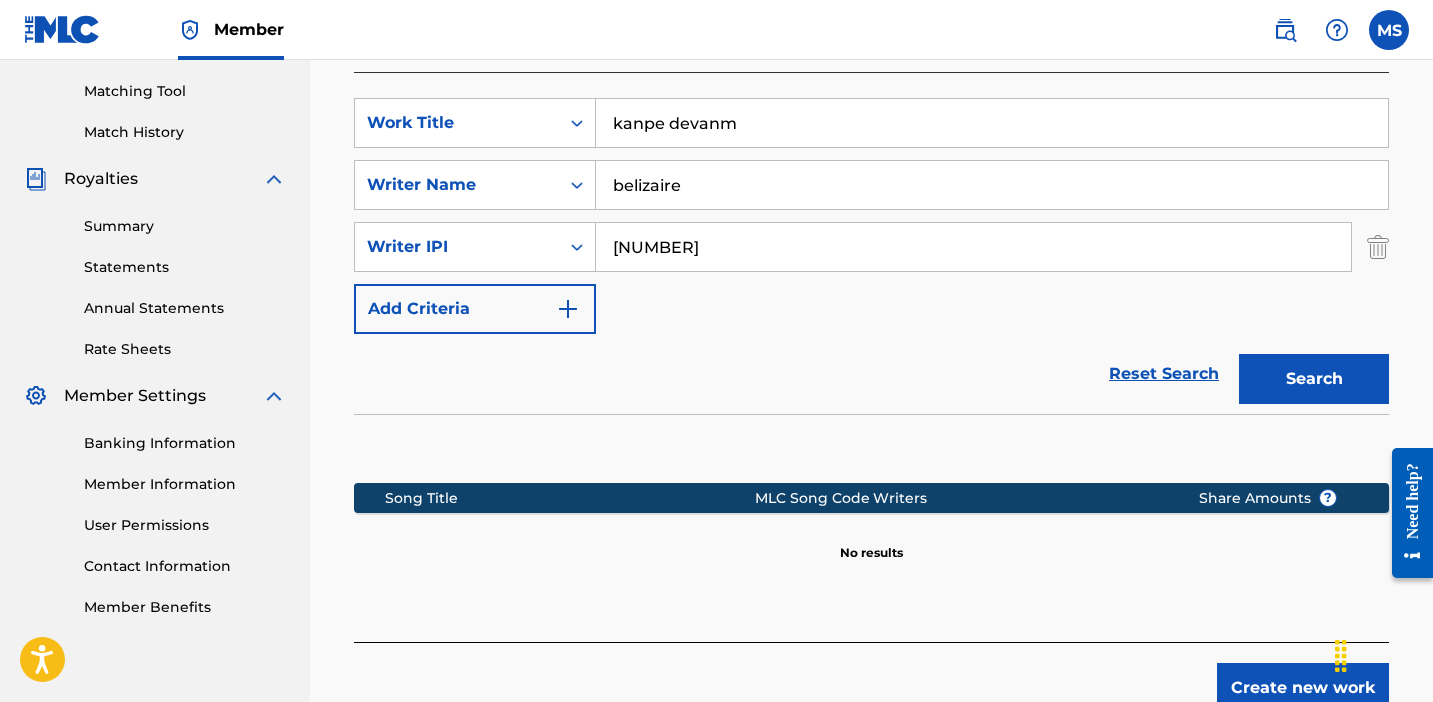 type on "belizaire" 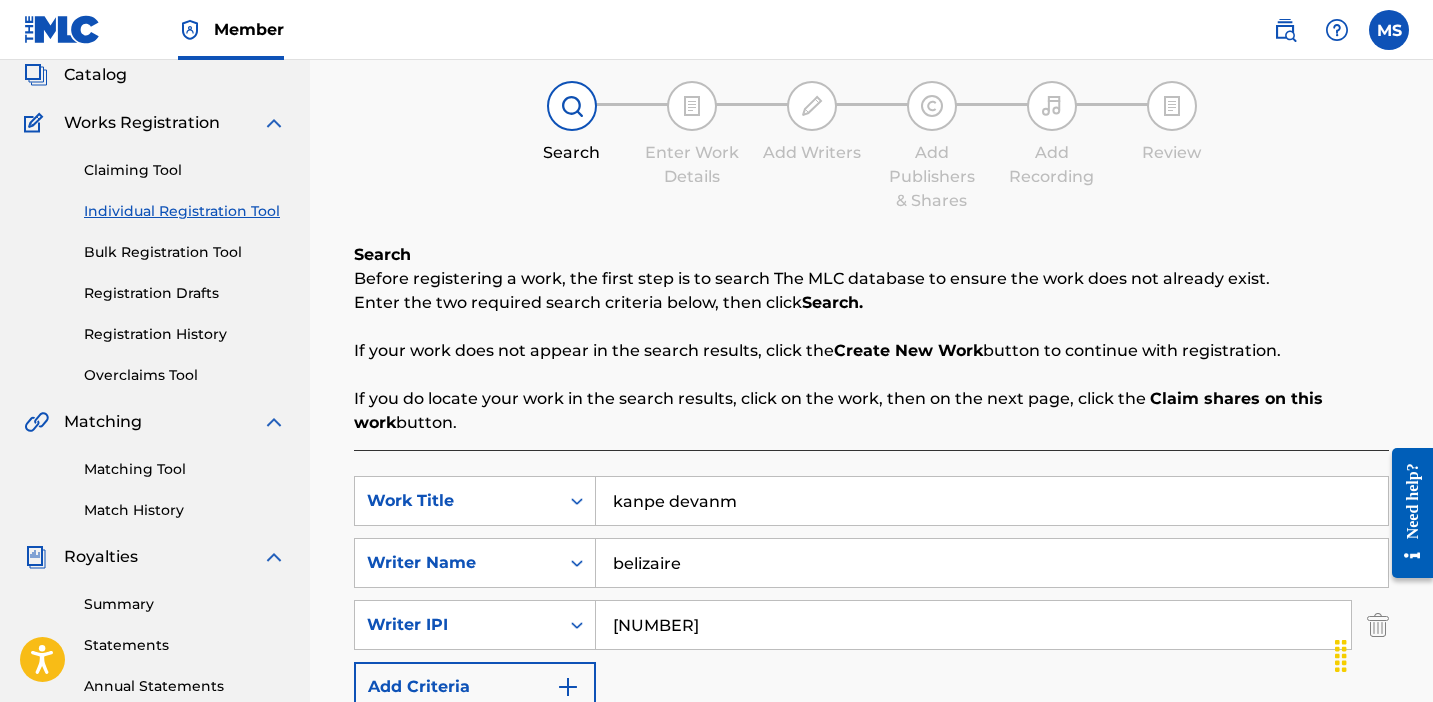 scroll, scrollTop: 396, scrollLeft: 0, axis: vertical 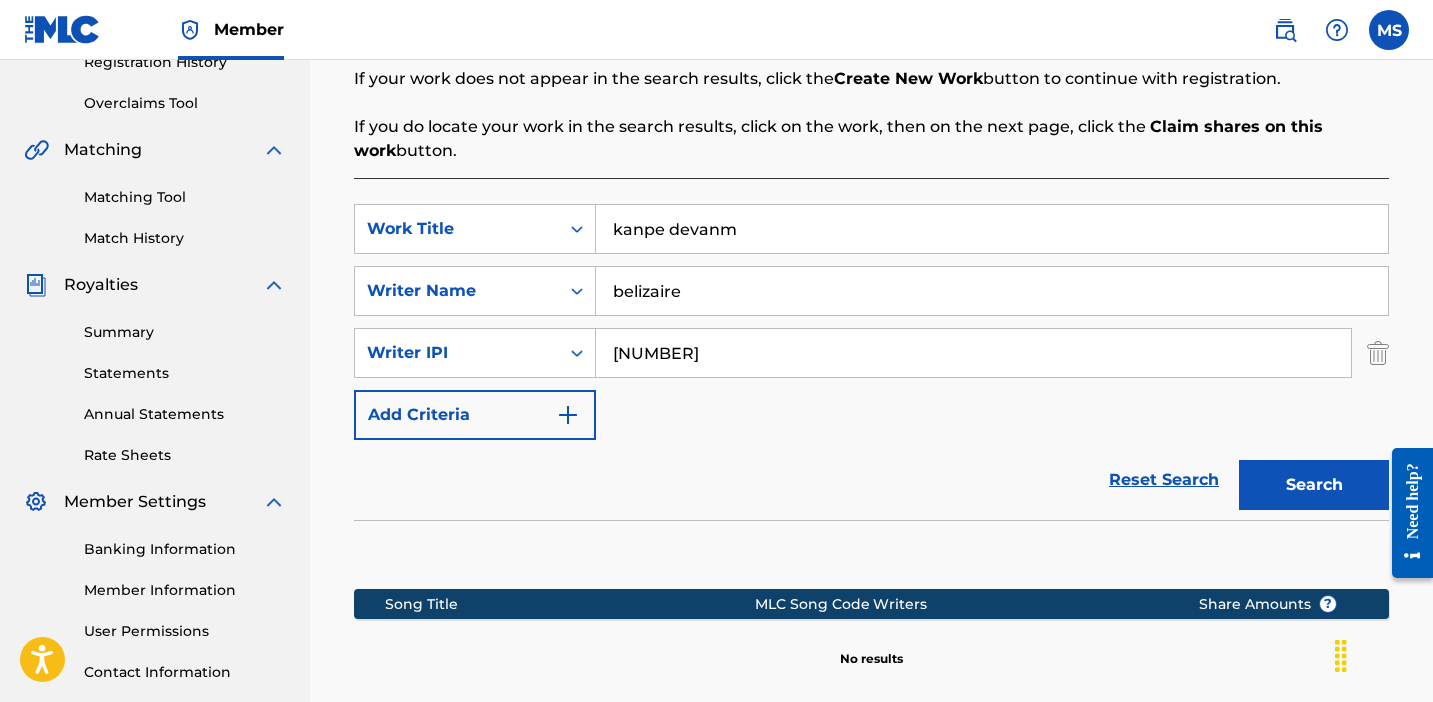 drag, startPoint x: 713, startPoint y: 286, endPoint x: 515, endPoint y: 257, distance: 200.11247 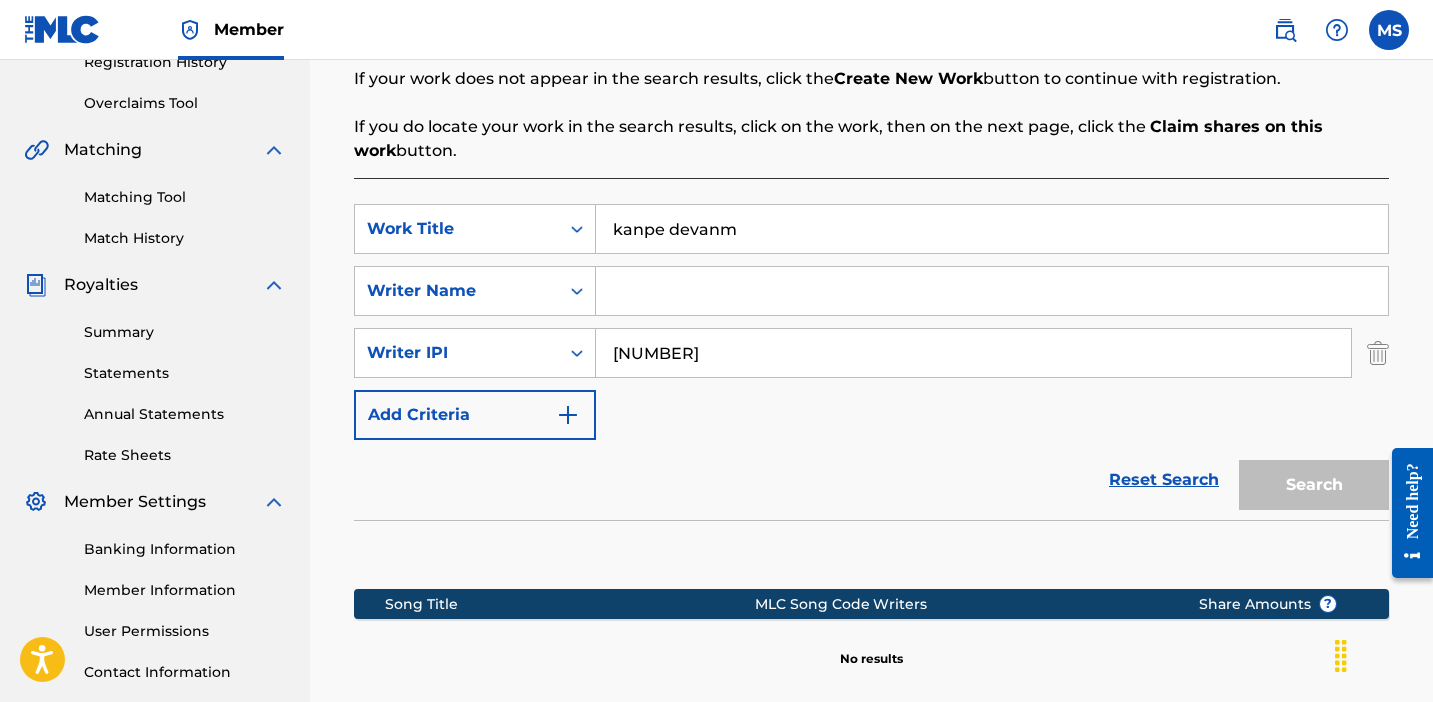 type 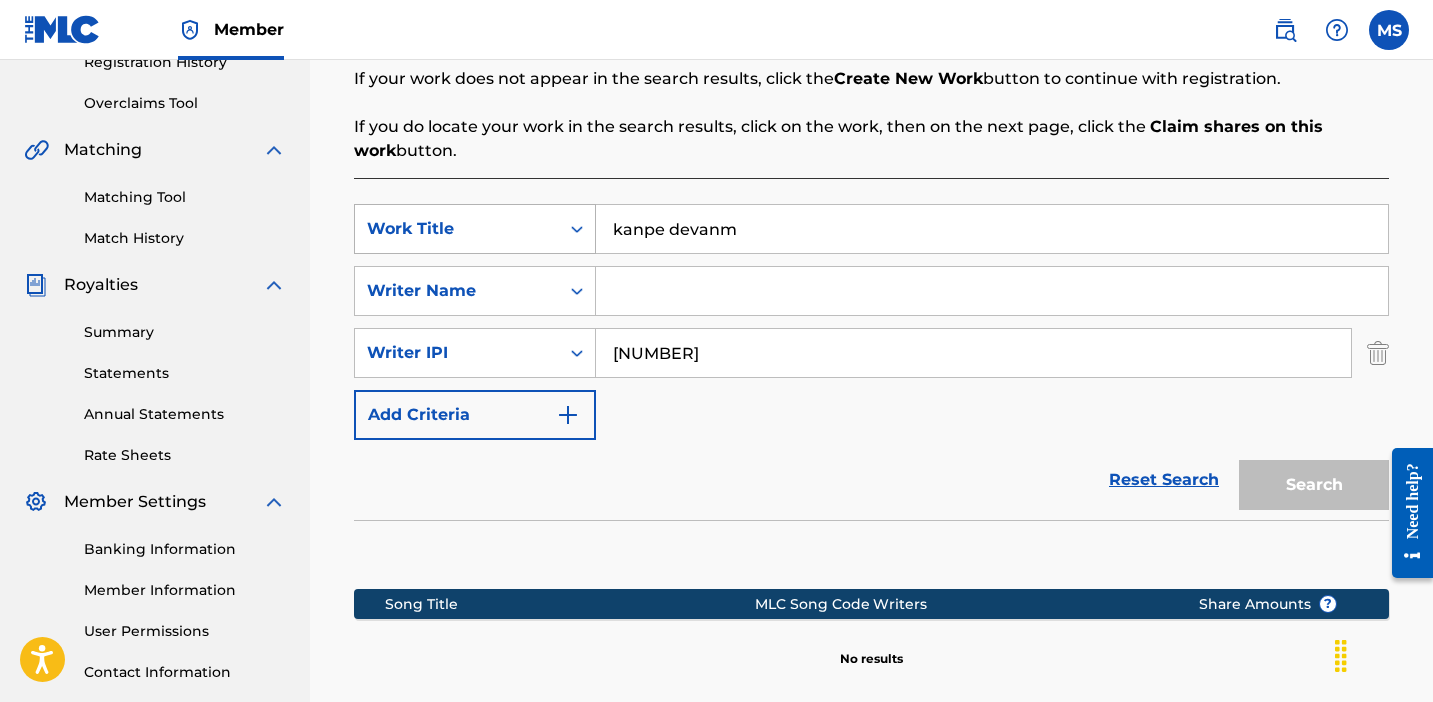 drag, startPoint x: 747, startPoint y: 230, endPoint x: 552, endPoint y: 218, distance: 195.36888 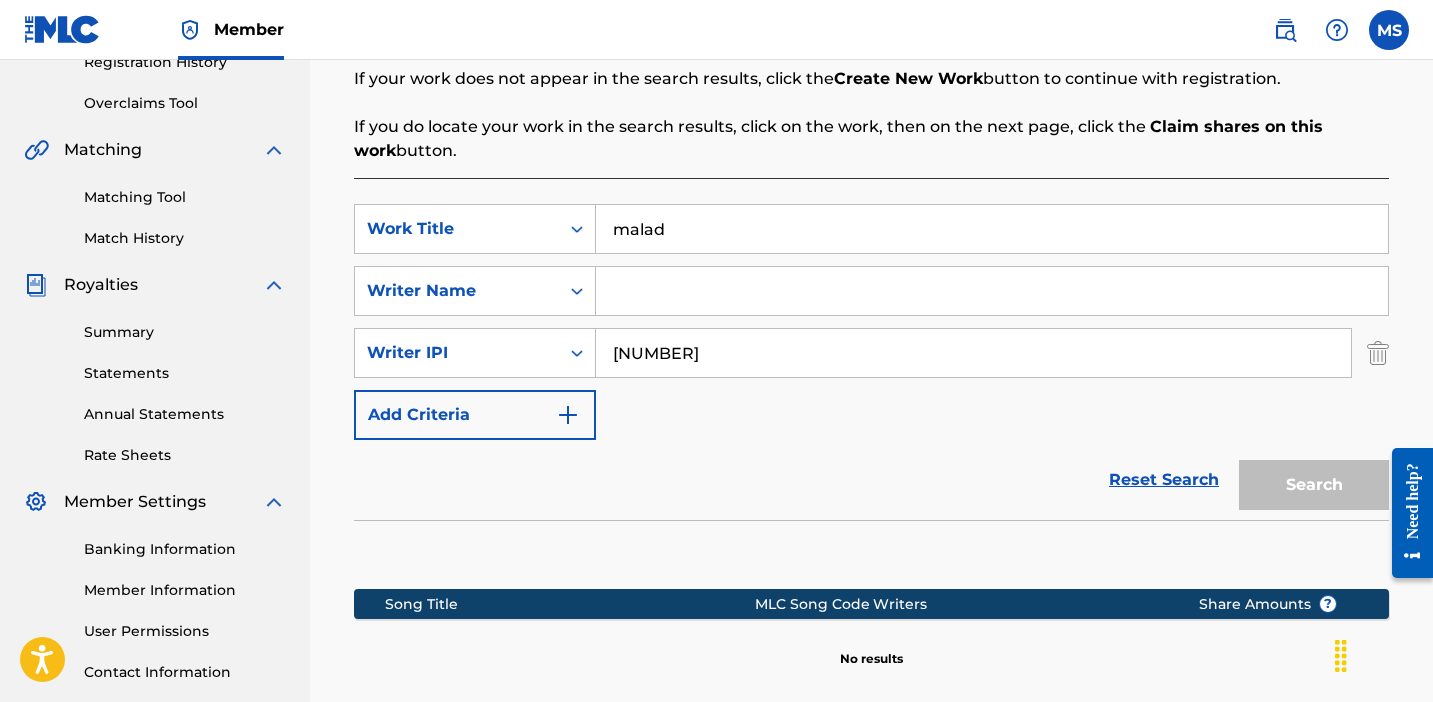 type on "malad" 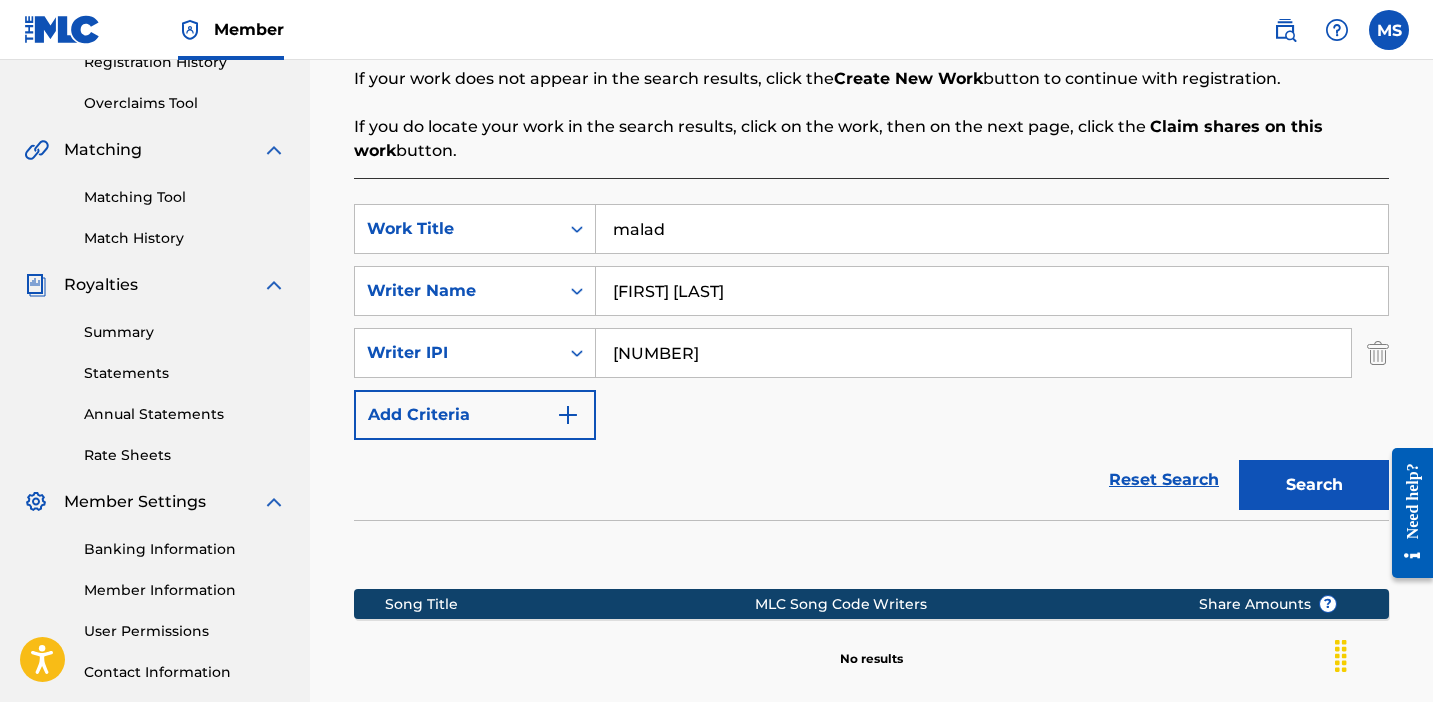 click on "Search" at bounding box center (1314, 485) 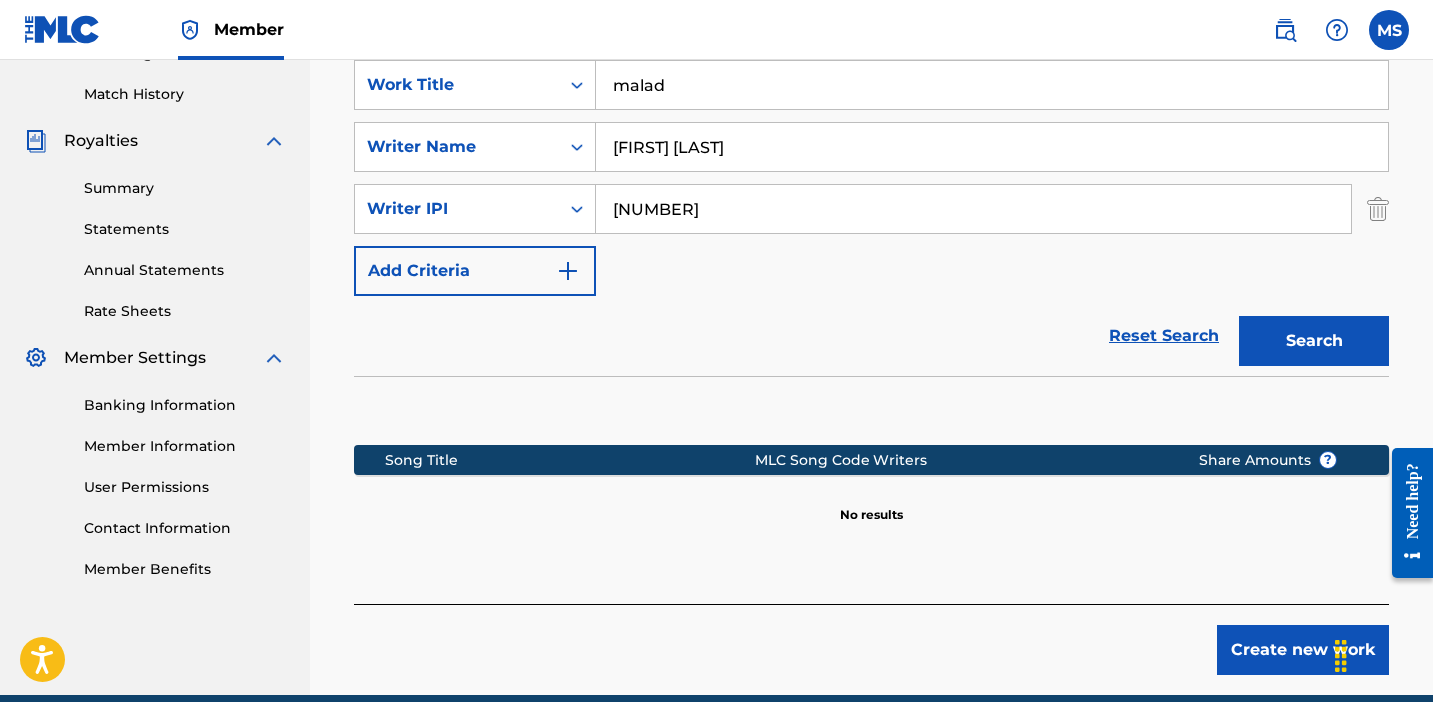 scroll, scrollTop: 544, scrollLeft: 0, axis: vertical 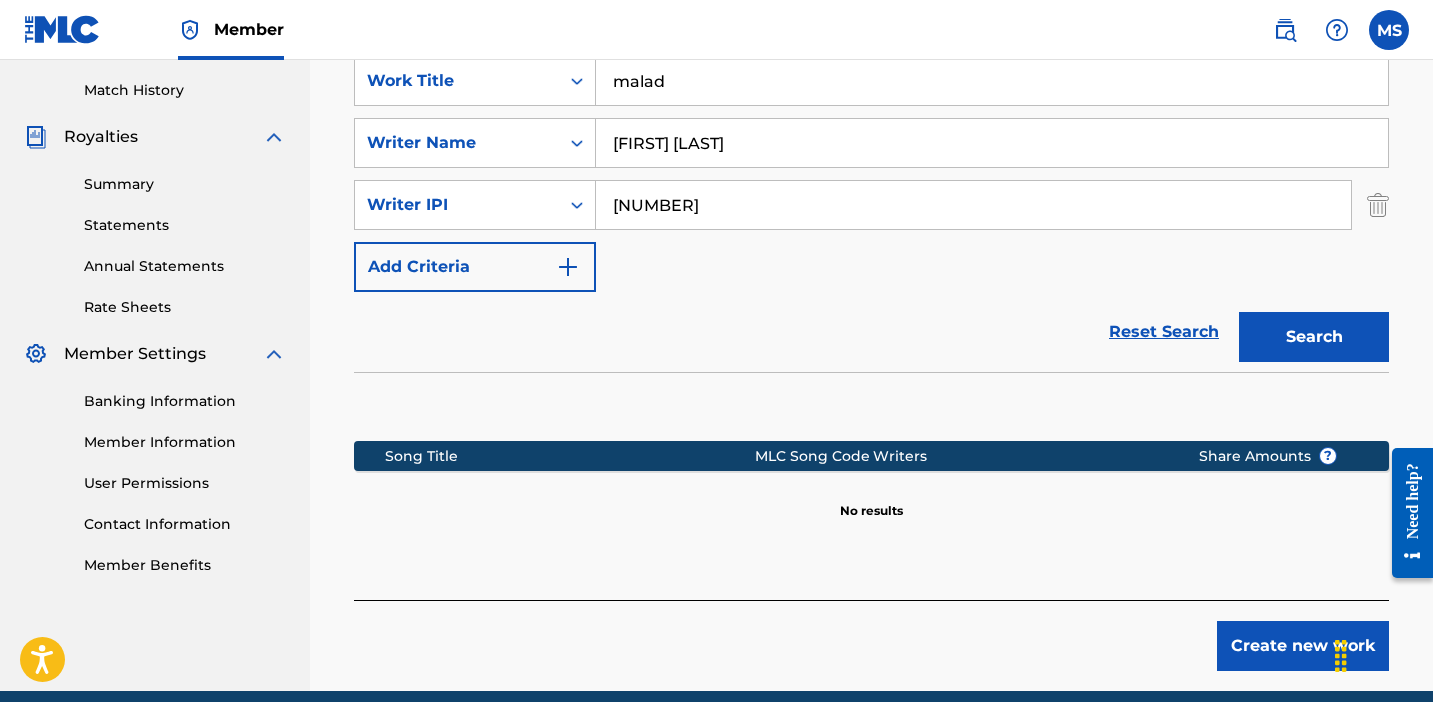 click on "[FIRST] [LAST]" at bounding box center (992, 143) 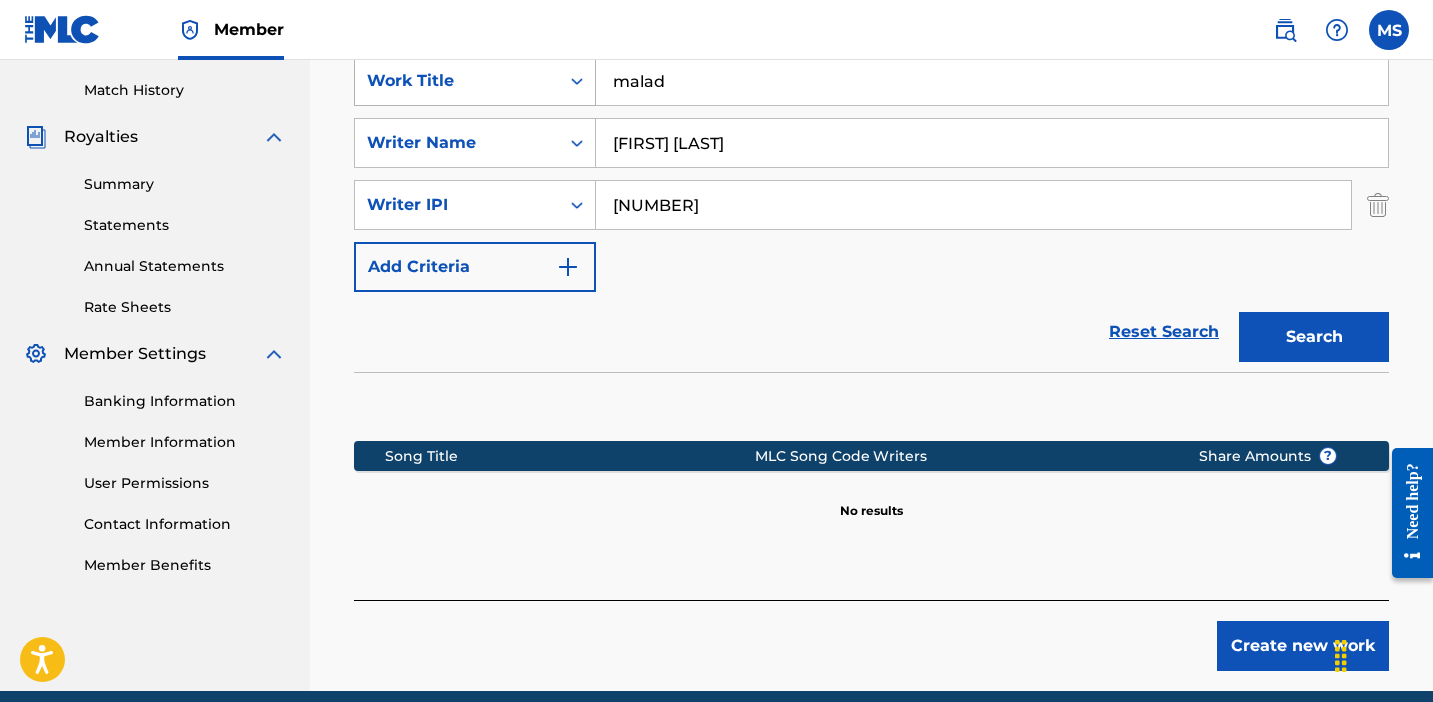 drag, startPoint x: 795, startPoint y: 83, endPoint x: 425, endPoint y: 71, distance: 370.19455 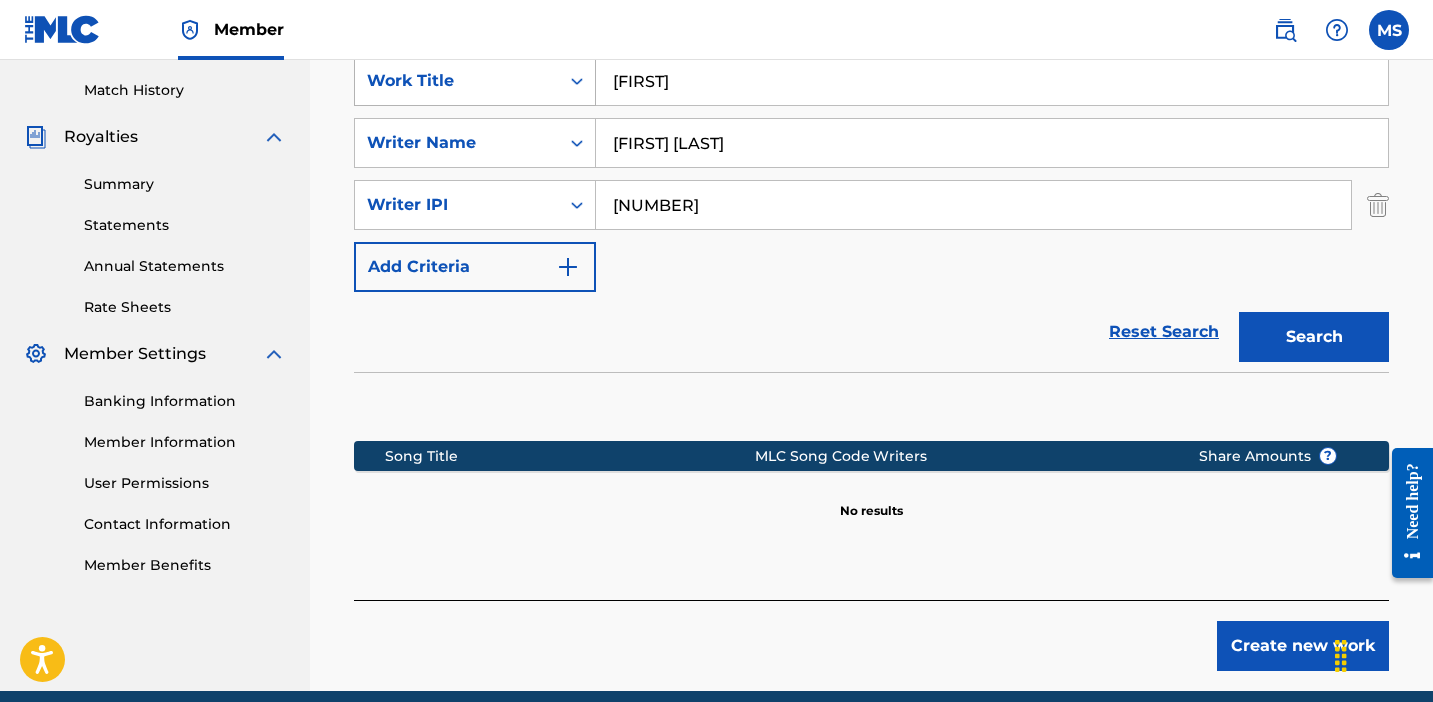 type on "[FIRST]" 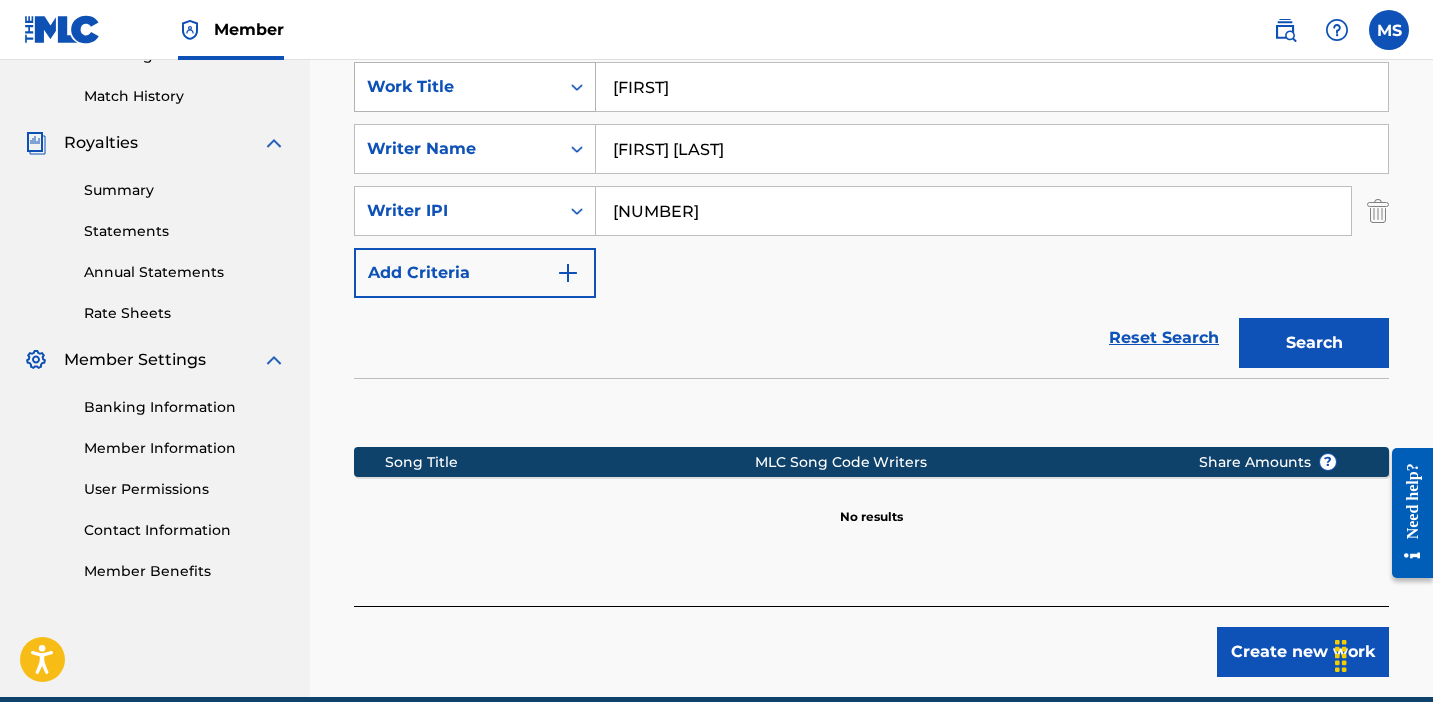 scroll, scrollTop: 544, scrollLeft: 0, axis: vertical 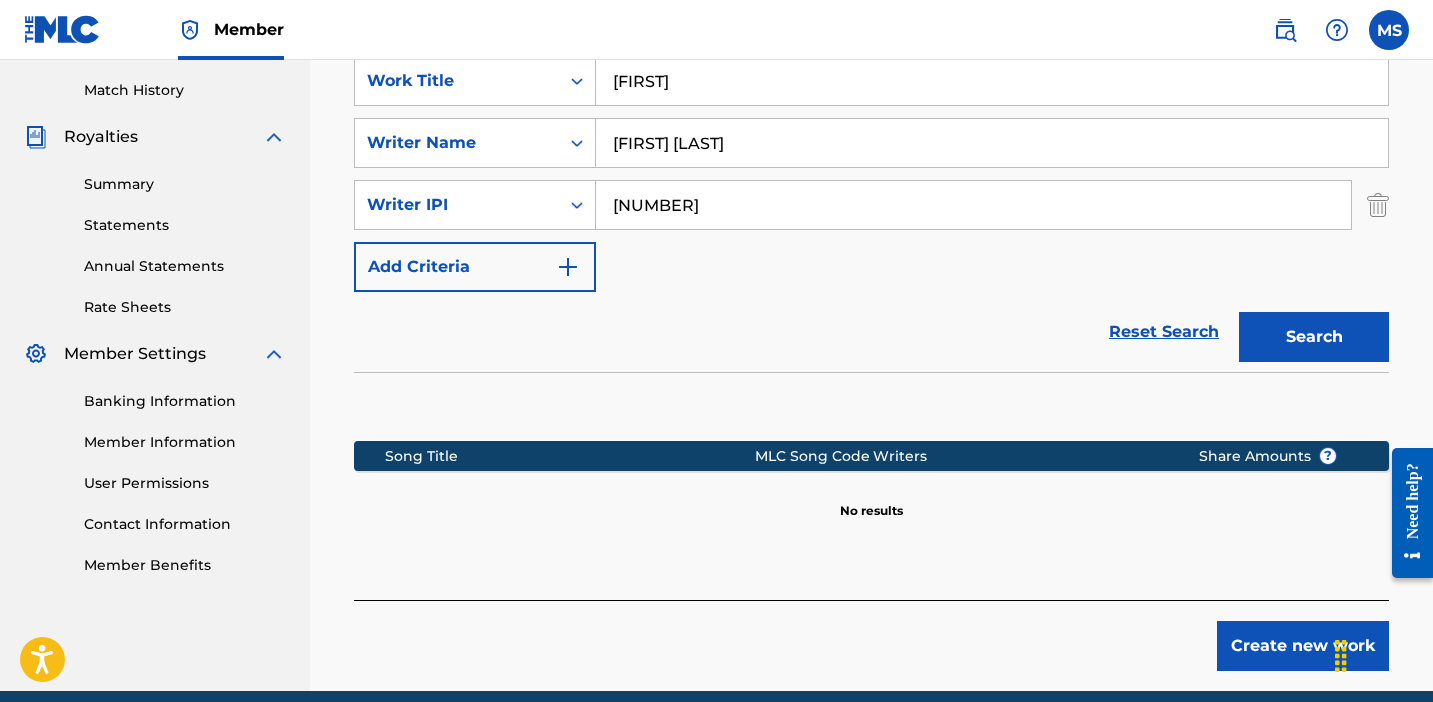 click on "[FIRST] [LAST]" at bounding box center (992, 143) 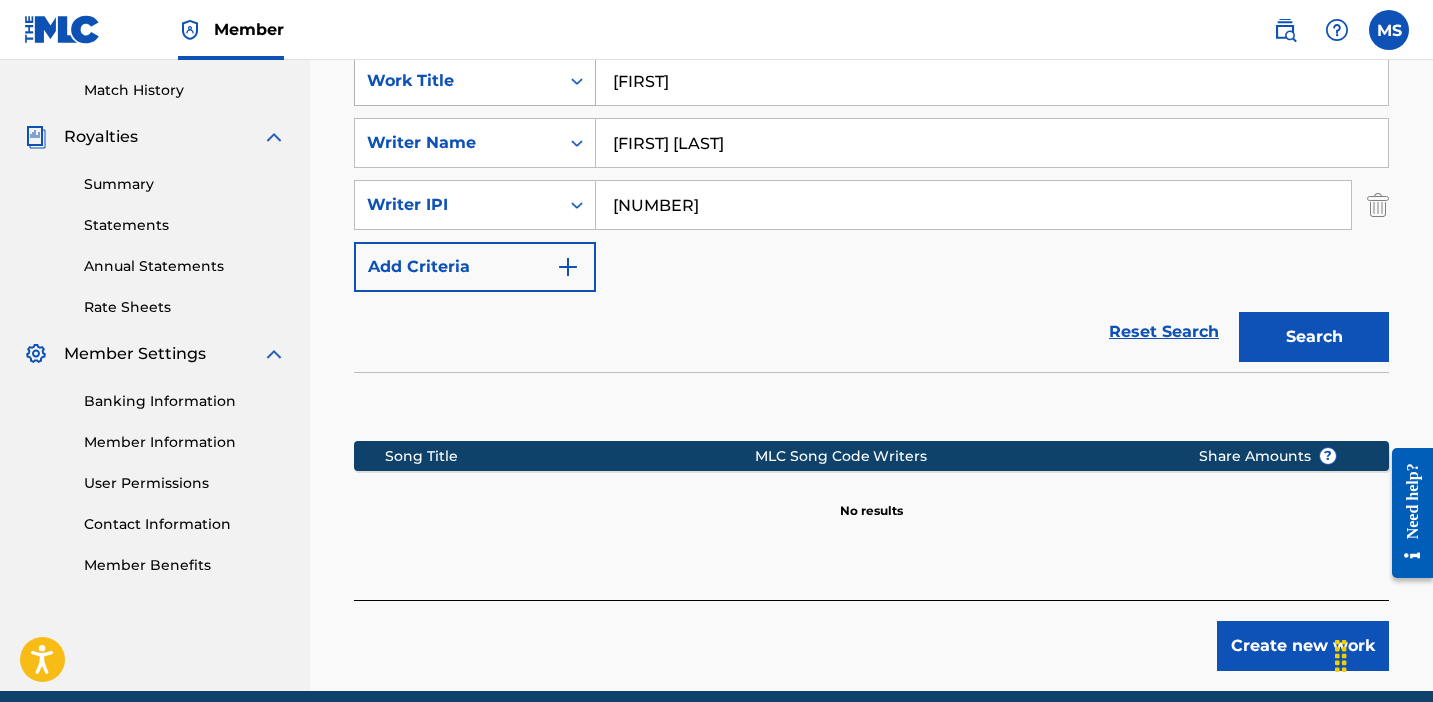drag, startPoint x: 695, startPoint y: 92, endPoint x: 534, endPoint y: 60, distance: 164.14932 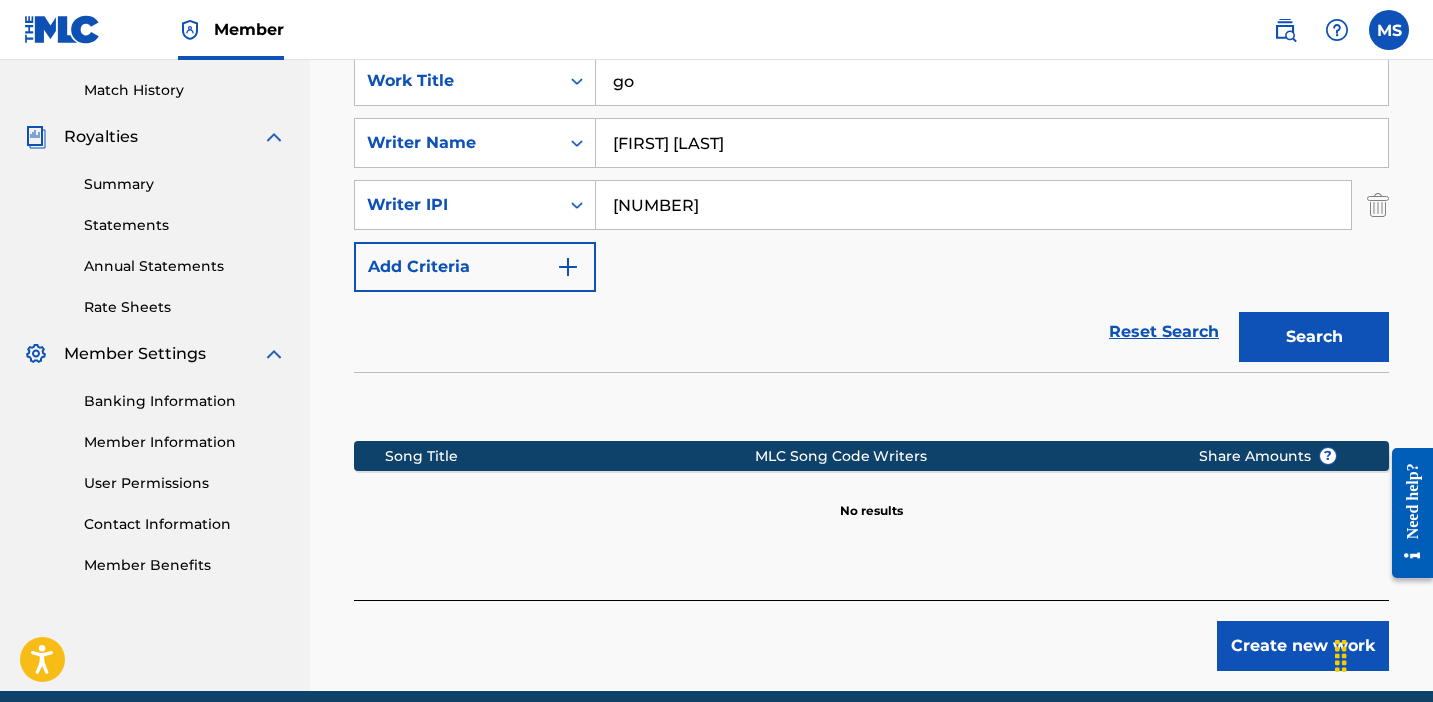 type on "g" 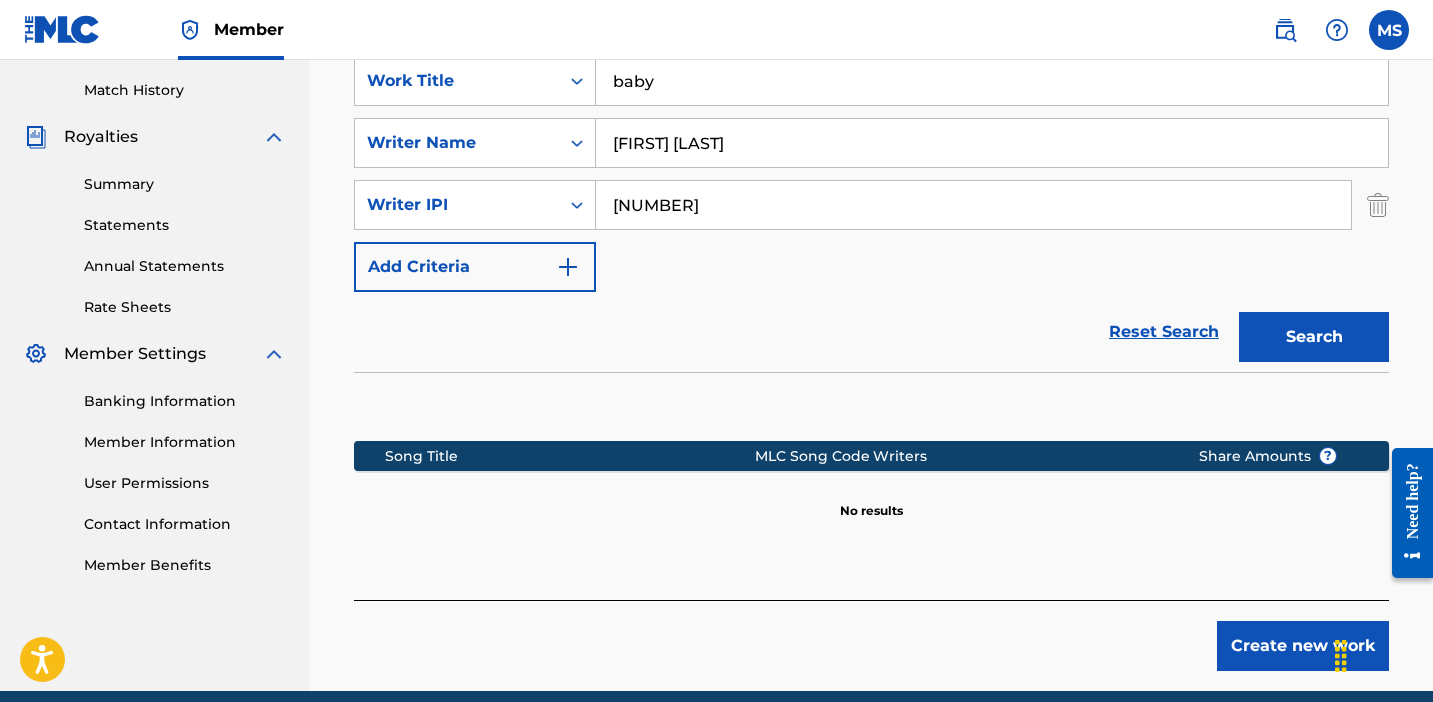 type on "baby" 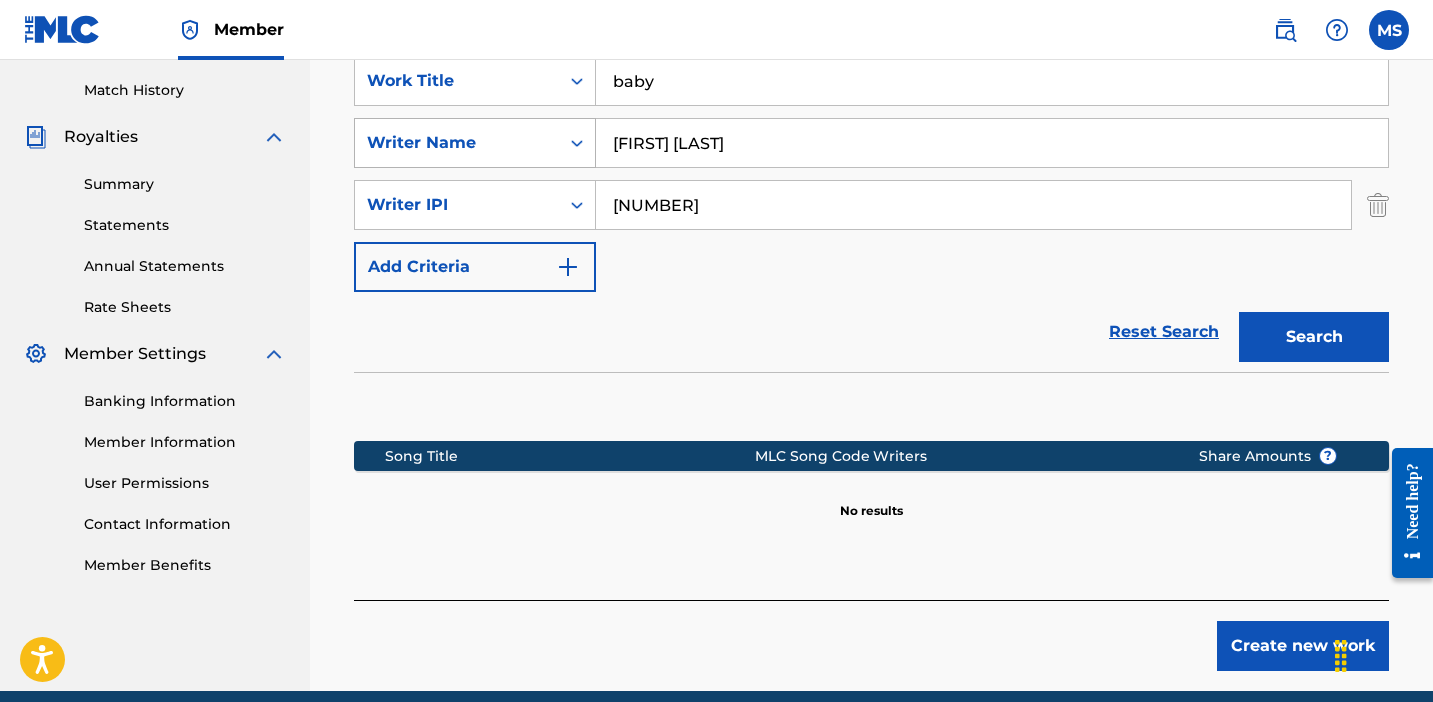 drag, startPoint x: 787, startPoint y: 151, endPoint x: 460, endPoint y: 129, distance: 327.73923 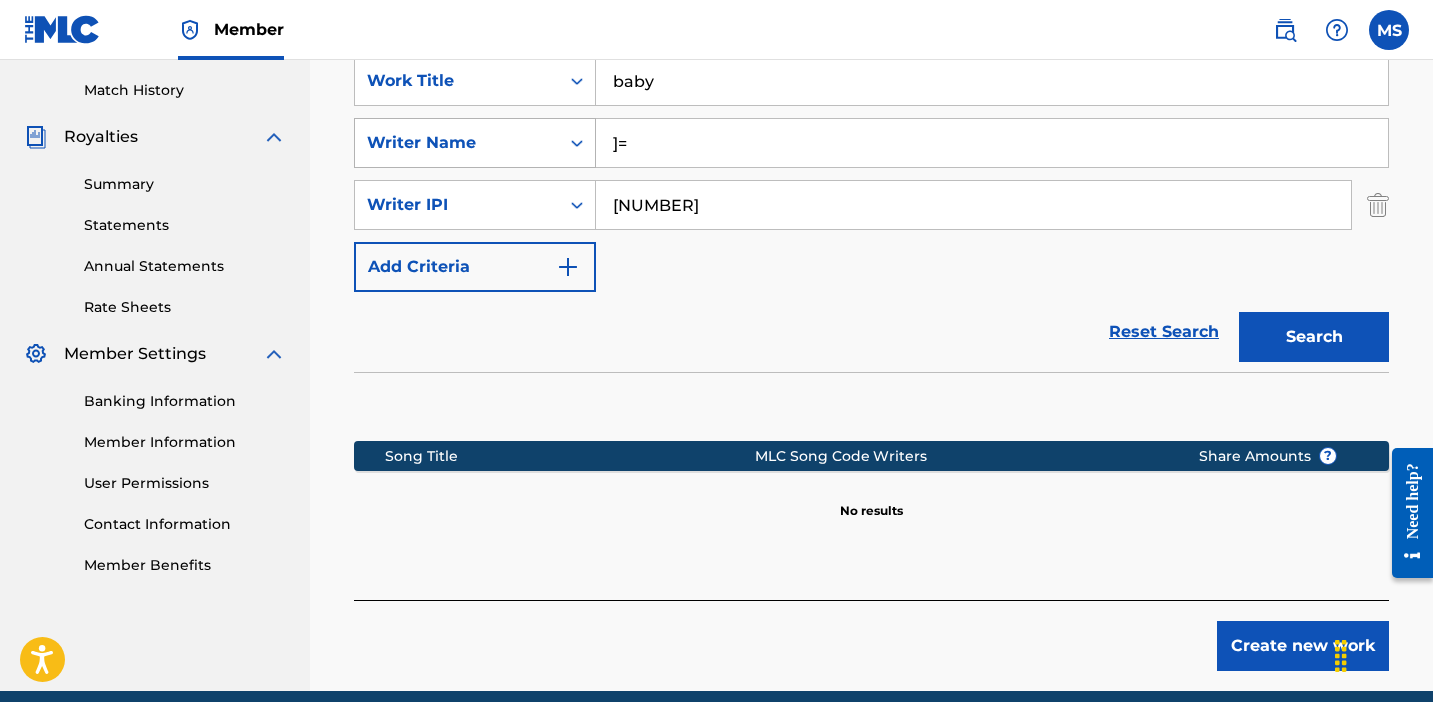 type on "]" 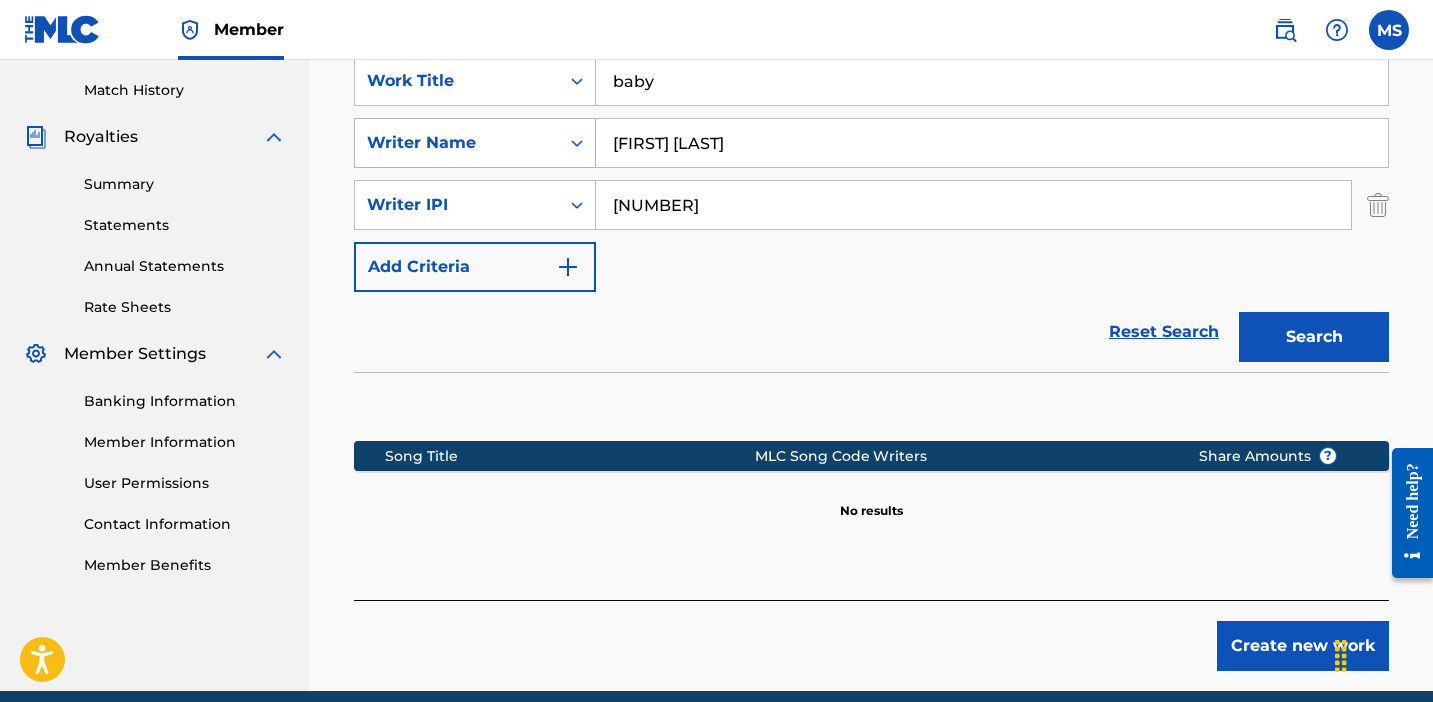 click on "Search" at bounding box center (1314, 337) 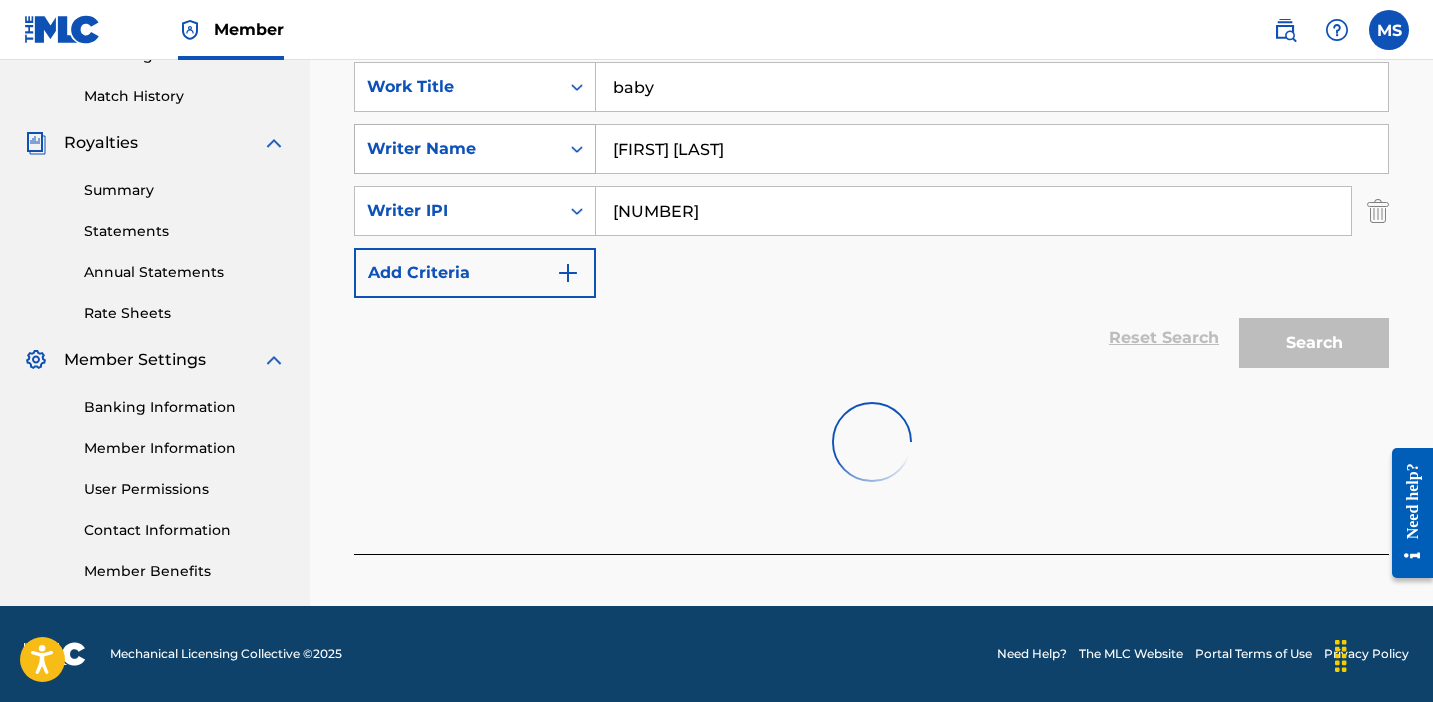 scroll, scrollTop: 544, scrollLeft: 0, axis: vertical 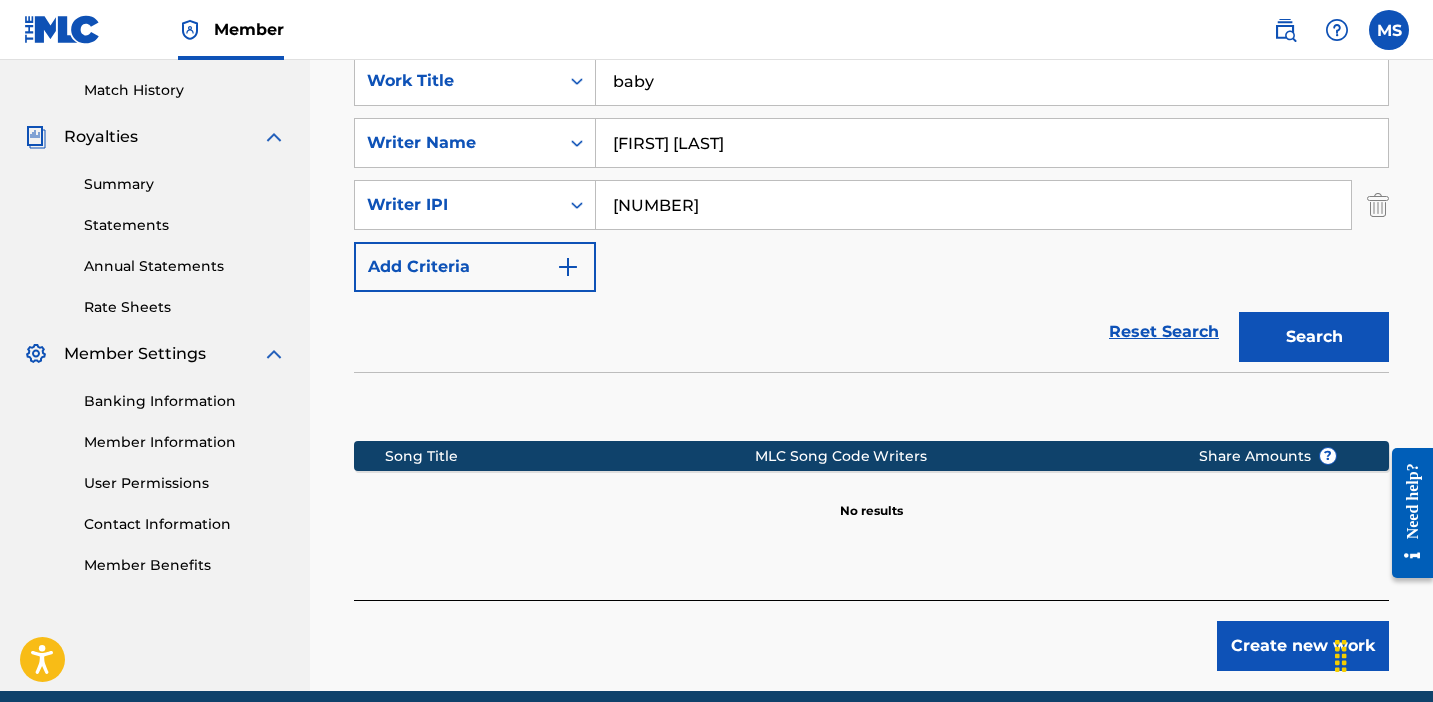 click on "[FIRST] [LAST]" at bounding box center [992, 143] 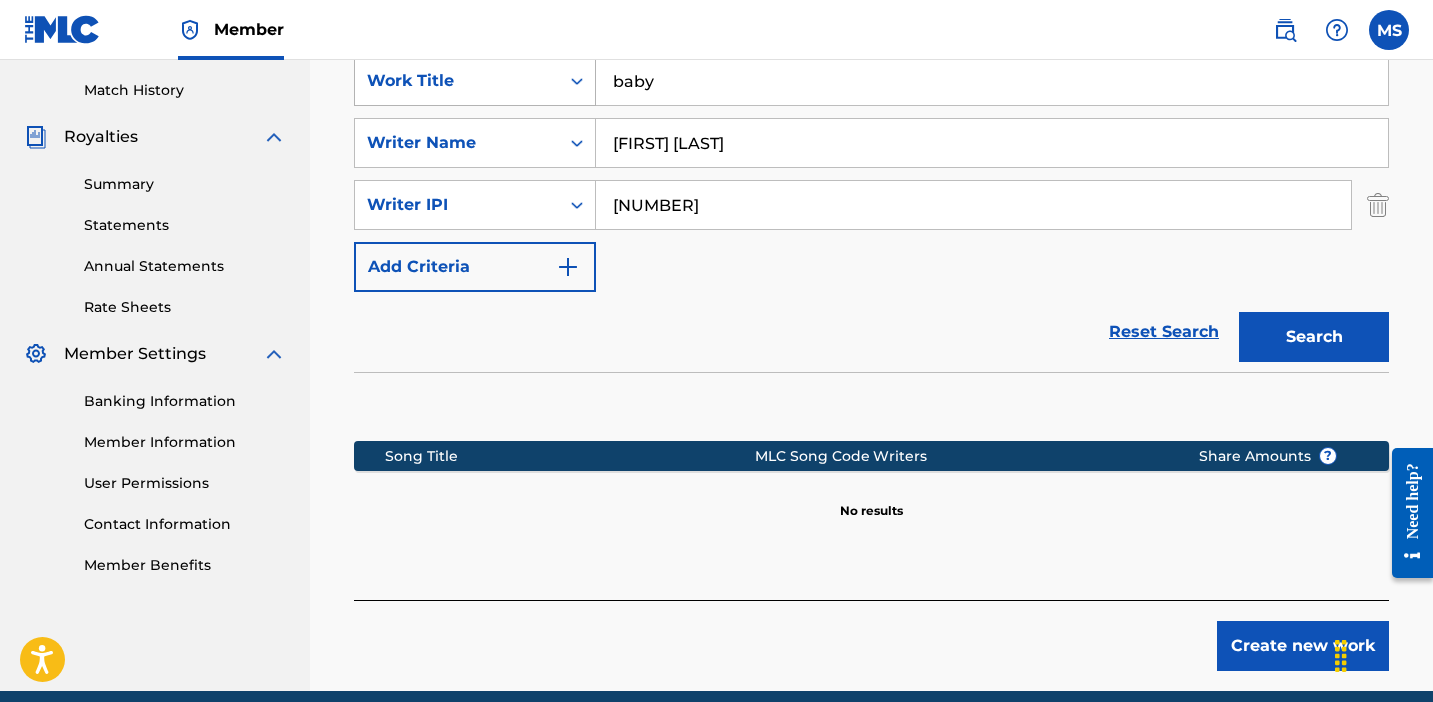 drag, startPoint x: 763, startPoint y: 84, endPoint x: 520, endPoint y: 69, distance: 243.46252 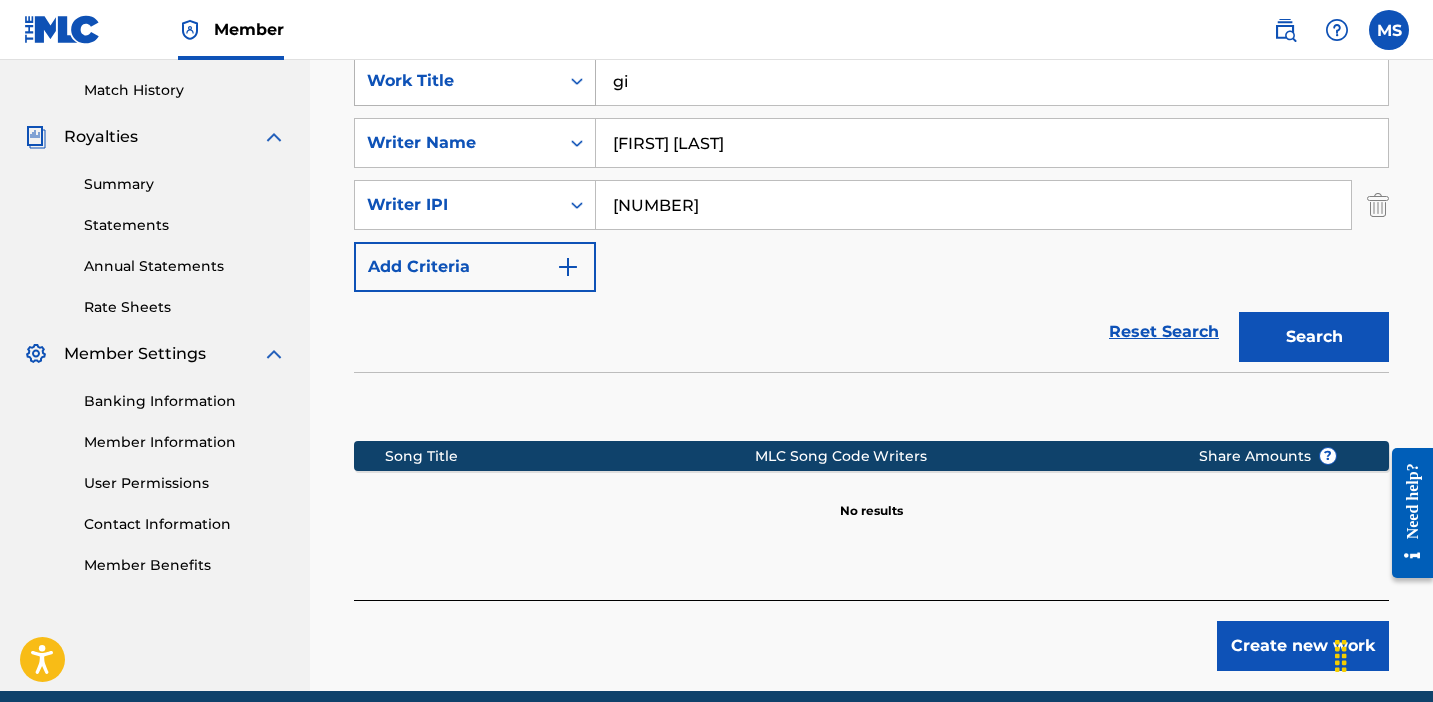 type on "g" 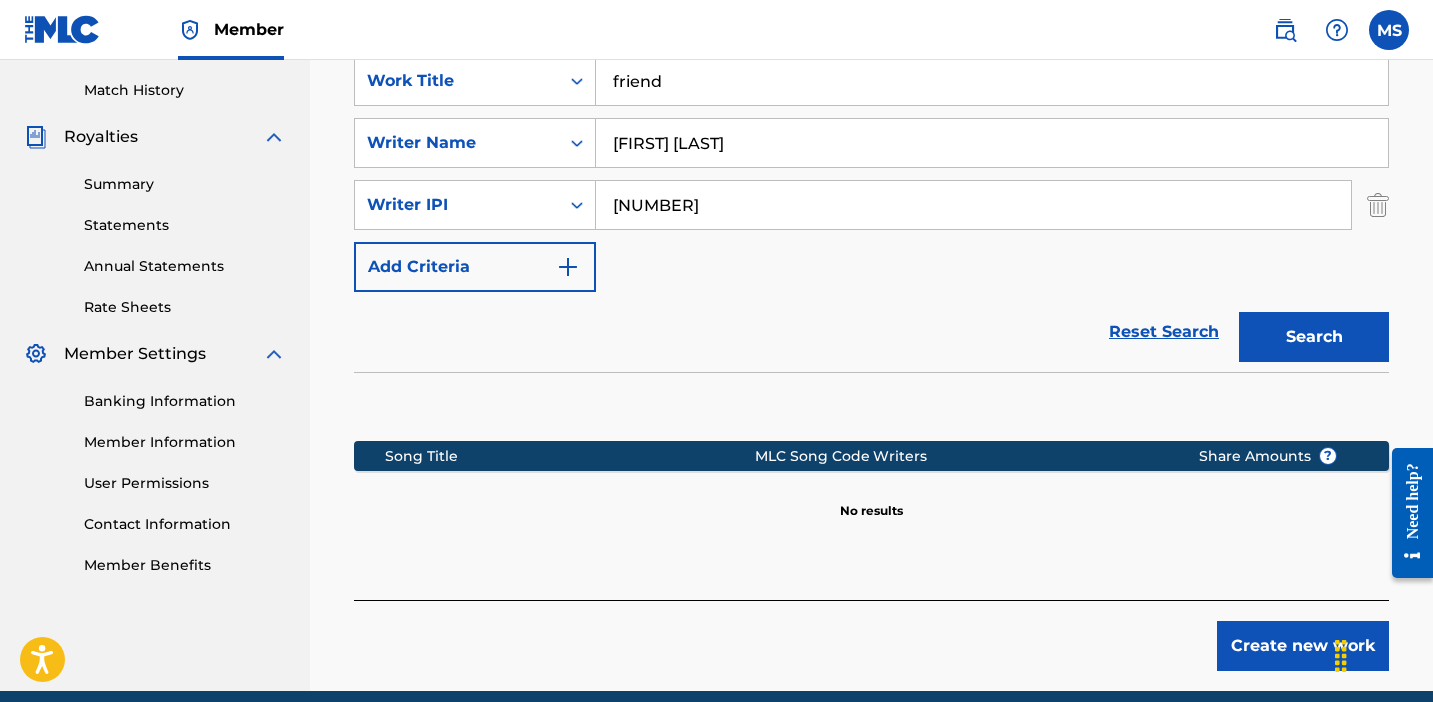 type on "friend" 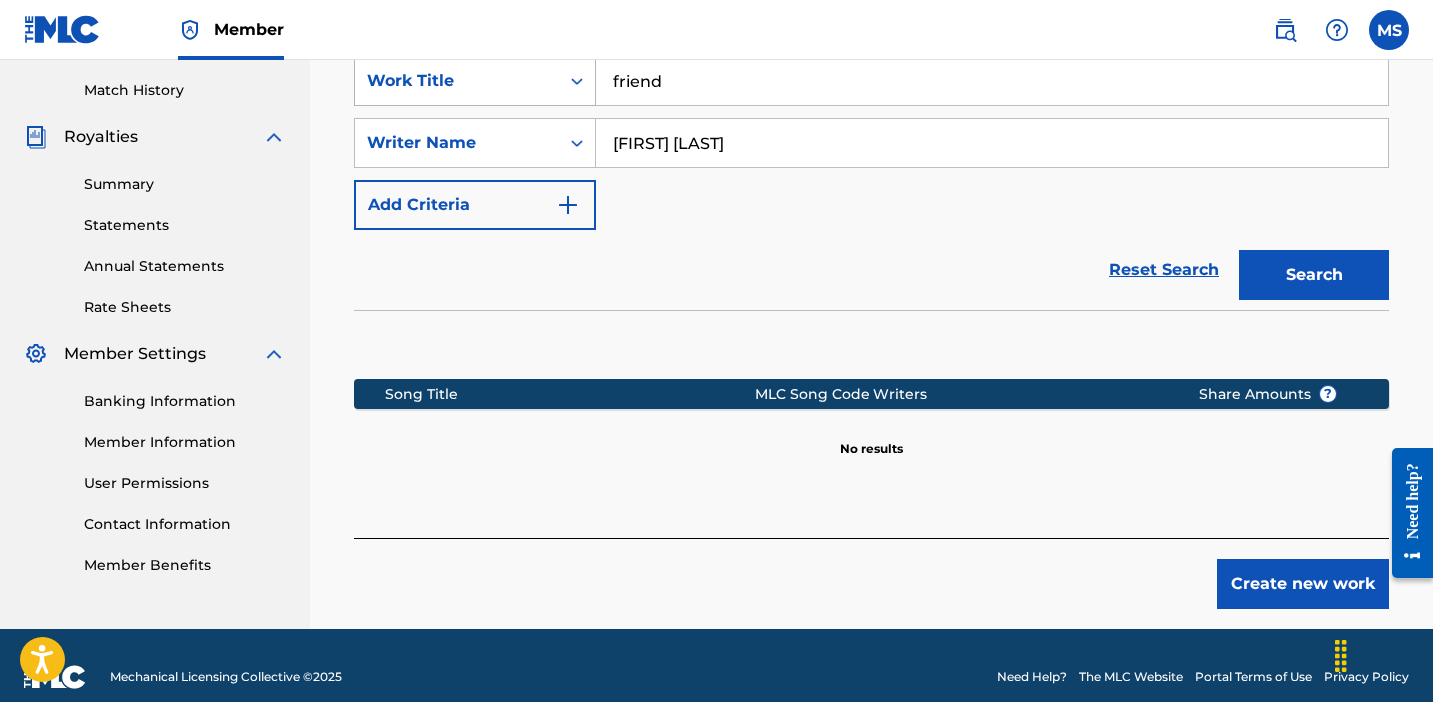 drag, startPoint x: 806, startPoint y: 78, endPoint x: 415, endPoint y: 79, distance: 391.00128 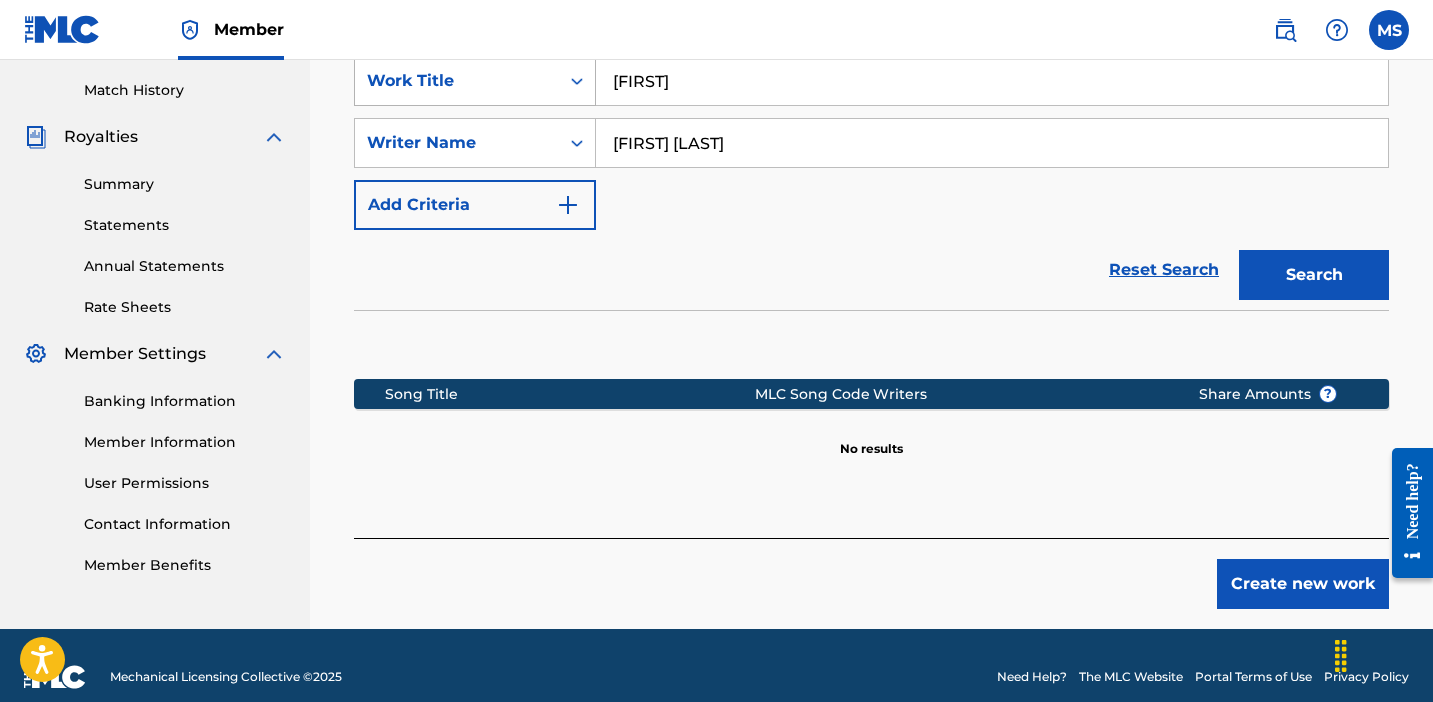 type on "b" 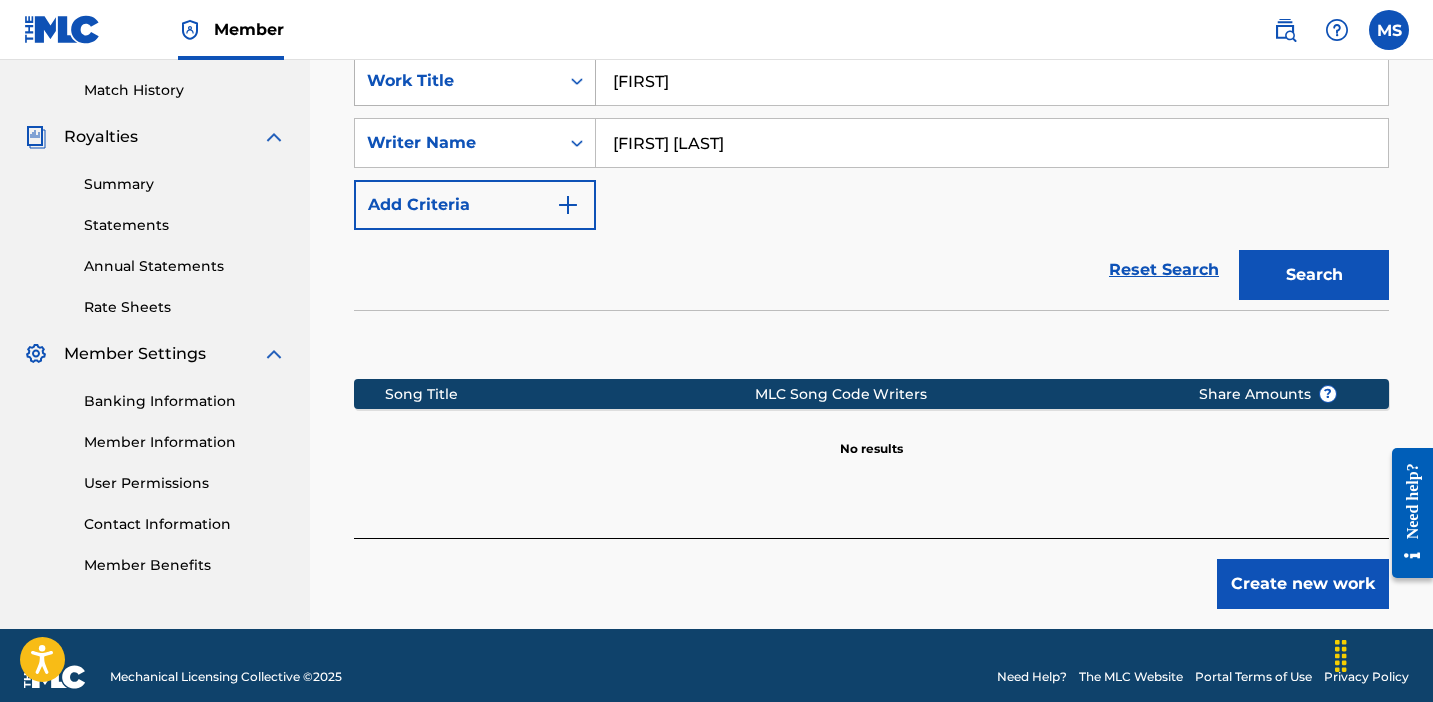 type on "[FIRST]" 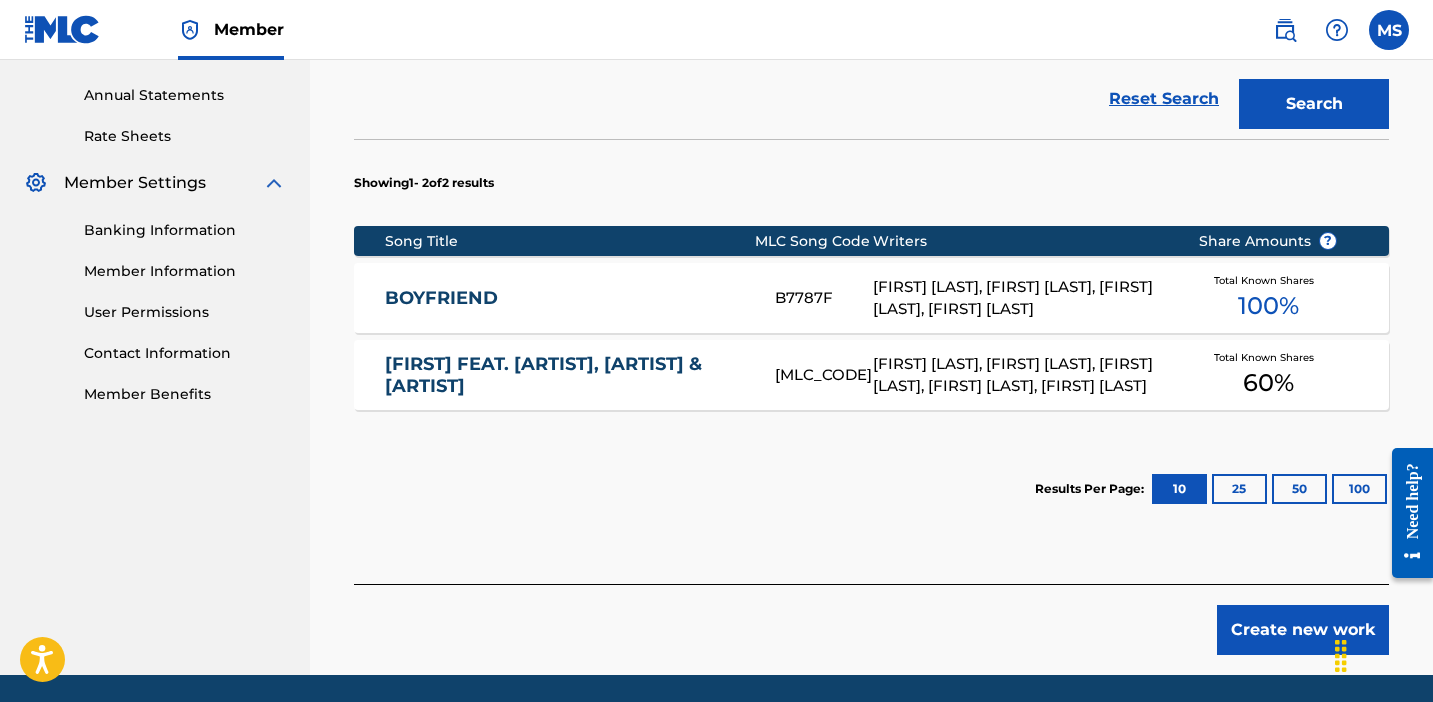 scroll, scrollTop: 711, scrollLeft: 0, axis: vertical 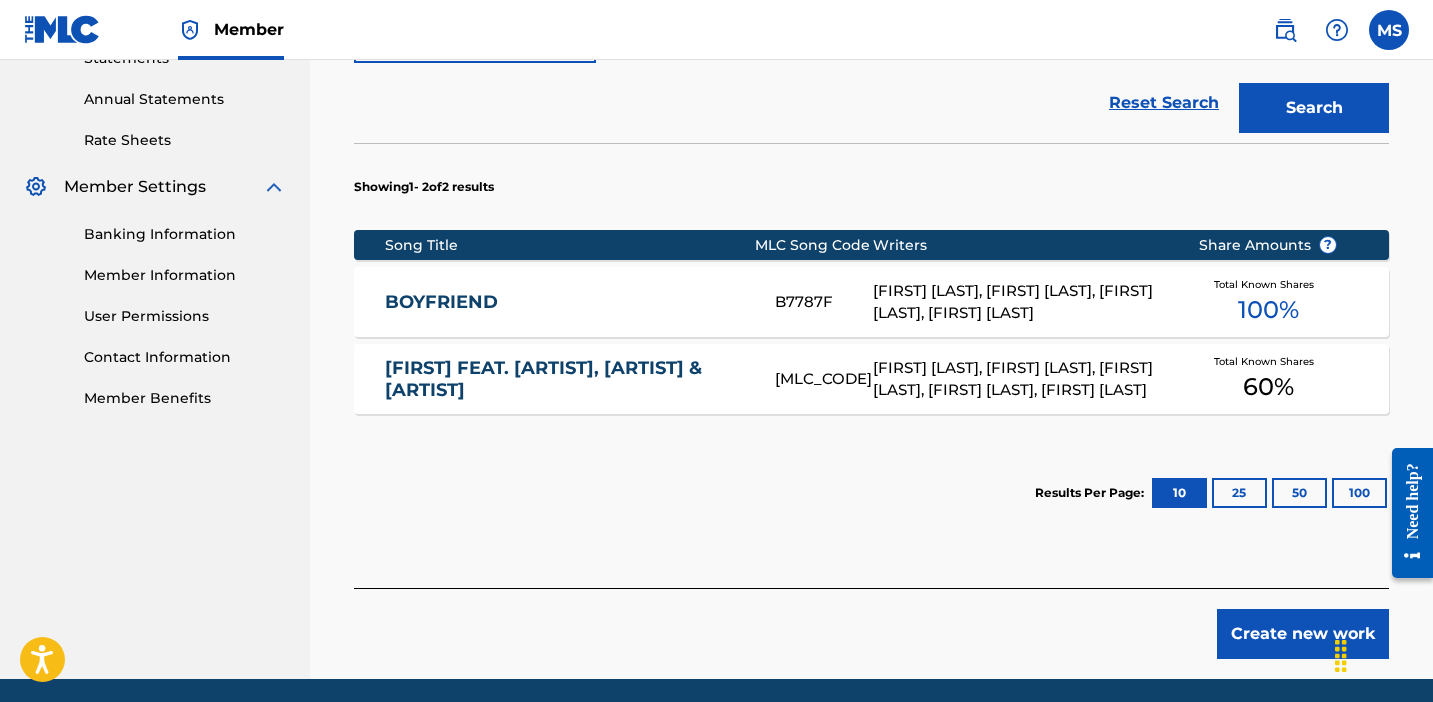 click on "100 %" at bounding box center [1268, 310] 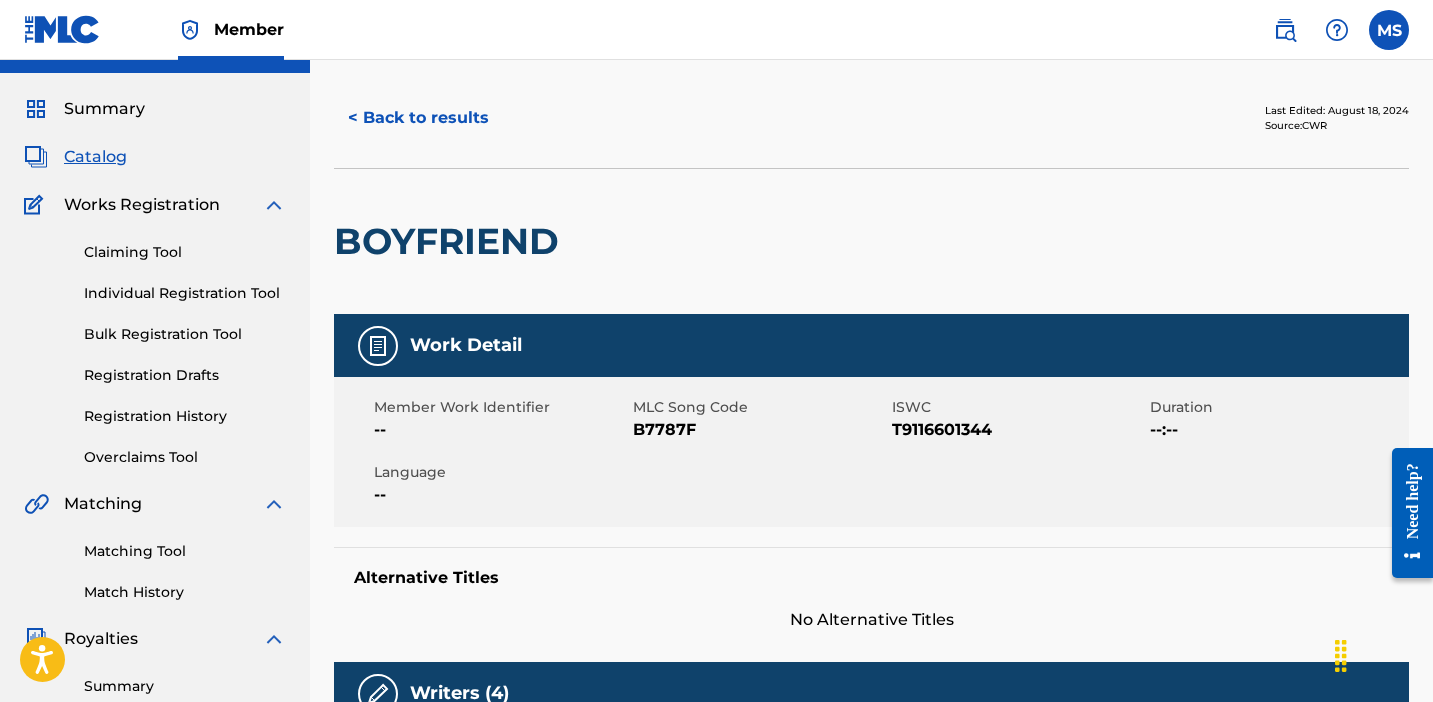 scroll, scrollTop: 0, scrollLeft: 0, axis: both 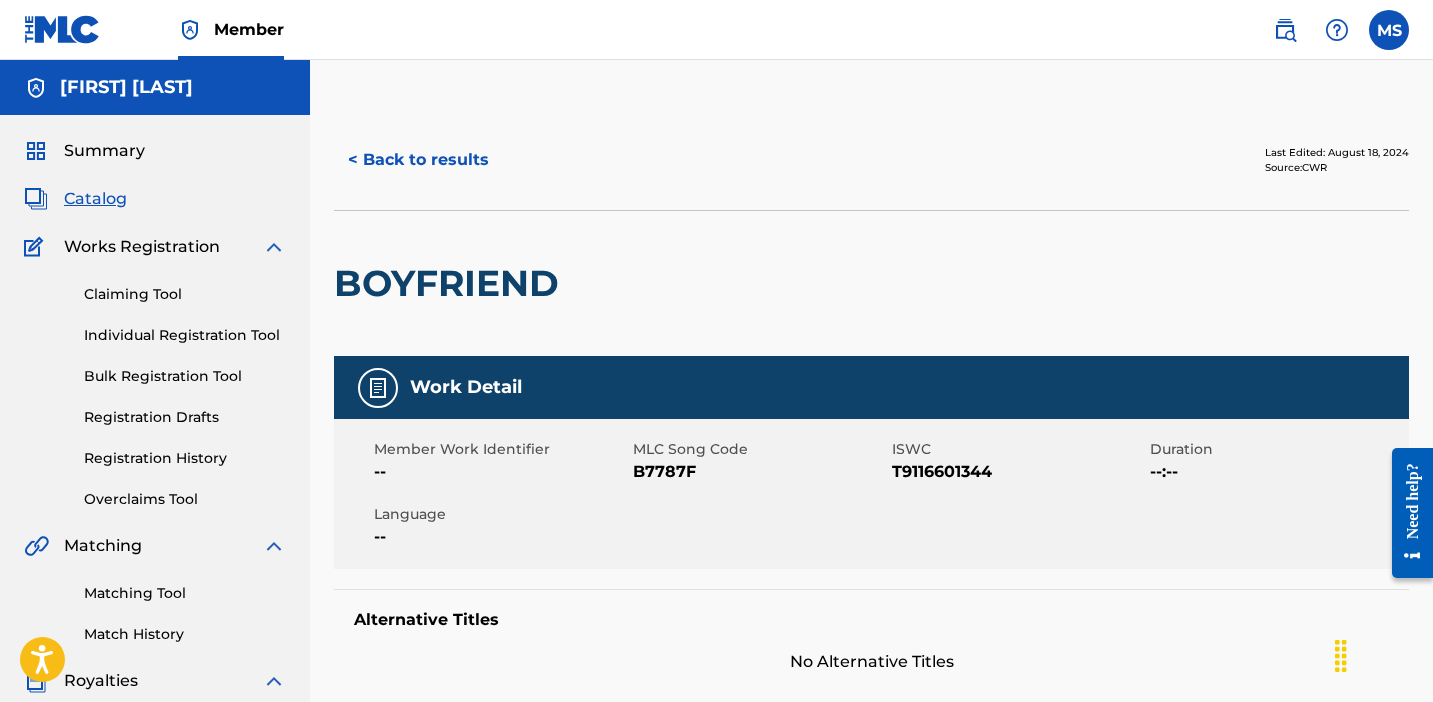 click on "< Back to results" at bounding box center [418, 160] 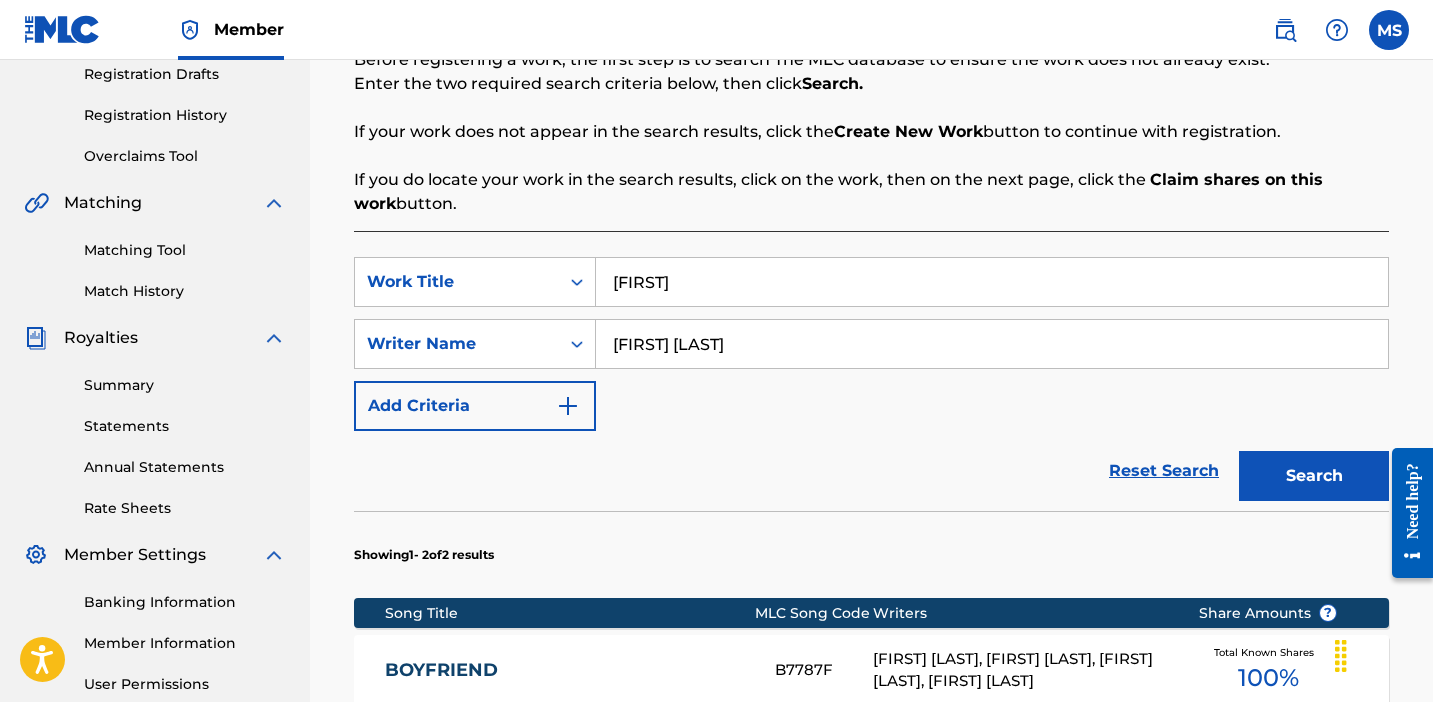 scroll, scrollTop: 325, scrollLeft: 0, axis: vertical 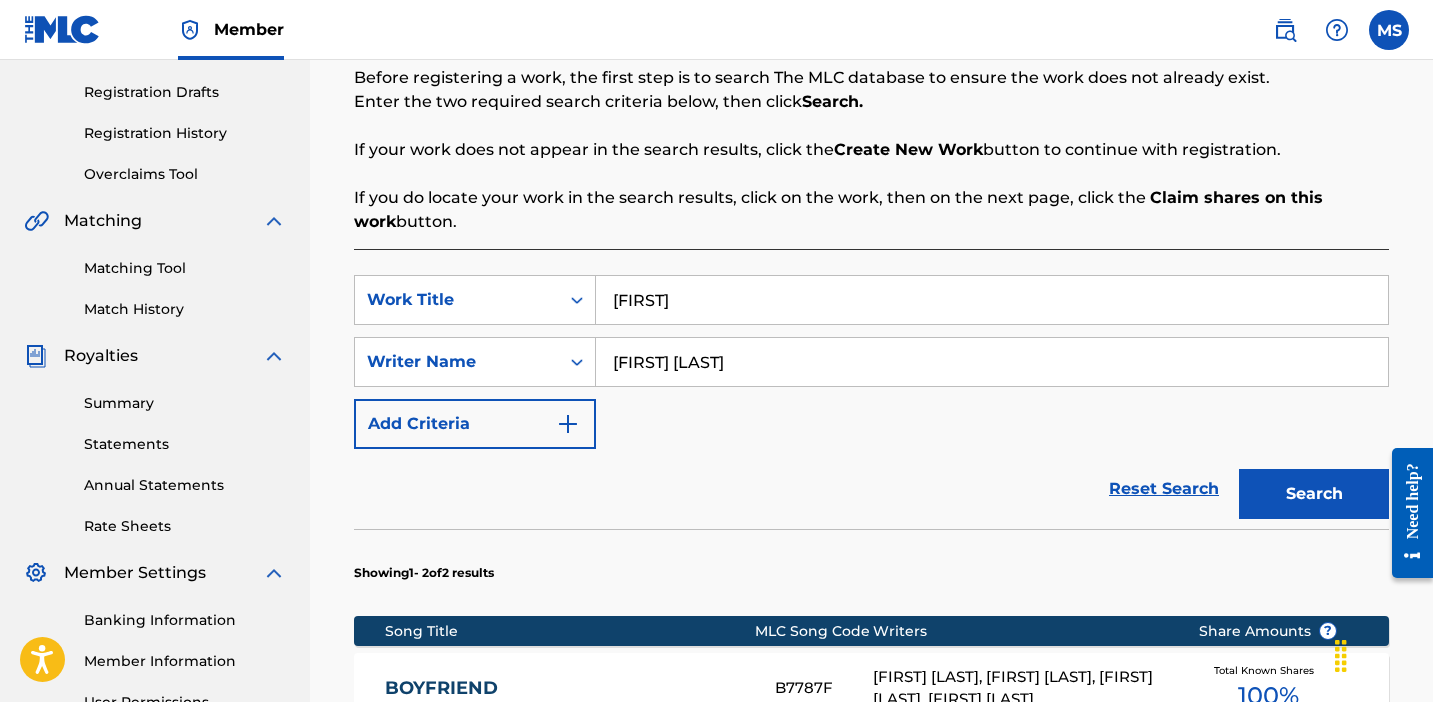 click on "[FIRST]" at bounding box center (992, 300) 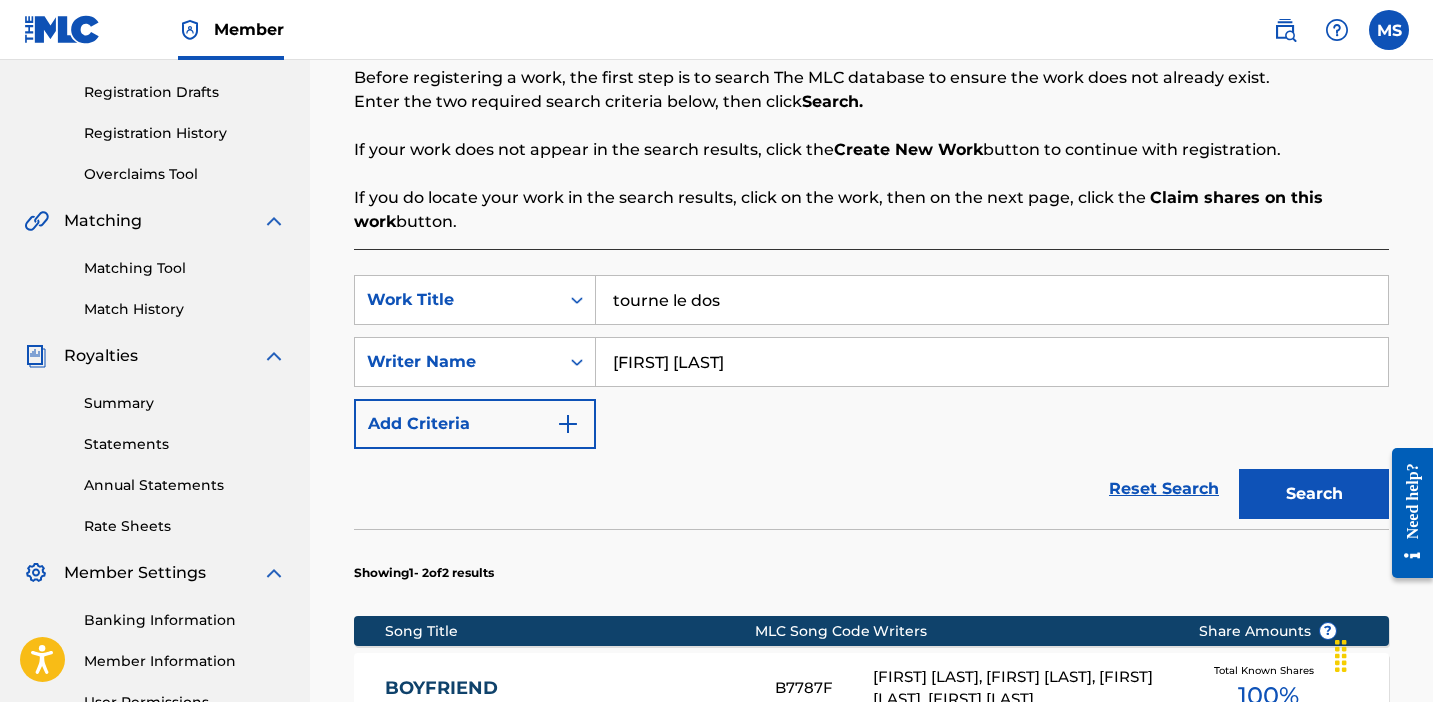 type on "tourne le dos" 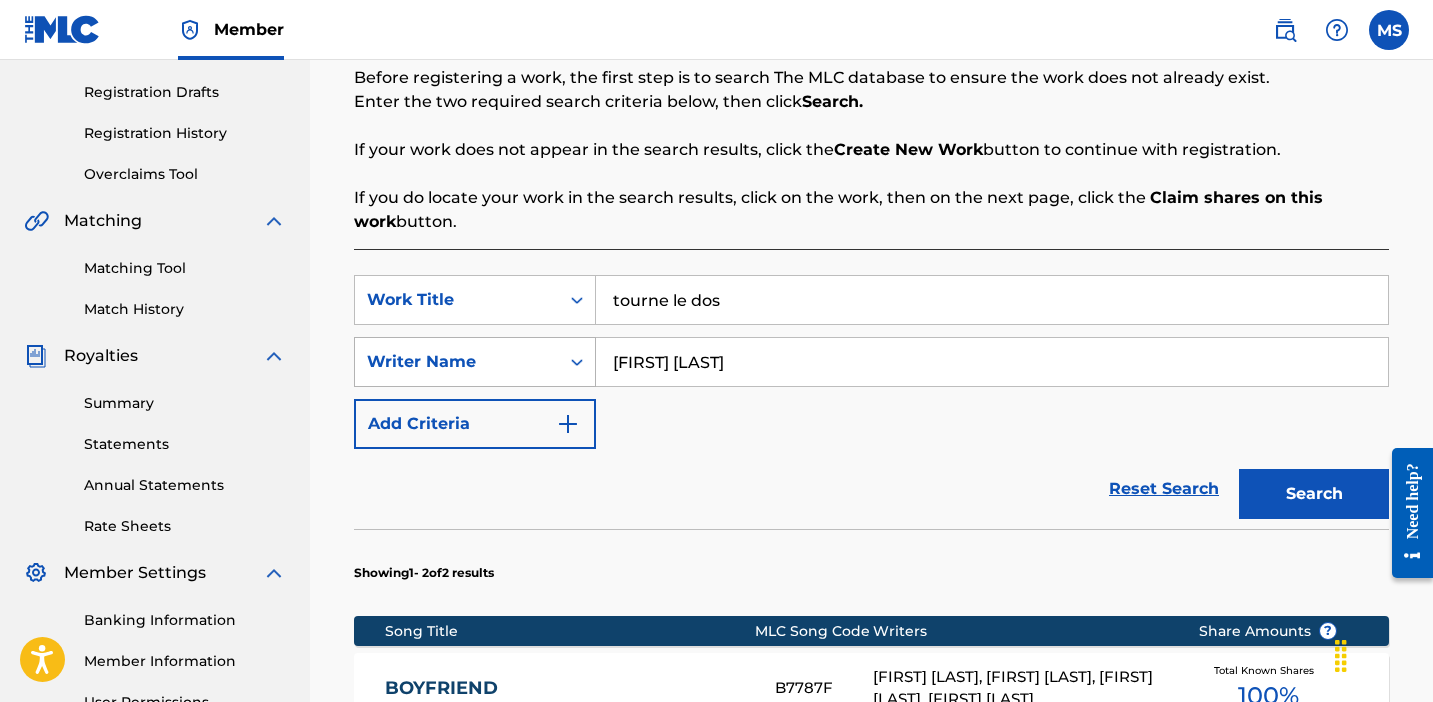 drag, startPoint x: 733, startPoint y: 370, endPoint x: 495, endPoint y: 350, distance: 238.83885 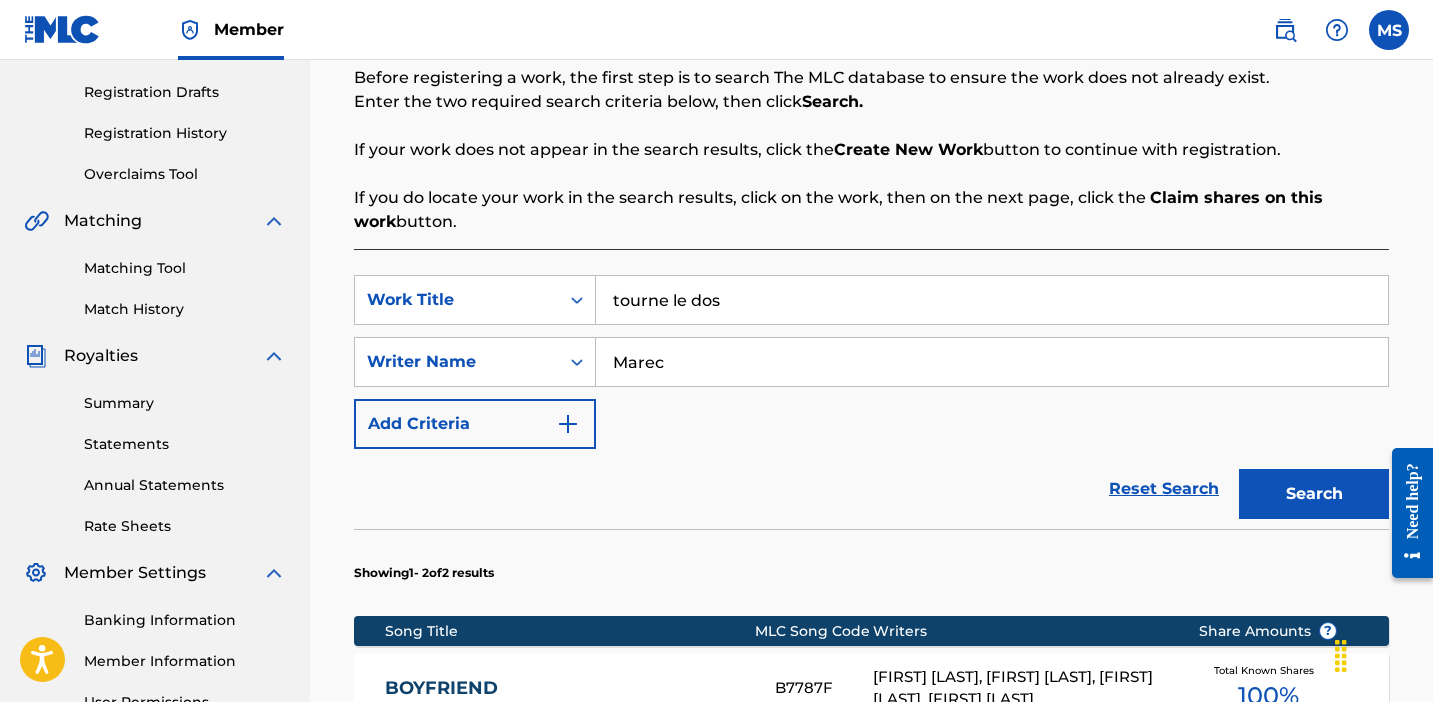type on "[FIRST] [LAST]" 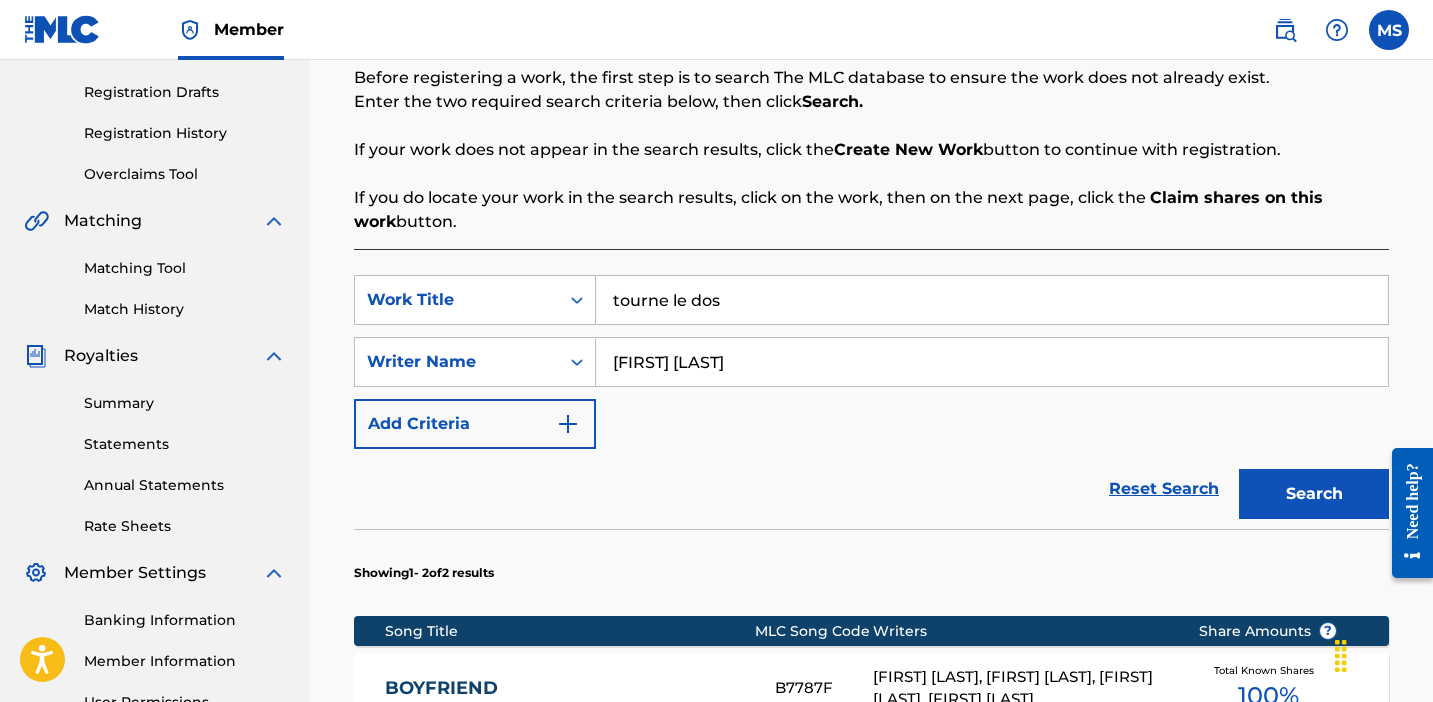 click on "Search" at bounding box center [1314, 494] 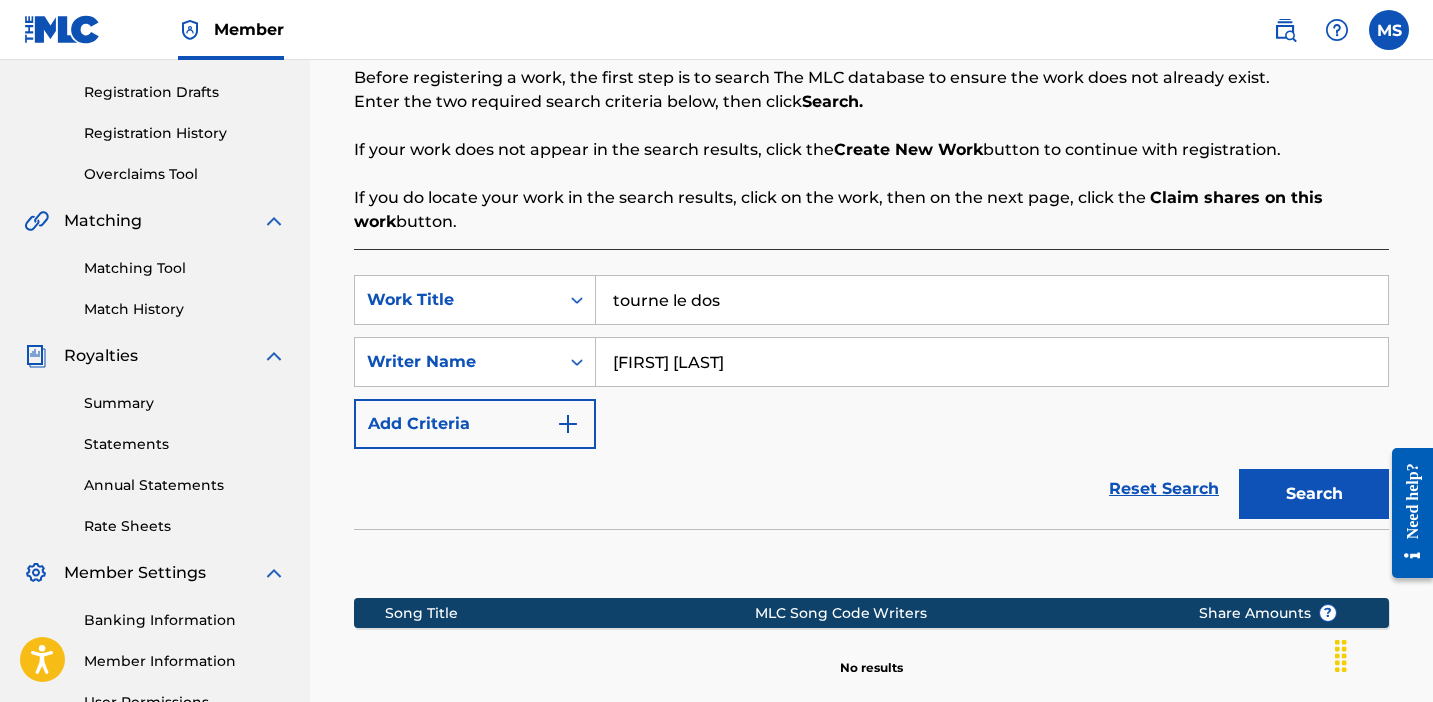 click on "tourne le dos" at bounding box center [992, 300] 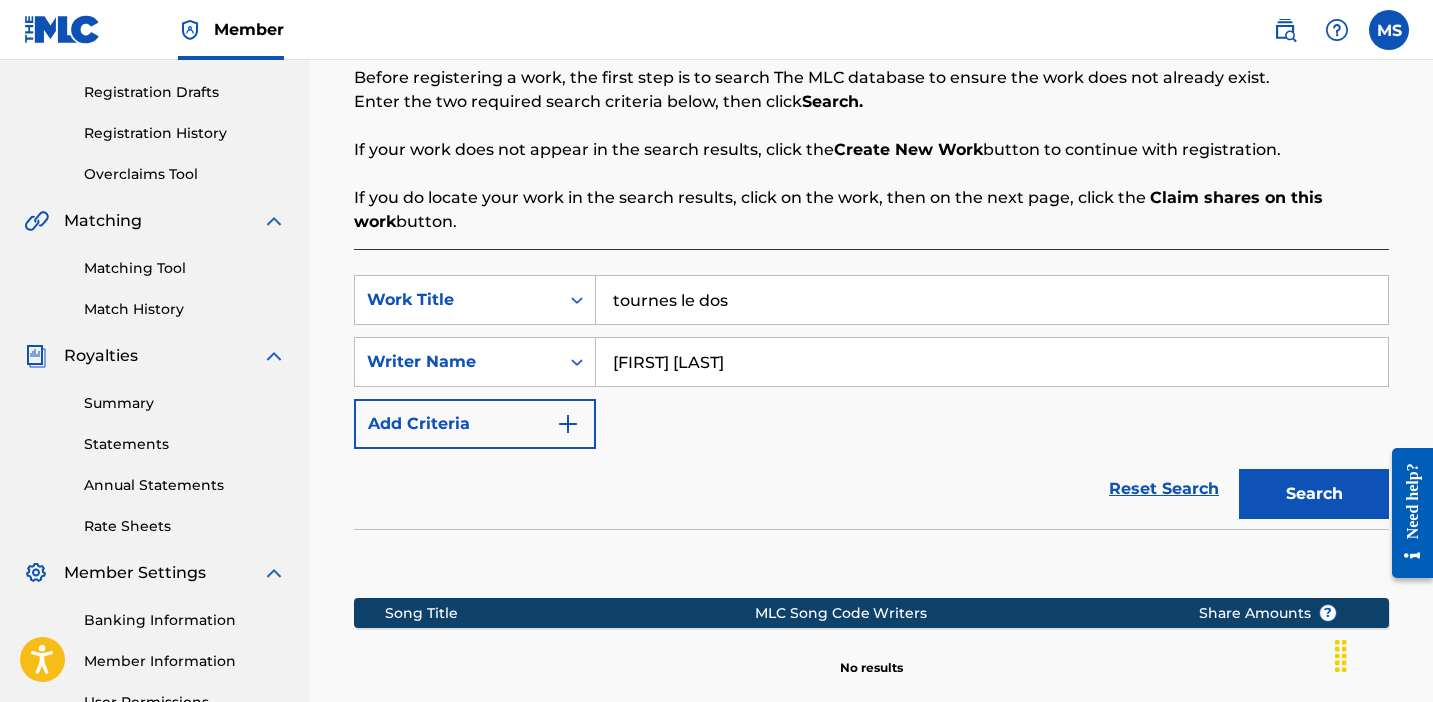 type on "tournes le dos" 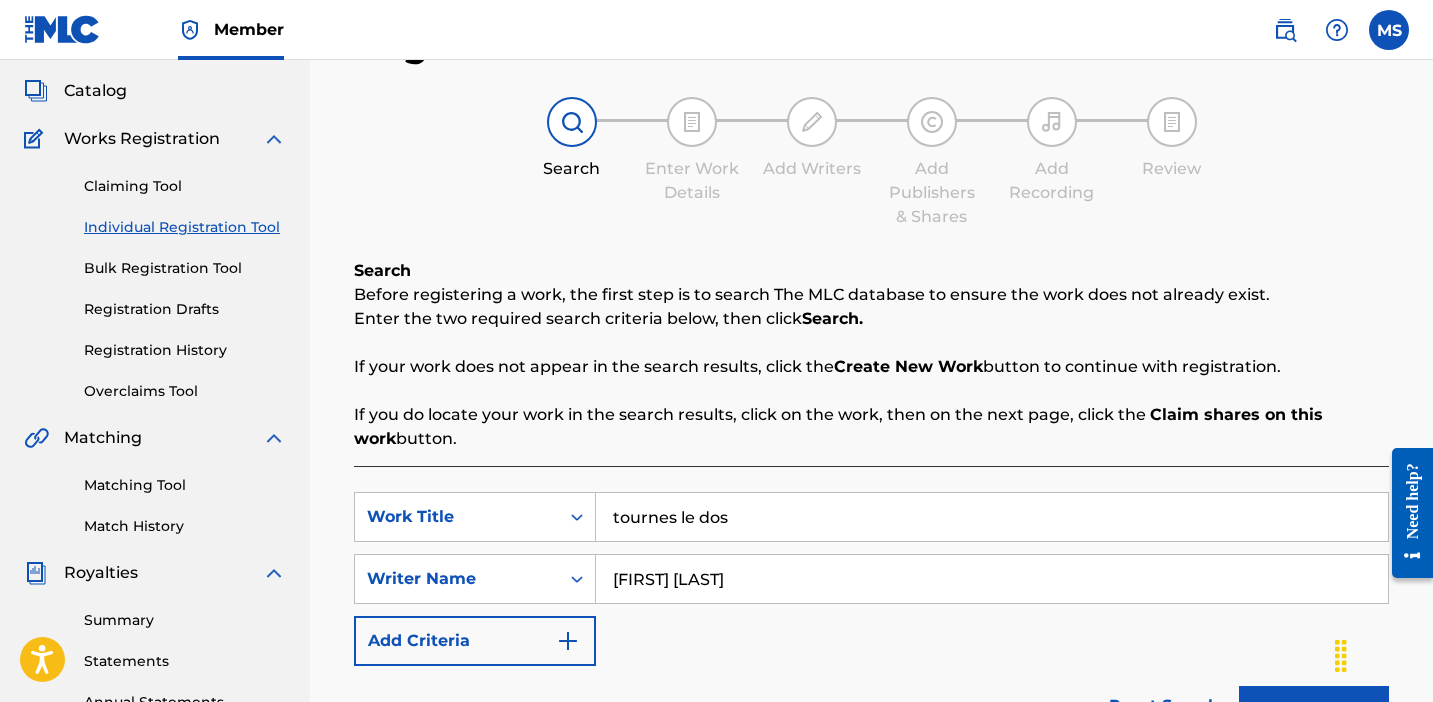 scroll, scrollTop: 428, scrollLeft: 0, axis: vertical 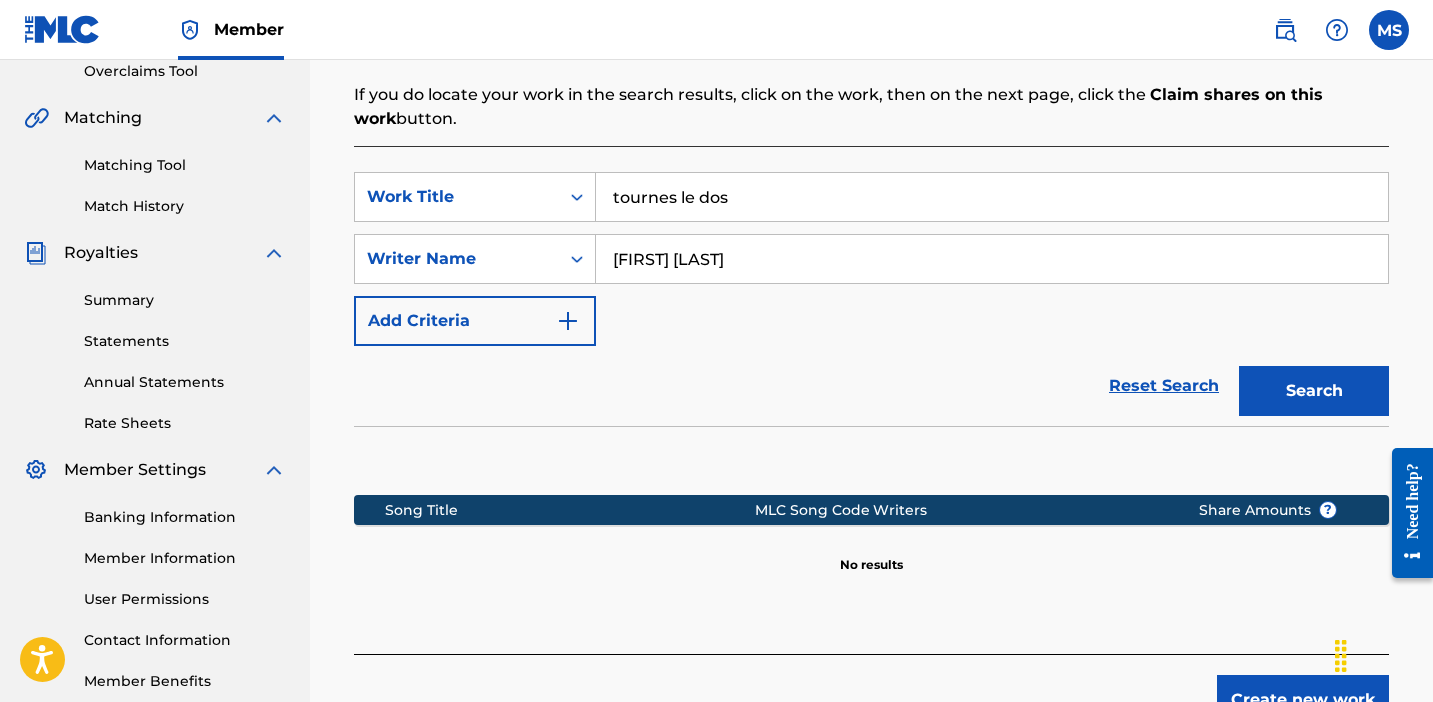 click on "tournes le dos" at bounding box center (992, 197) 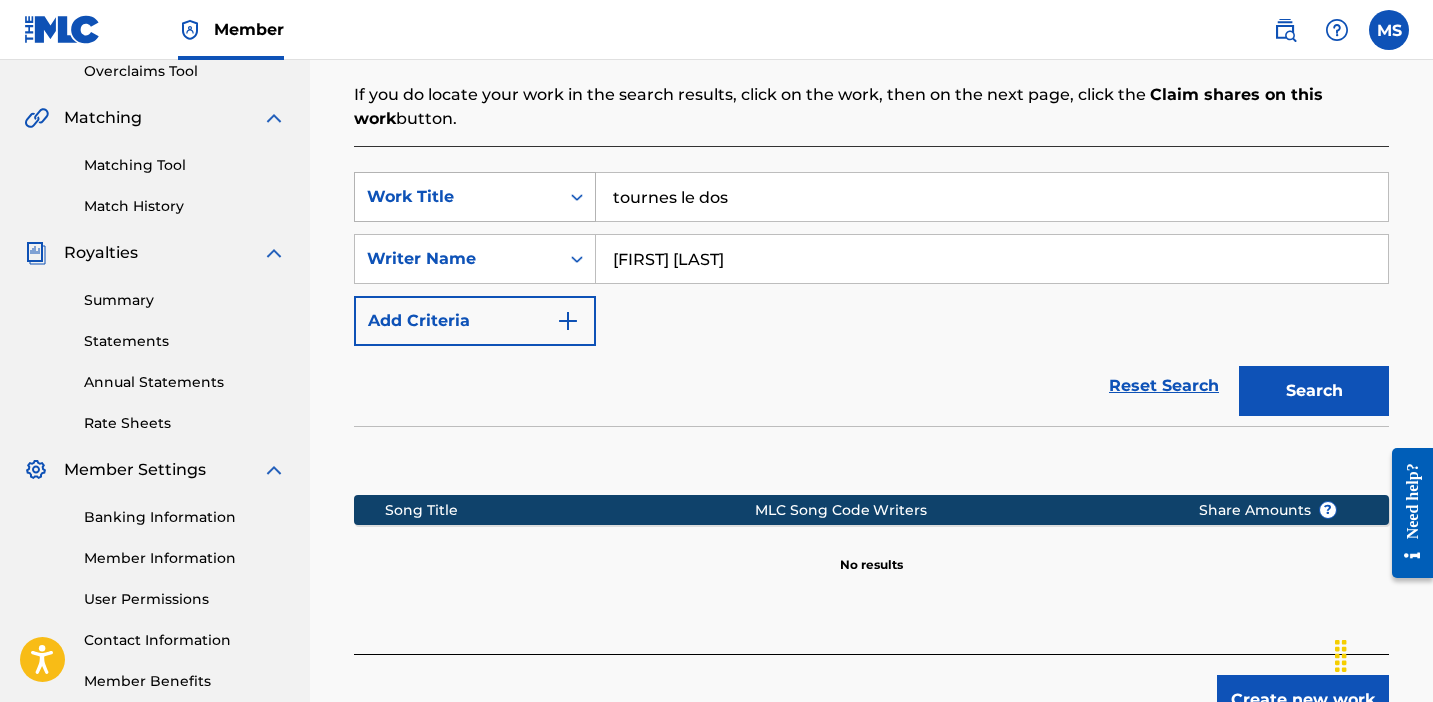 drag, startPoint x: 858, startPoint y: 200, endPoint x: 448, endPoint y: 179, distance: 410.53745 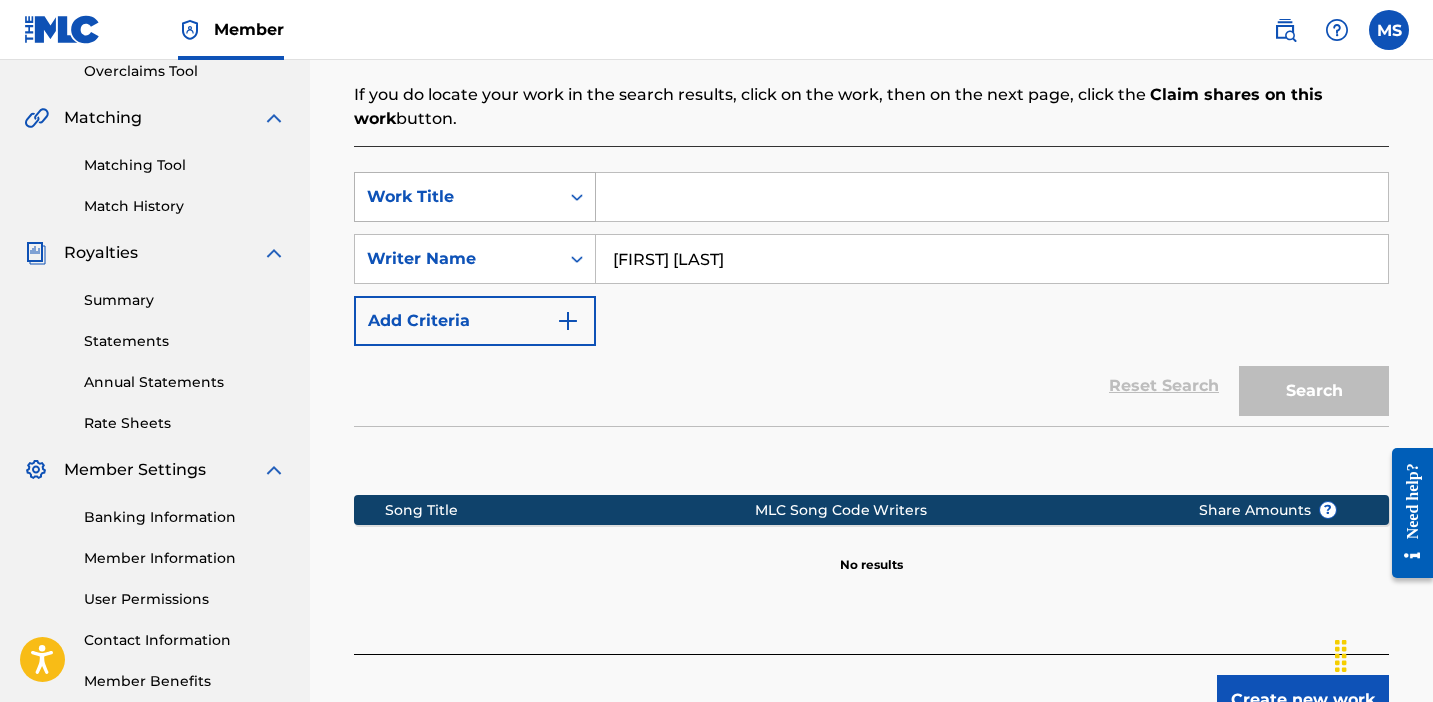 scroll, scrollTop: 567, scrollLeft: 0, axis: vertical 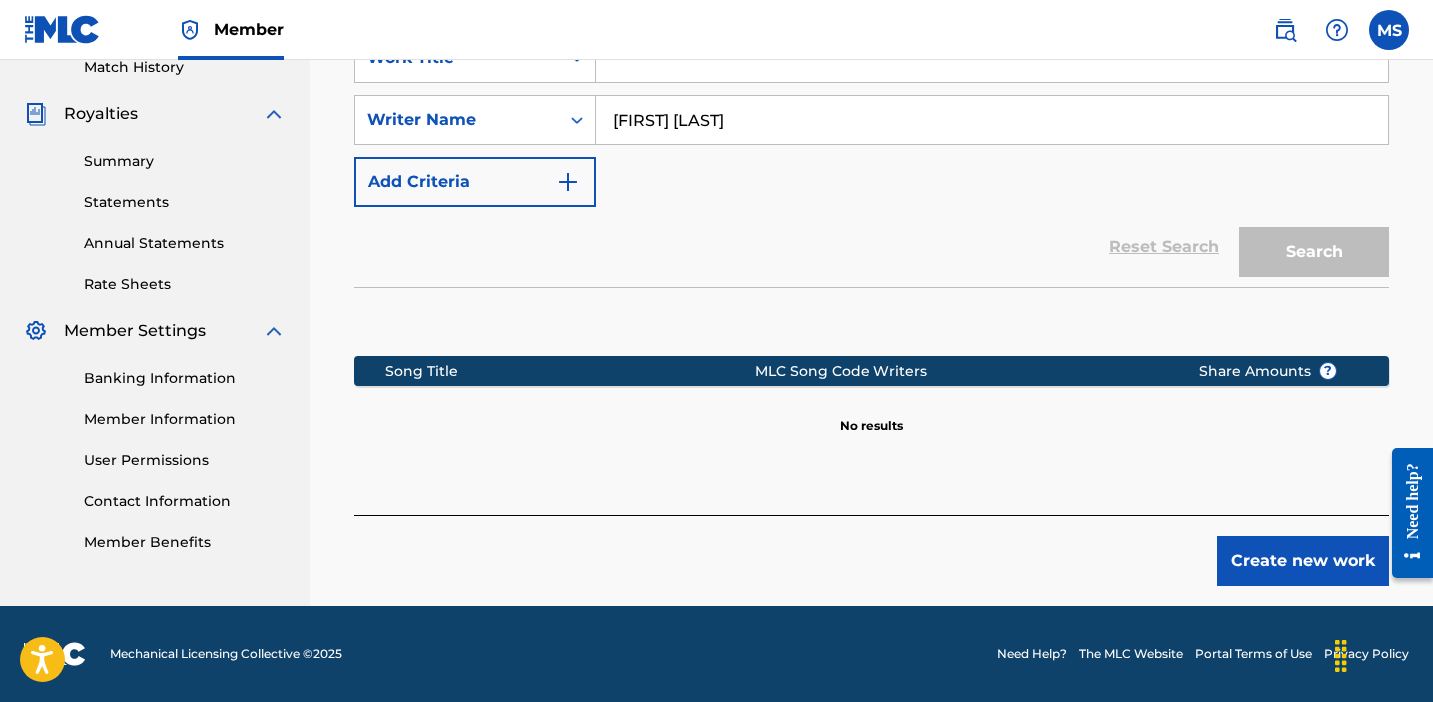 type 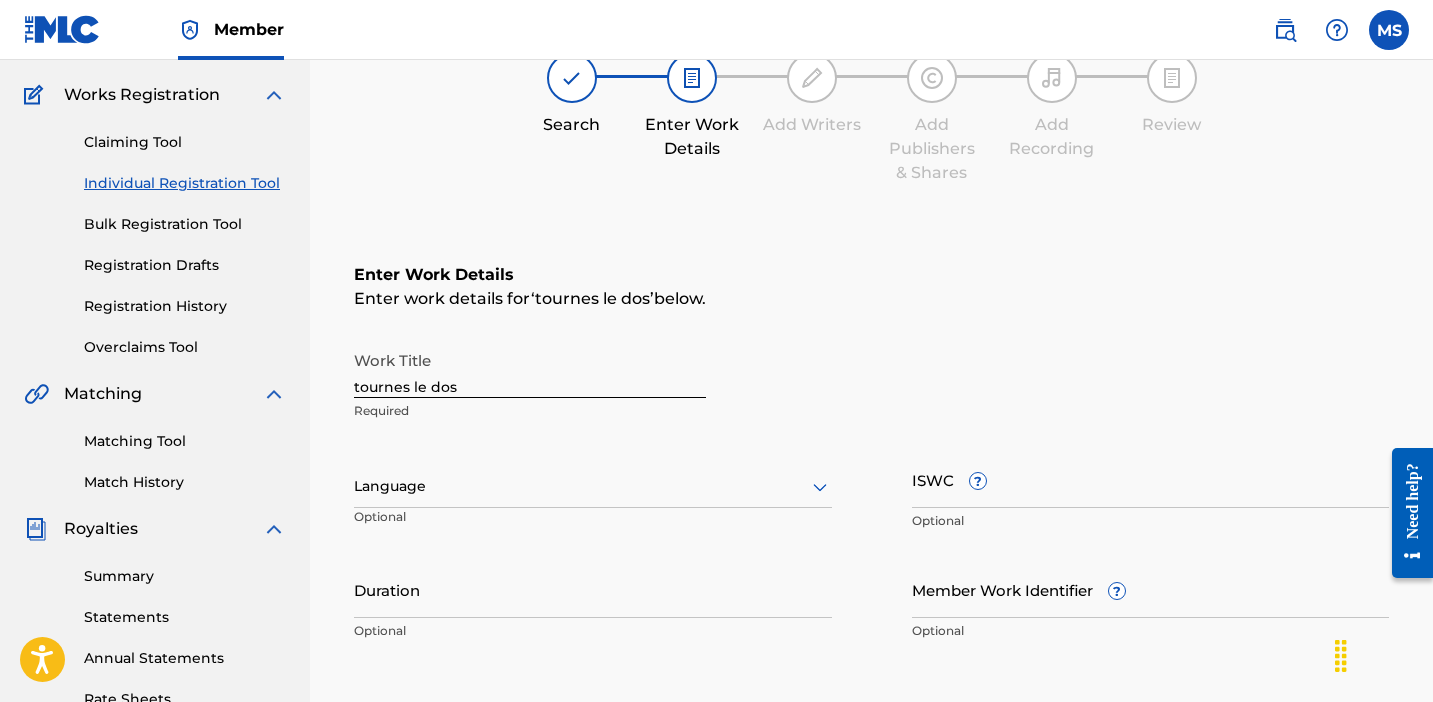 scroll, scrollTop: 397, scrollLeft: 0, axis: vertical 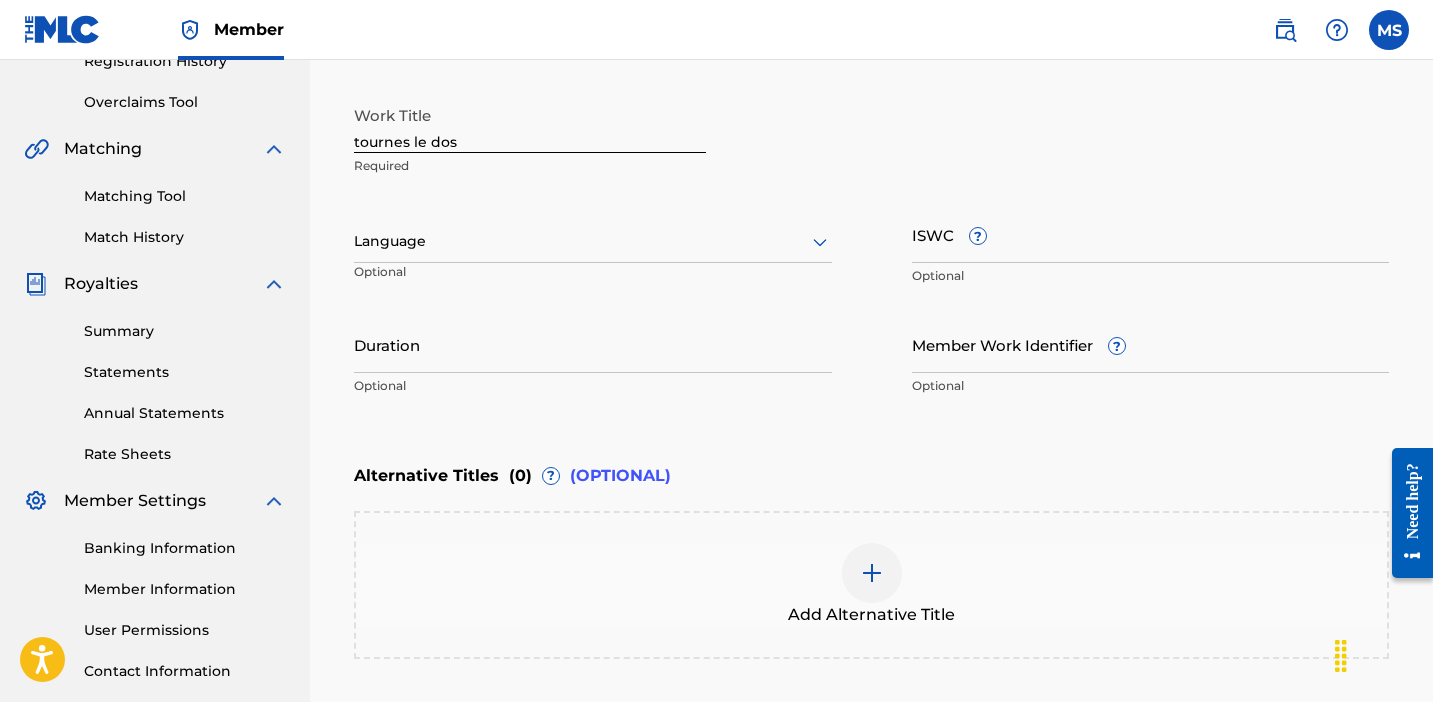 click on "tournes le dos" at bounding box center (530, 124) 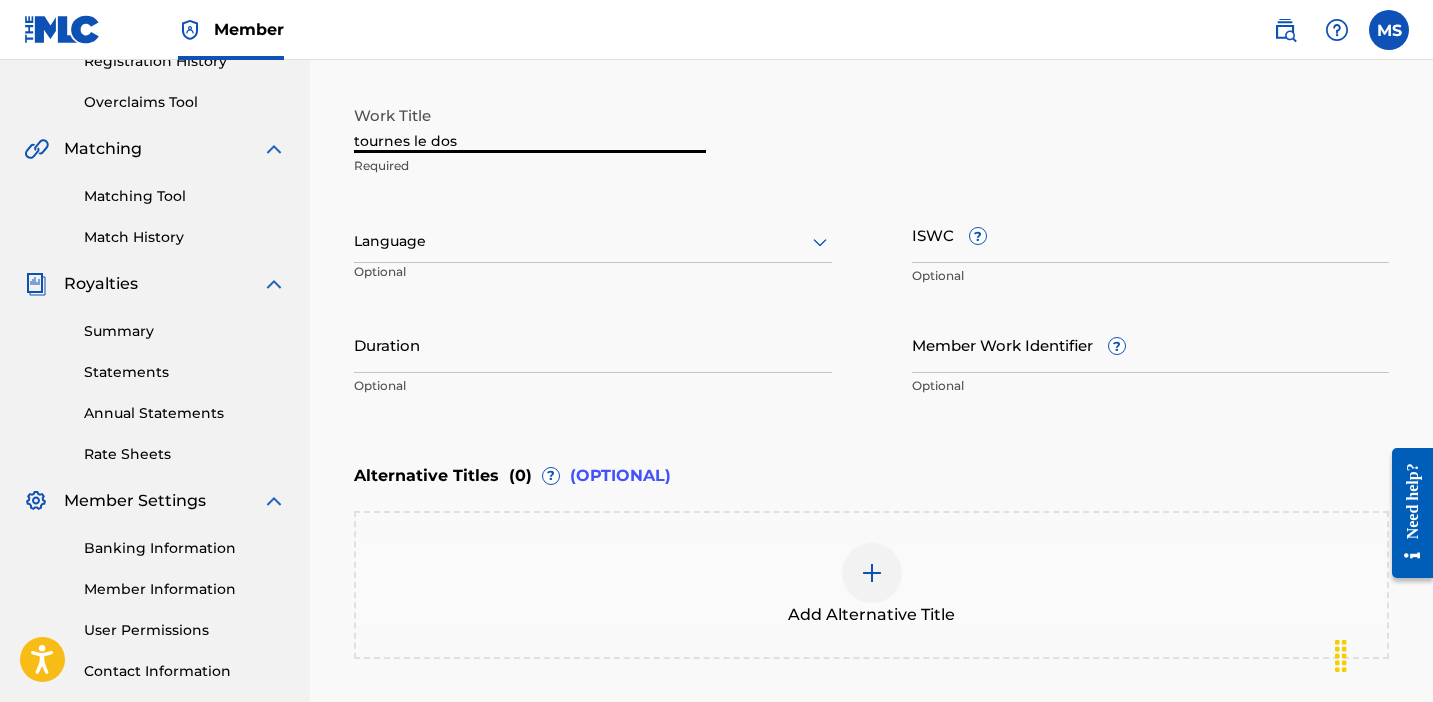 drag, startPoint x: 546, startPoint y: 149, endPoint x: 209, endPoint y: 70, distance: 346.1358 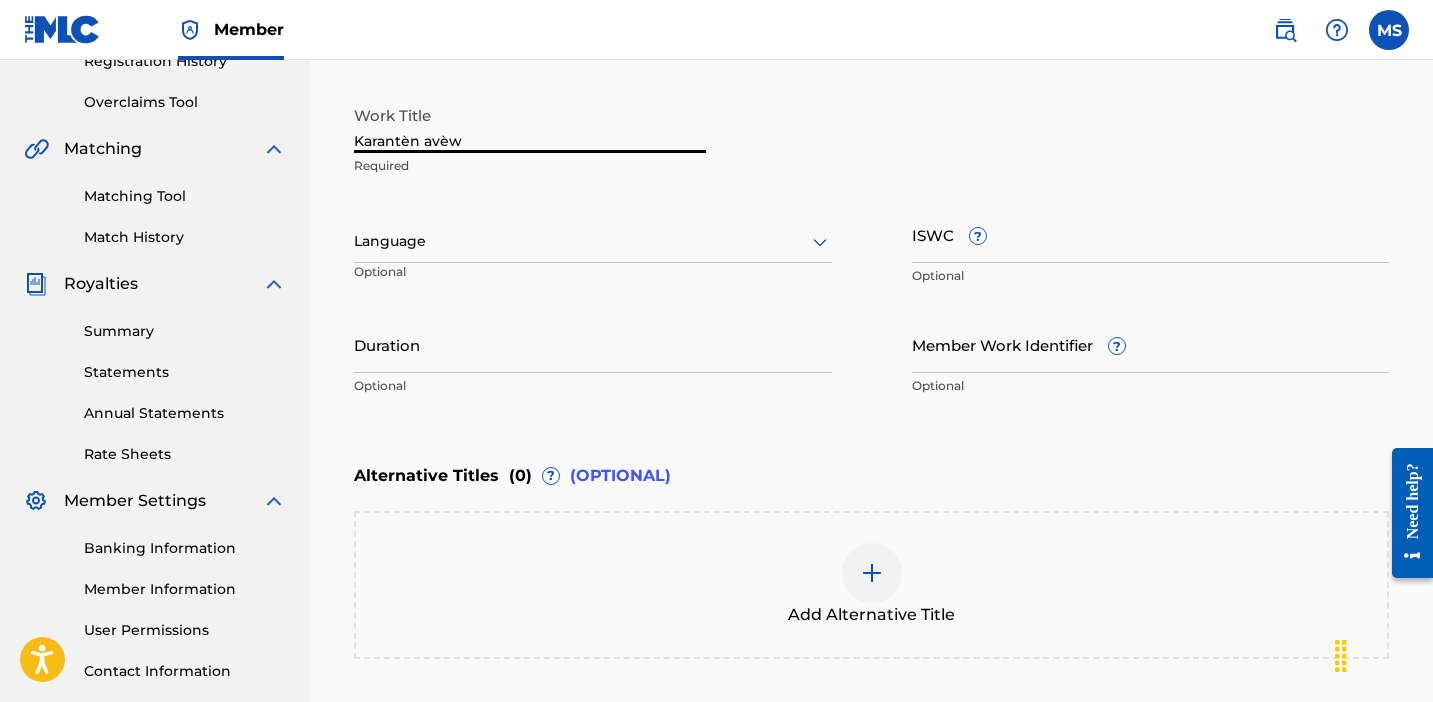 type on "Karantèn avèw" 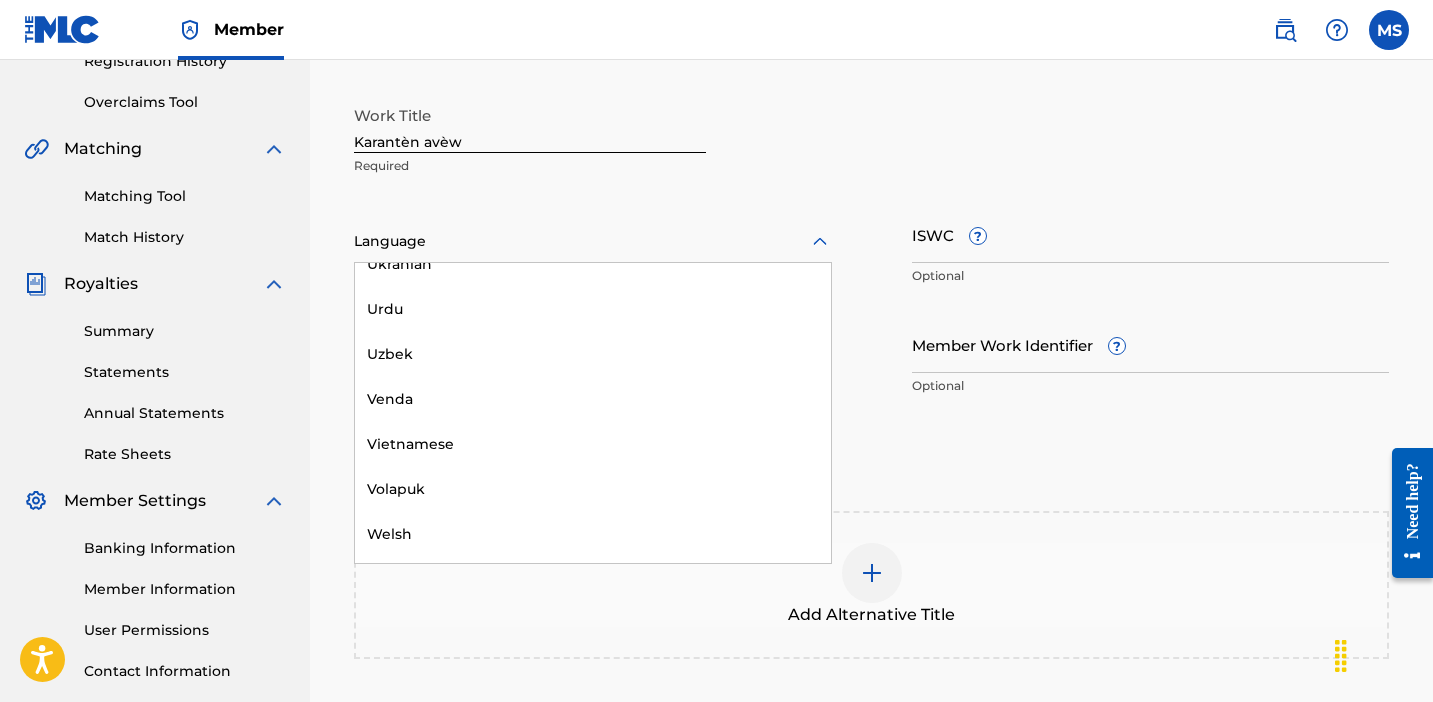 scroll, scrollTop: 5761, scrollLeft: 0, axis: vertical 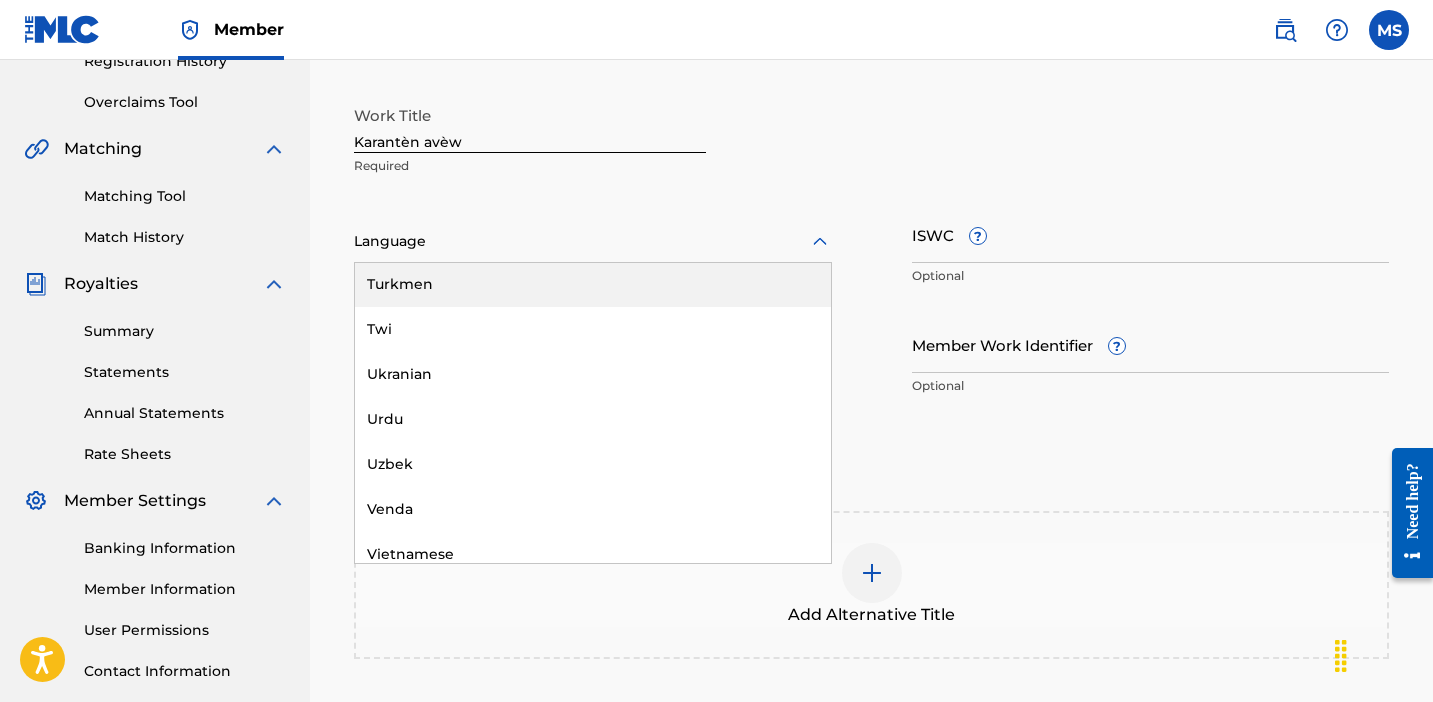 click on "Work Title   Karantèn avèw Required Turkmen, 129 of 153. 153 results available. Use Up and Down to choose options, press Enter to select the currently focused option, press Escape to exit the menu, press Tab to select the option and exit the menu. Language English Spanish (Afan) Oromo Abkhazian Afar Afrikaans Albanian Amharic Arabic Armenian Assamese Aymara Azerbaijani Bashkir Basque Bengali Bhutani Bihari Bislama Breton Bulgarian Burmese Byelorussian Cambodian Catalan Chinese Corsican Croatian Czech Danish Dutch Esperanto Estonian Faeroese Farsi Fiji Finnish French Frisian Galician Georgian German Greek Greenlandic Guarani Gujarati Hausa Hawaii Hebrew Hindi Hungarian Icelandic Indonesian Interlingua Interlingue Inupiak Irish Italian Japanese Javanese Kannada Kashmiri Kazakh Kinyarwanda Kirghiz Kirundi Korean Kurdish Laothian Latin Latvian Lingala Lithuanian Macedonian Malagasy Malay Malayalam Maltese Maori Marathi Moldavian Mongolian Nauru Ndebele Nepali North Sotho Norwegian Occitan Oriya Oromo Papiamento" at bounding box center [871, 251] 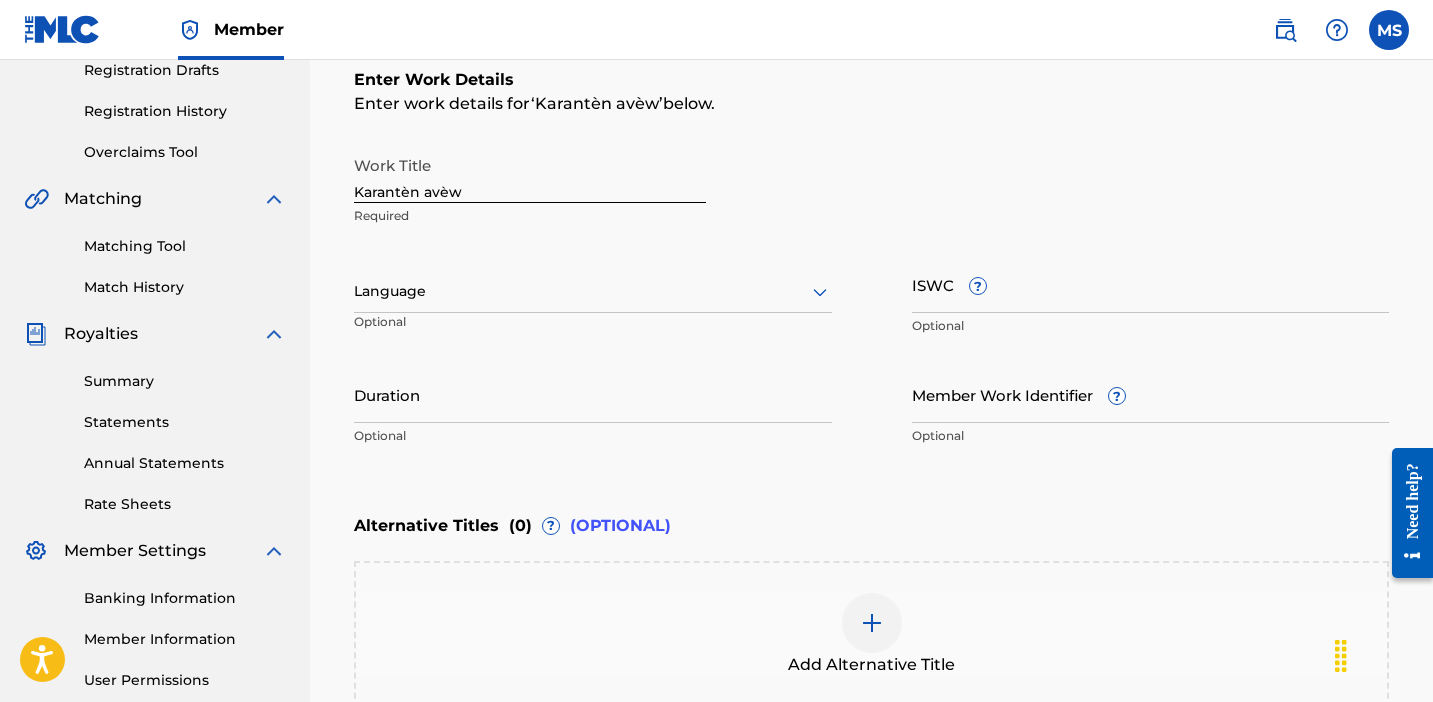 scroll, scrollTop: 0, scrollLeft: 0, axis: both 